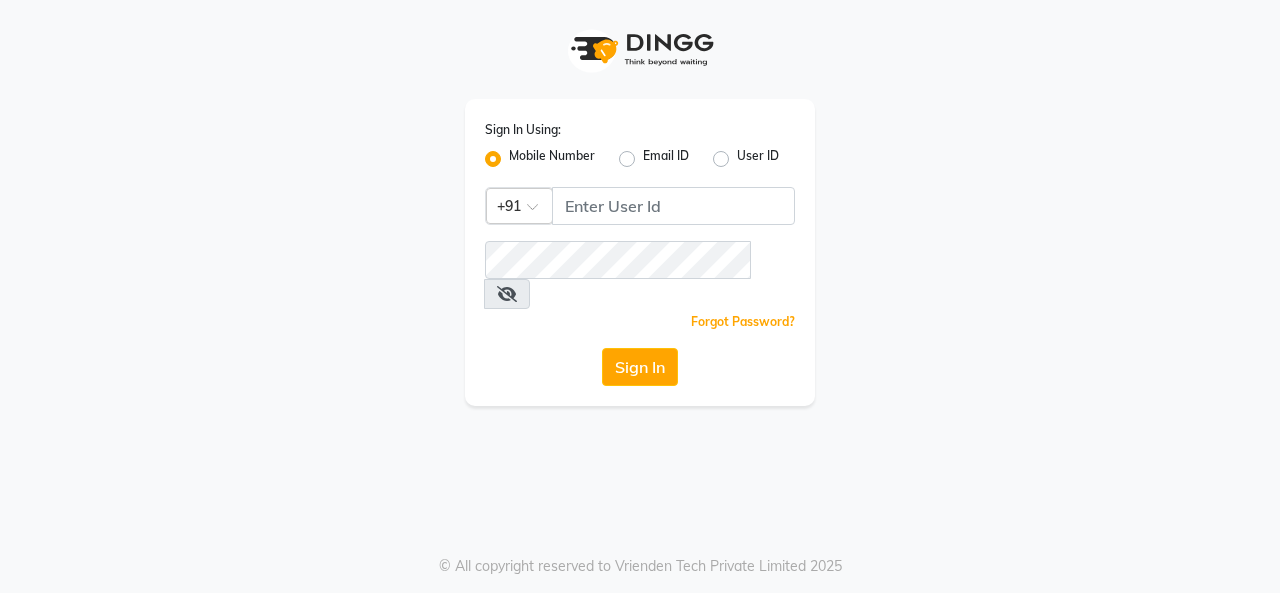 scroll, scrollTop: 0, scrollLeft: 0, axis: both 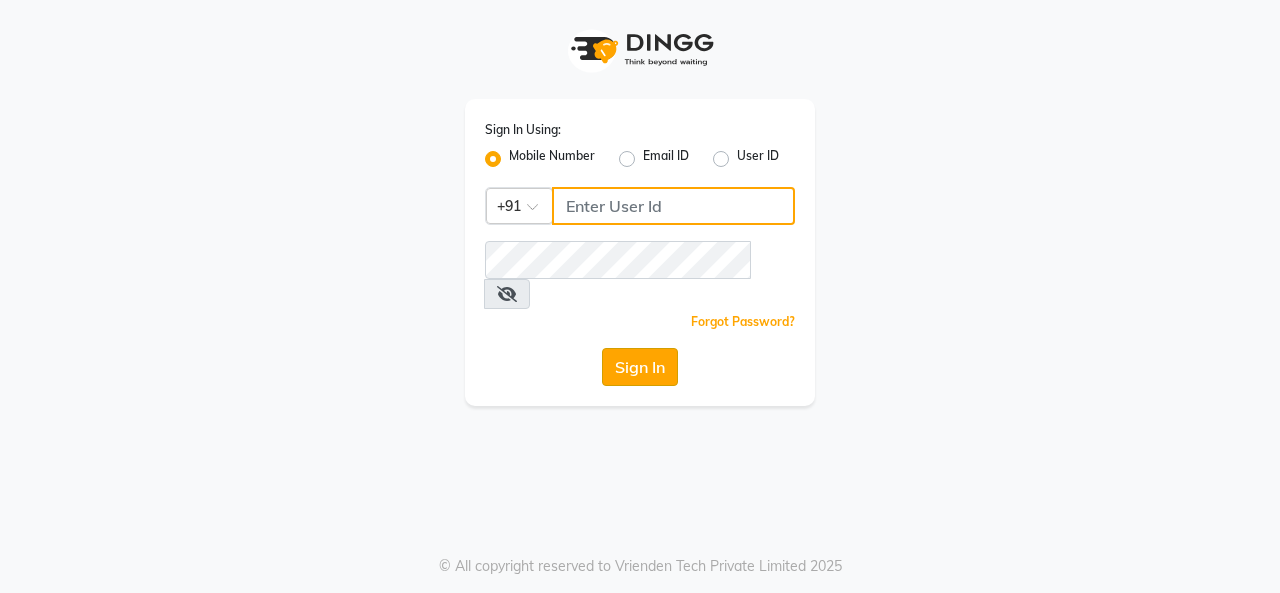 type on "[PHONE]" 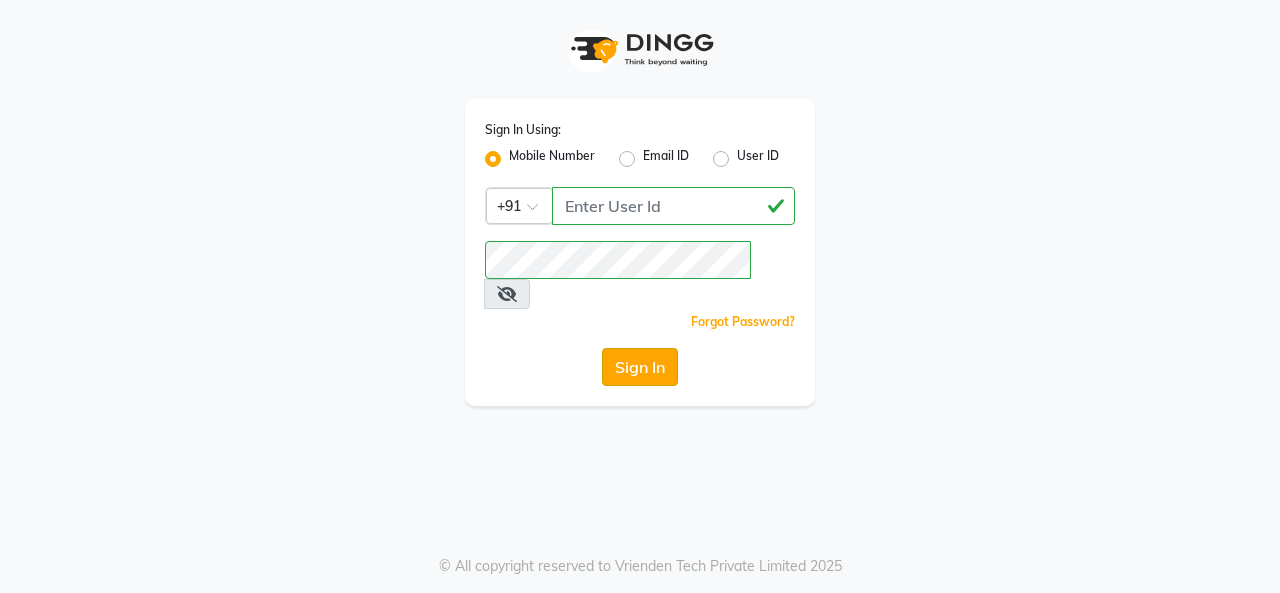 click on "Sign In" 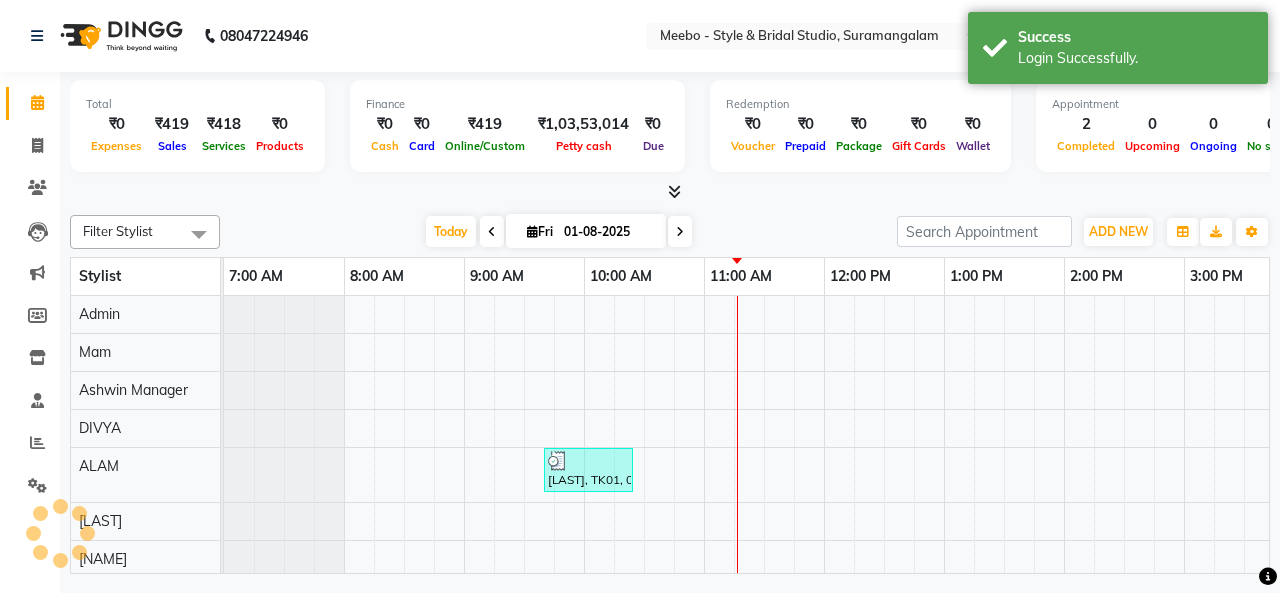 scroll, scrollTop: 0, scrollLeft: 0, axis: both 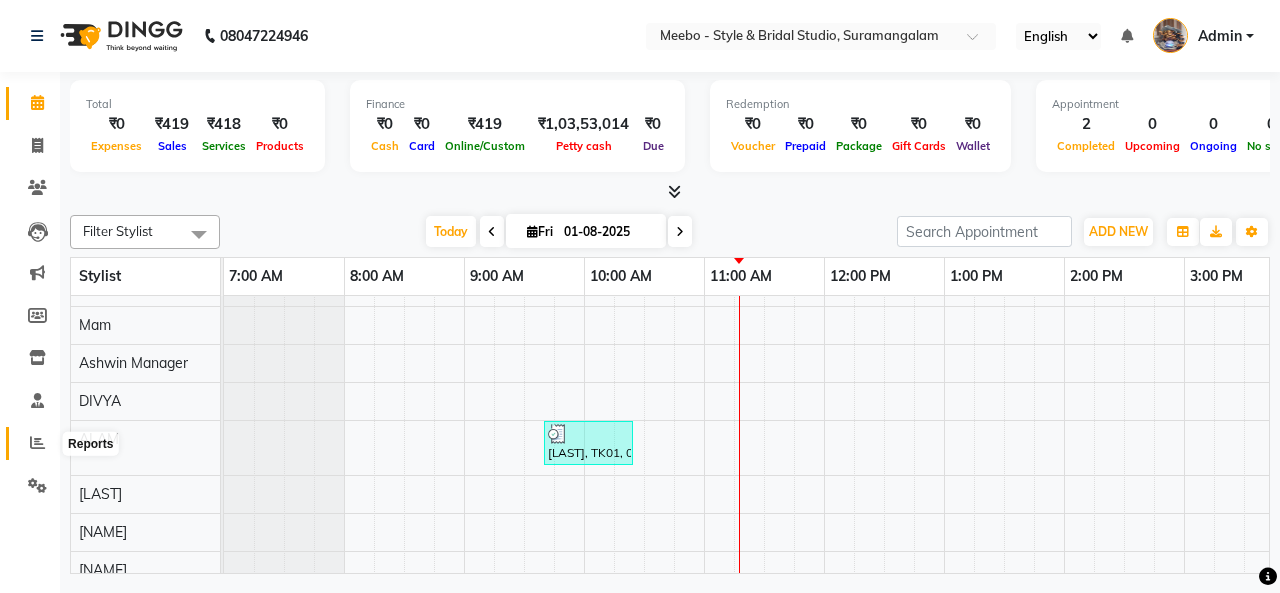 click 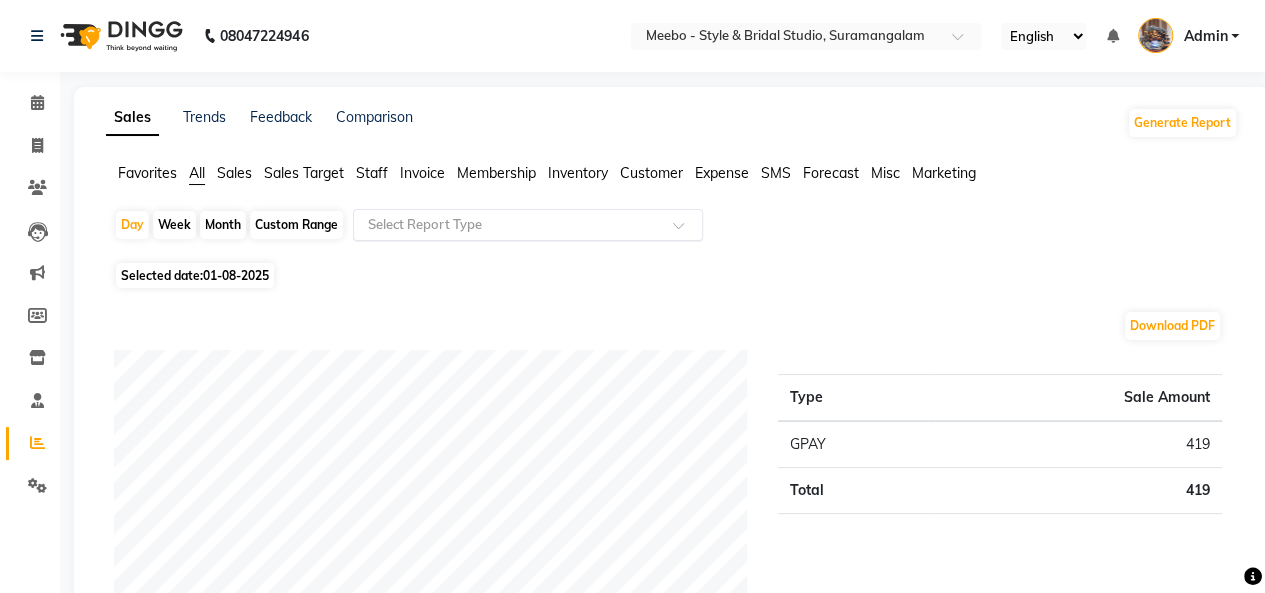 click 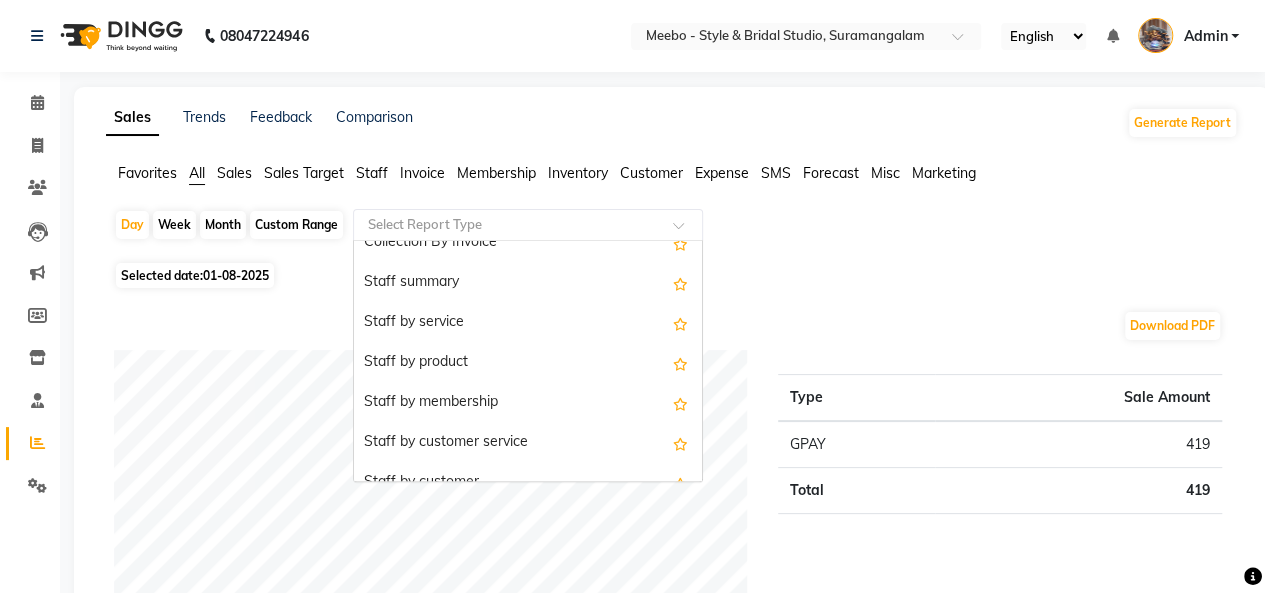 scroll, scrollTop: 700, scrollLeft: 0, axis: vertical 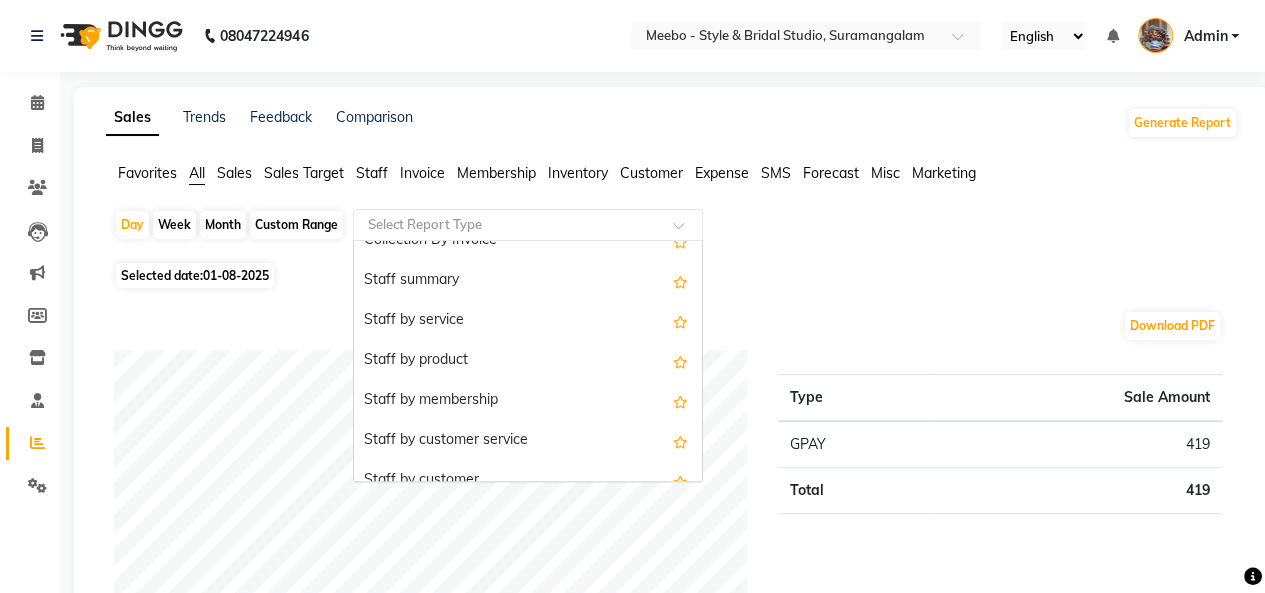 click on "Staff by service" at bounding box center [528, 321] 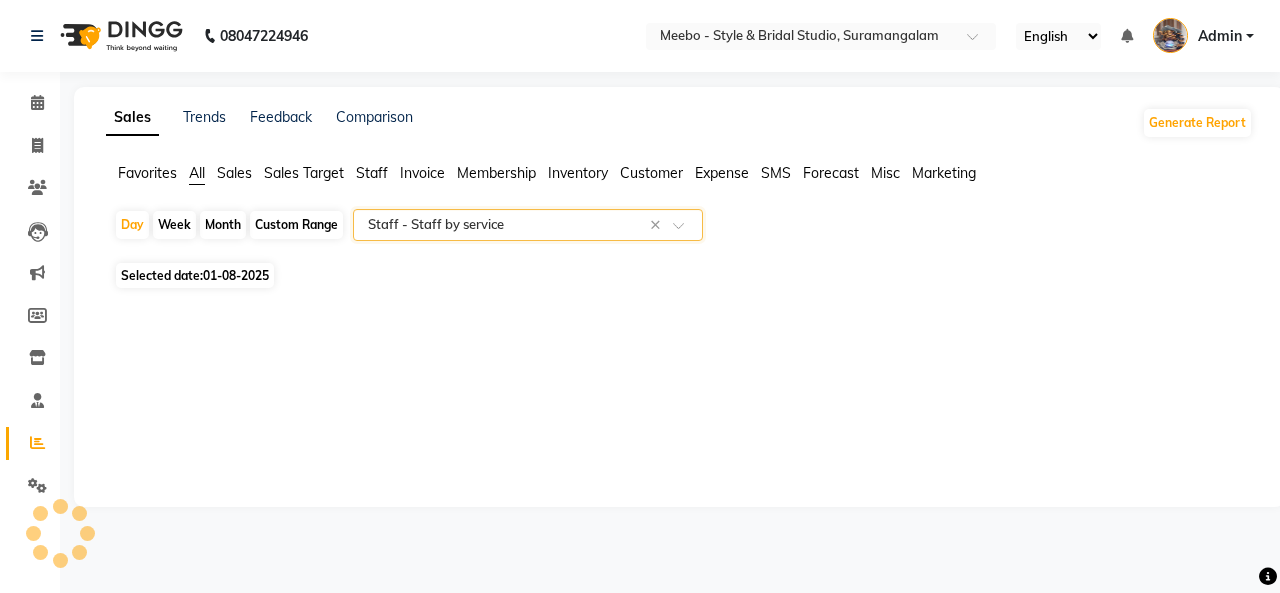 click on "01-08-2025" 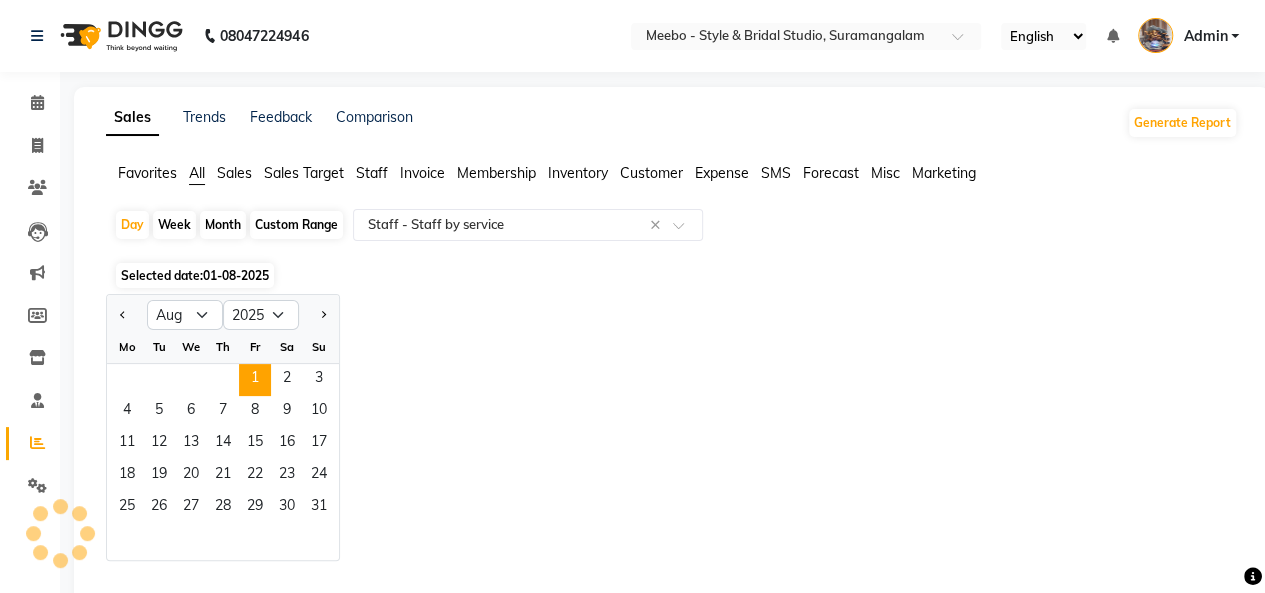 select on "full_report" 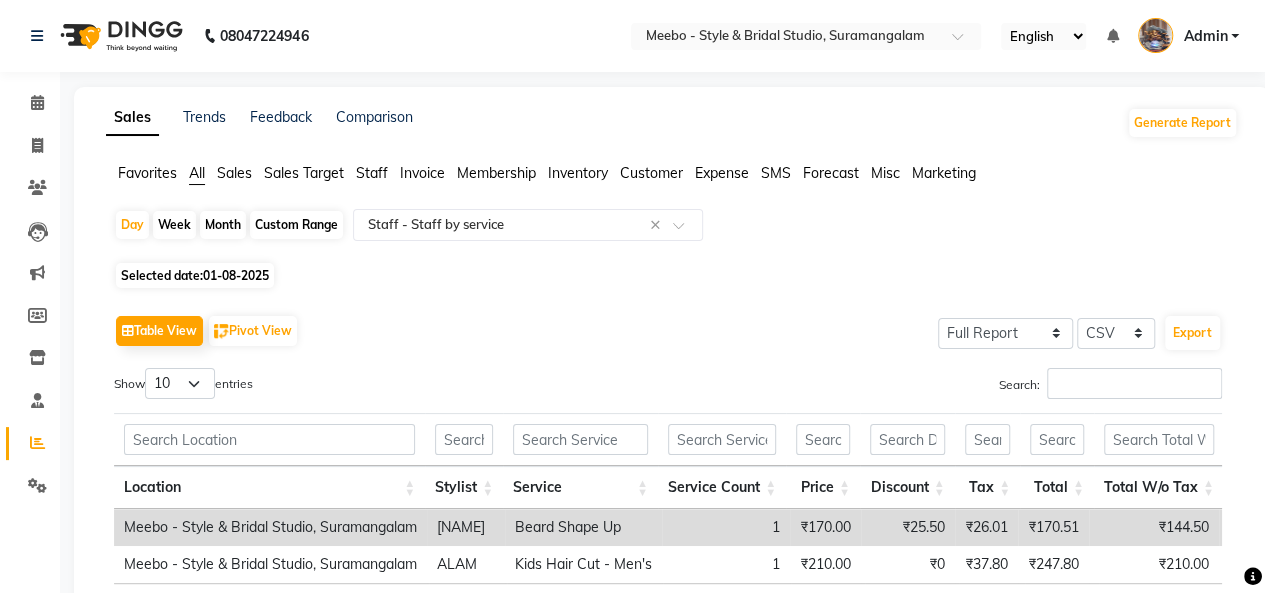 click on "Selected date:  01-08-2025" 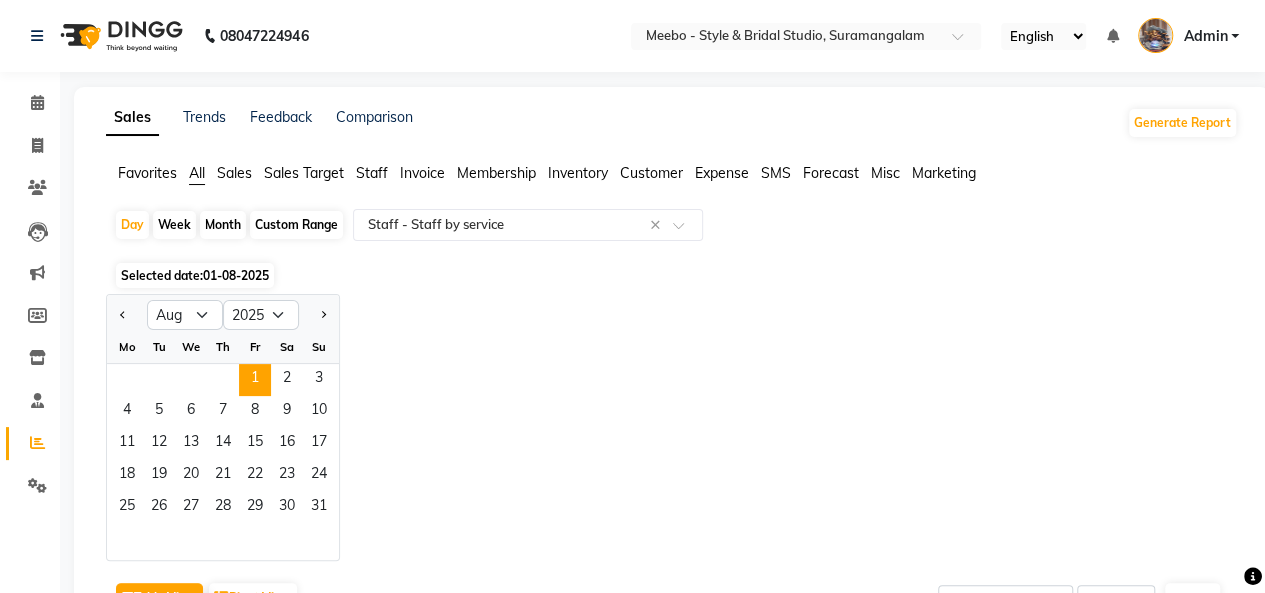 click on "Total 2 ₹380.00 ₹25.50 ₹63.81 ₹418.31 ₹354.50 ₹418.31 ₹0 ₹0 ₹0 [NAME] 1 ₹170.00" 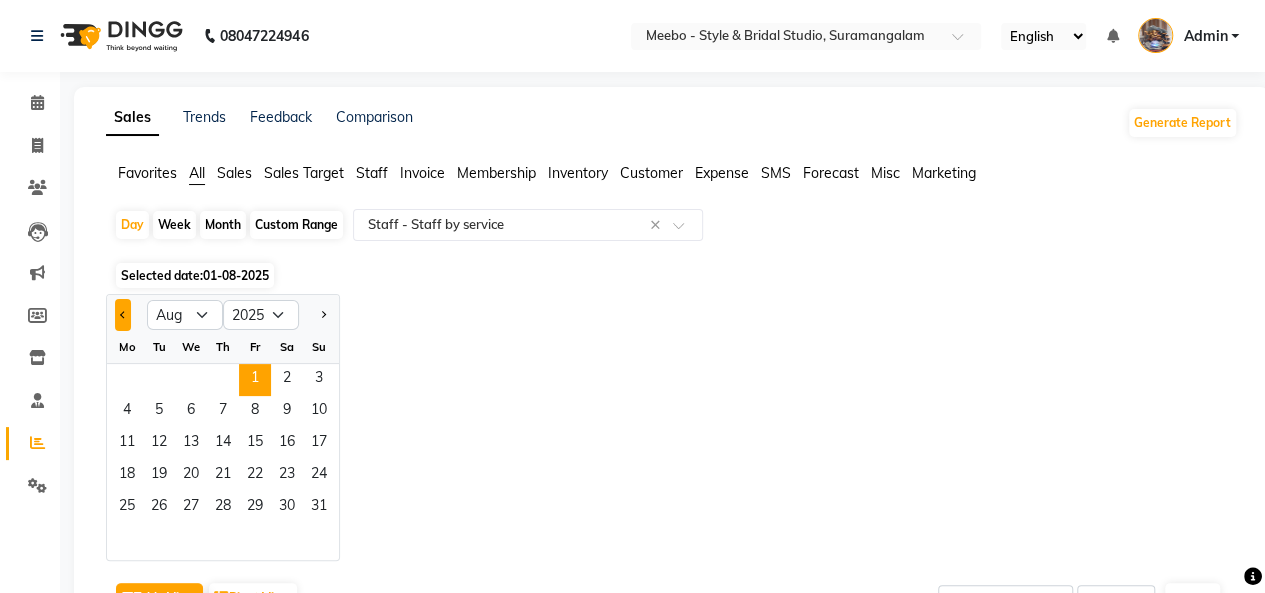 click 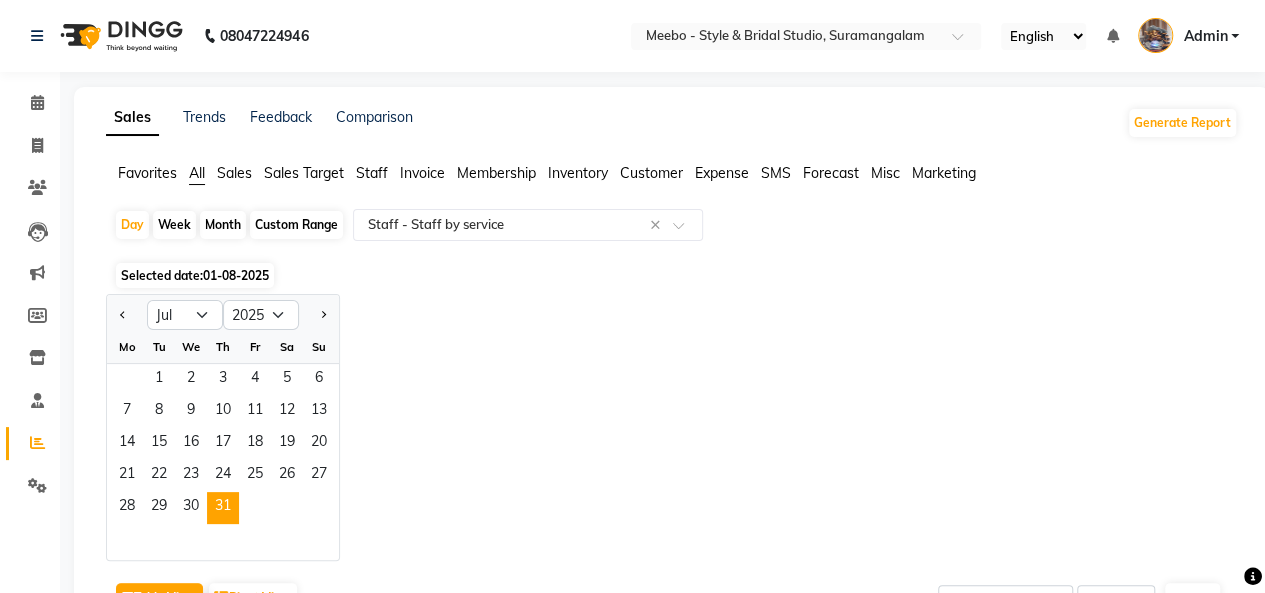 click on "31" 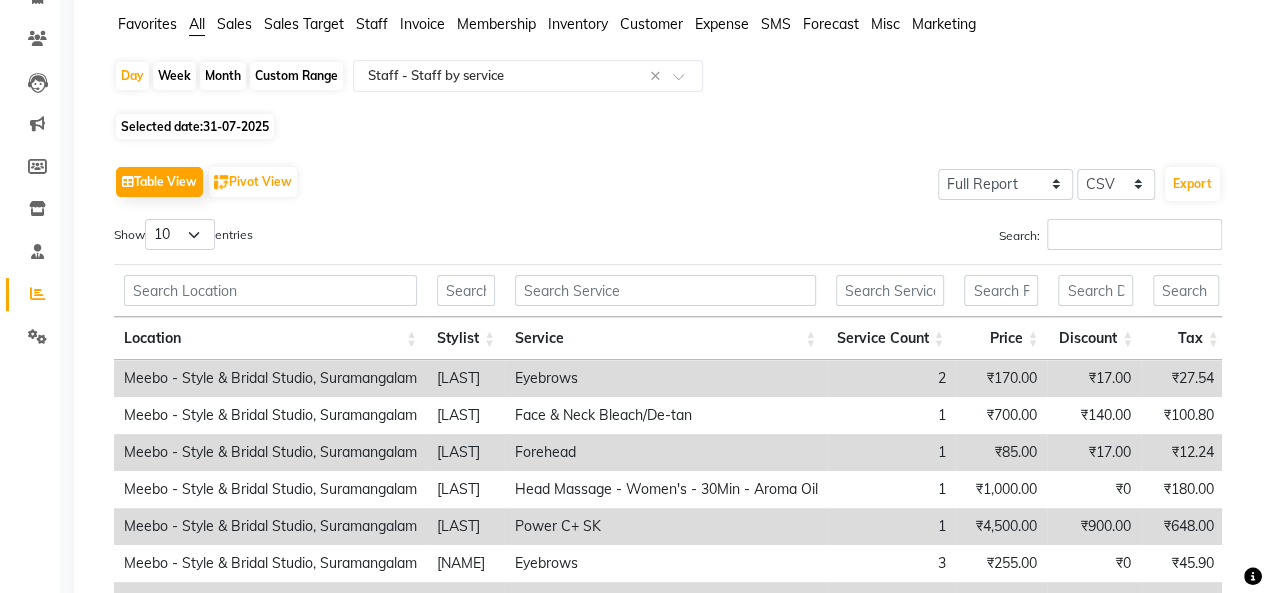 scroll, scrollTop: 146, scrollLeft: 0, axis: vertical 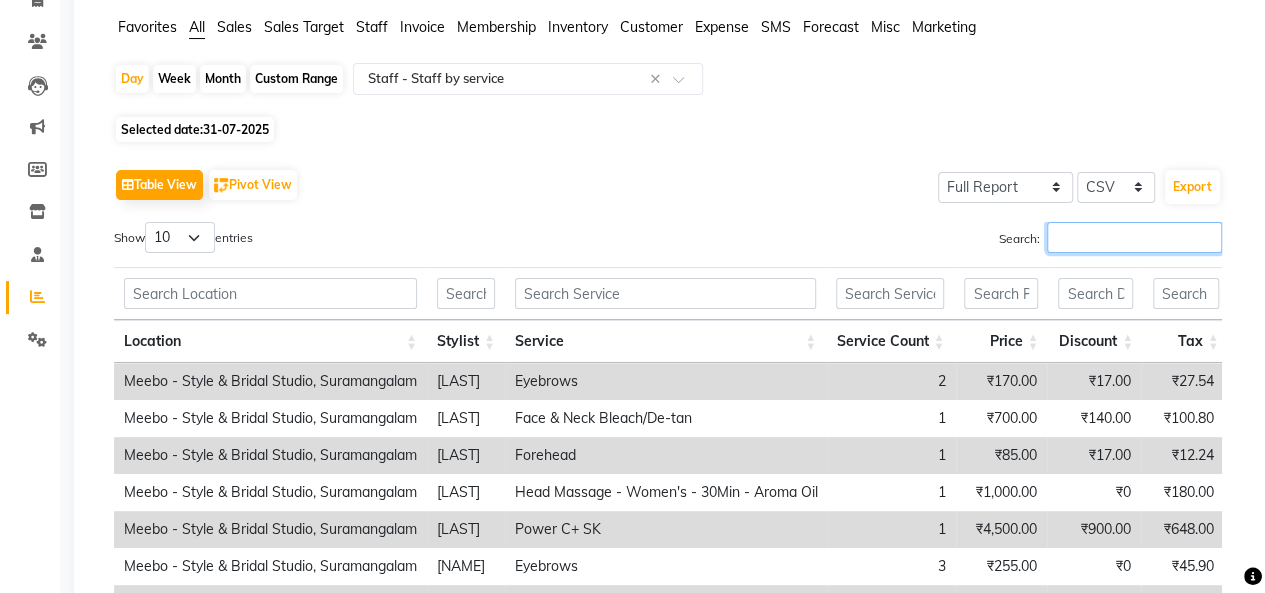 click on "Search:" at bounding box center (1134, 237) 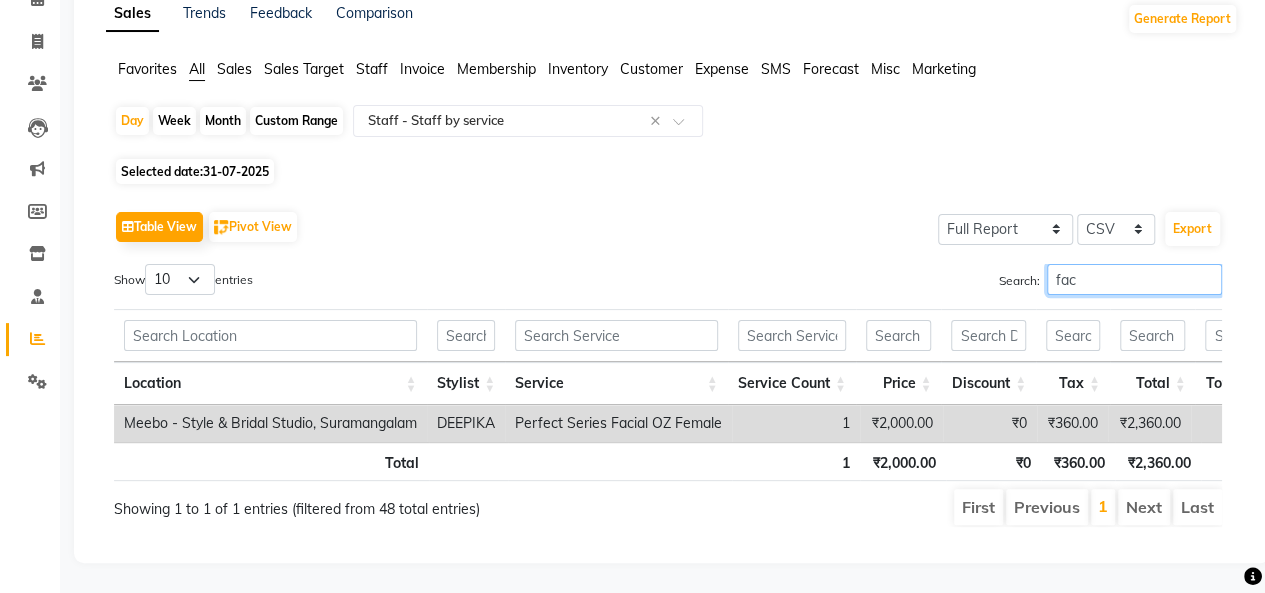 scroll, scrollTop: 146, scrollLeft: 0, axis: vertical 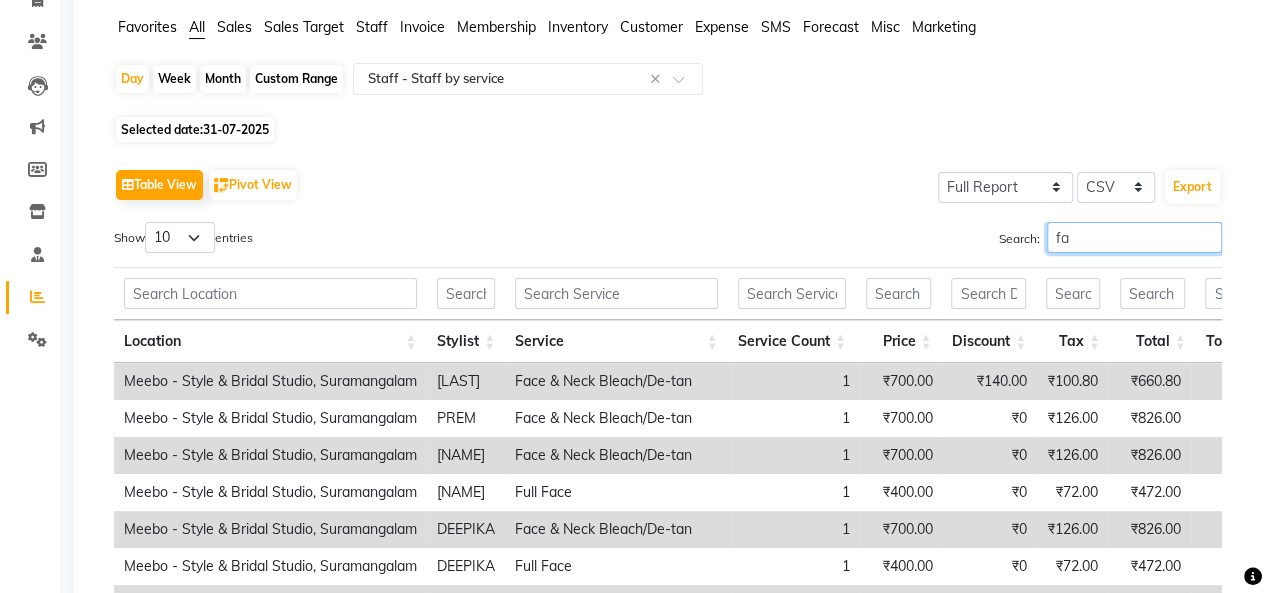 type on "f" 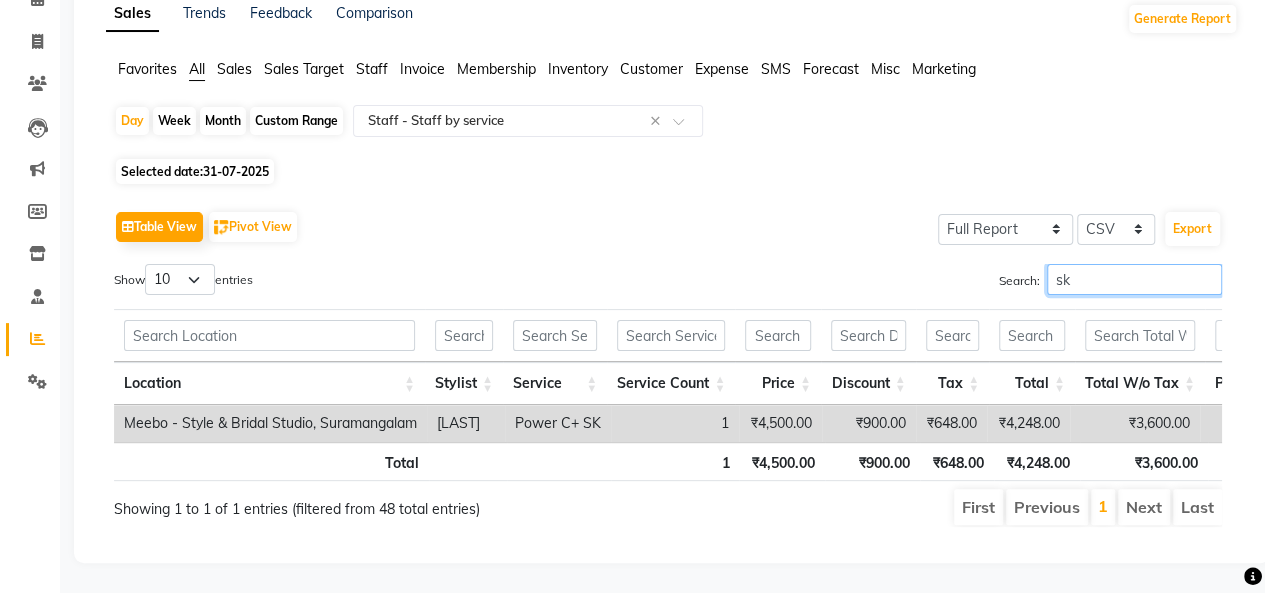 scroll, scrollTop: 130, scrollLeft: 0, axis: vertical 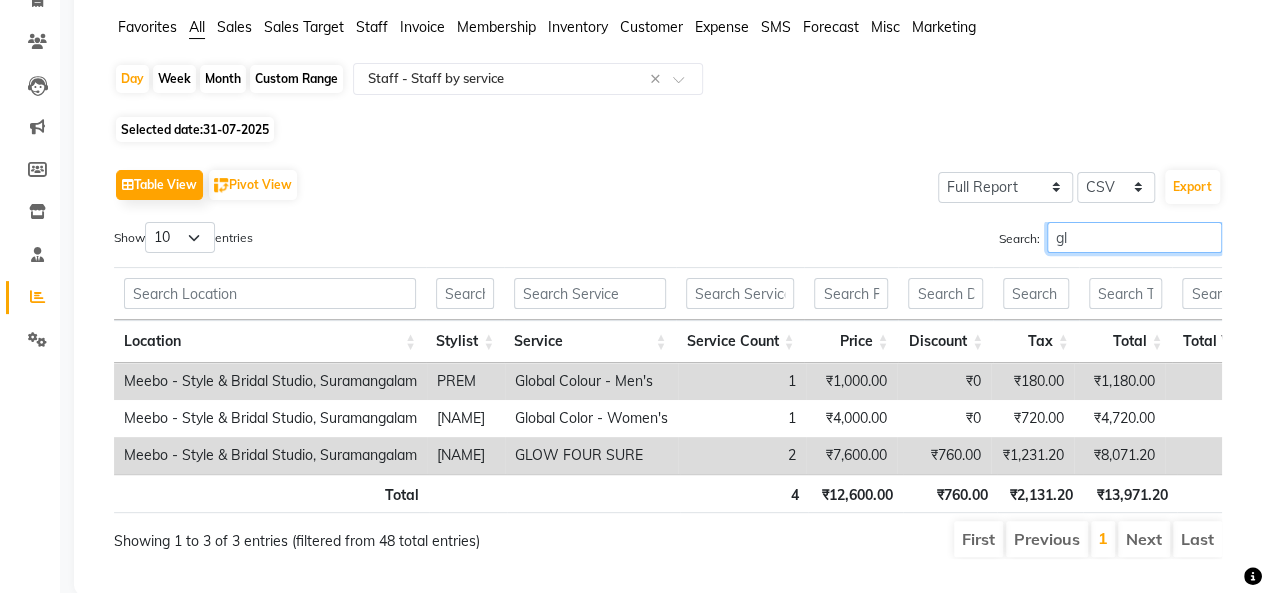 type on "g" 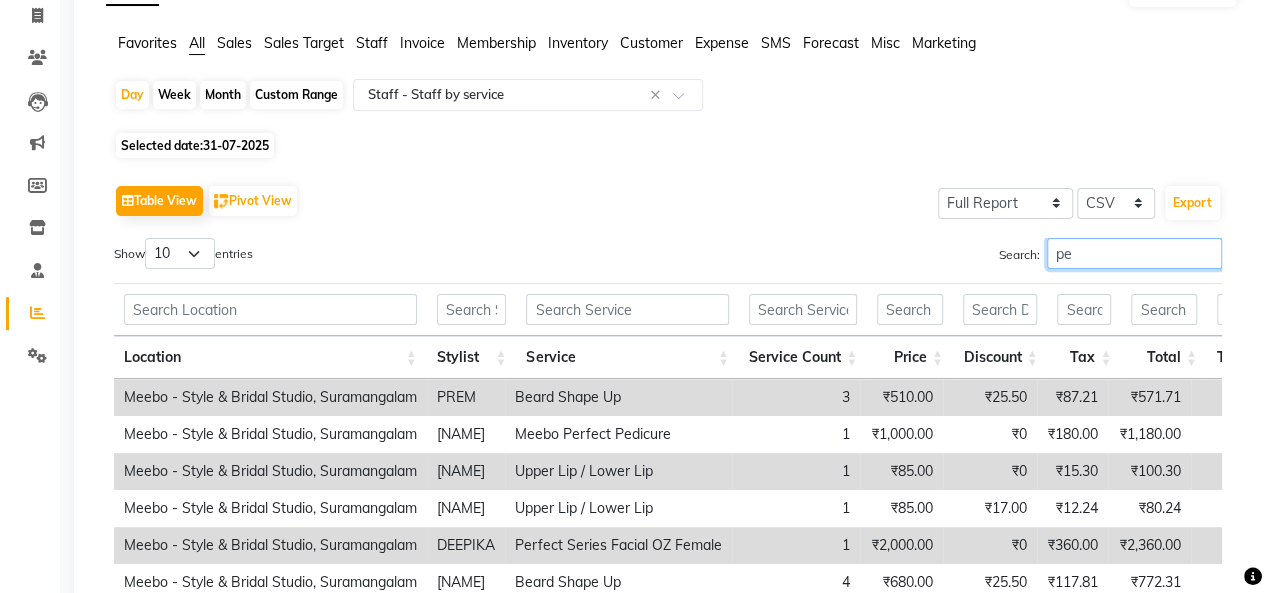 scroll, scrollTop: 146, scrollLeft: 0, axis: vertical 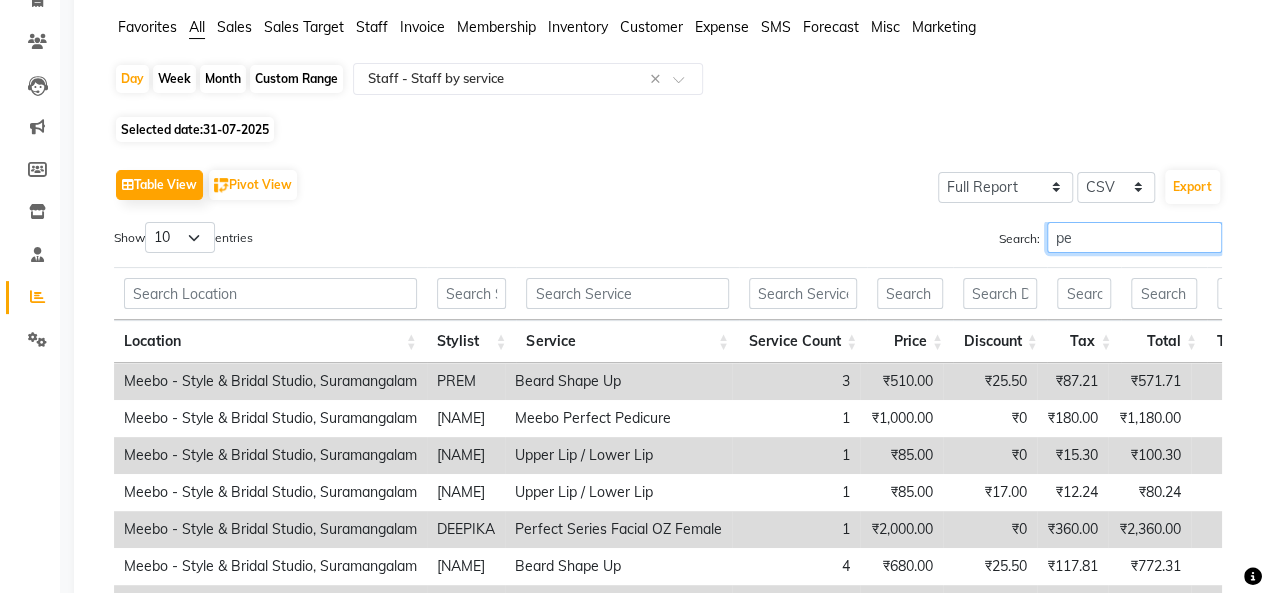 type on "p" 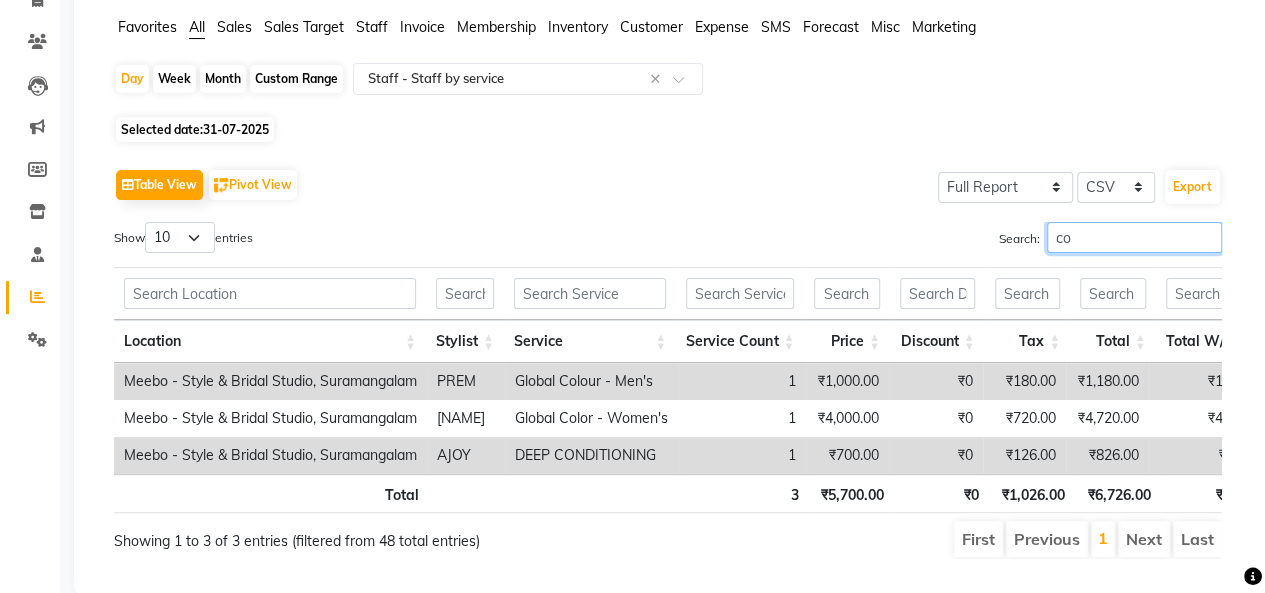 type on "c" 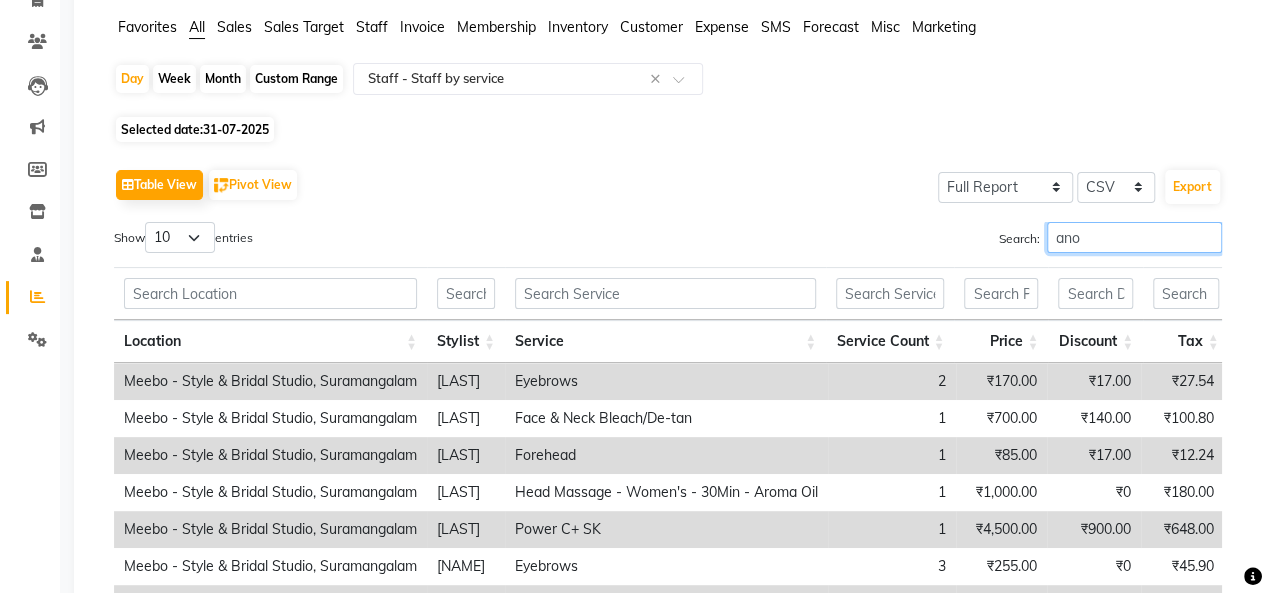 scroll, scrollTop: 130, scrollLeft: 0, axis: vertical 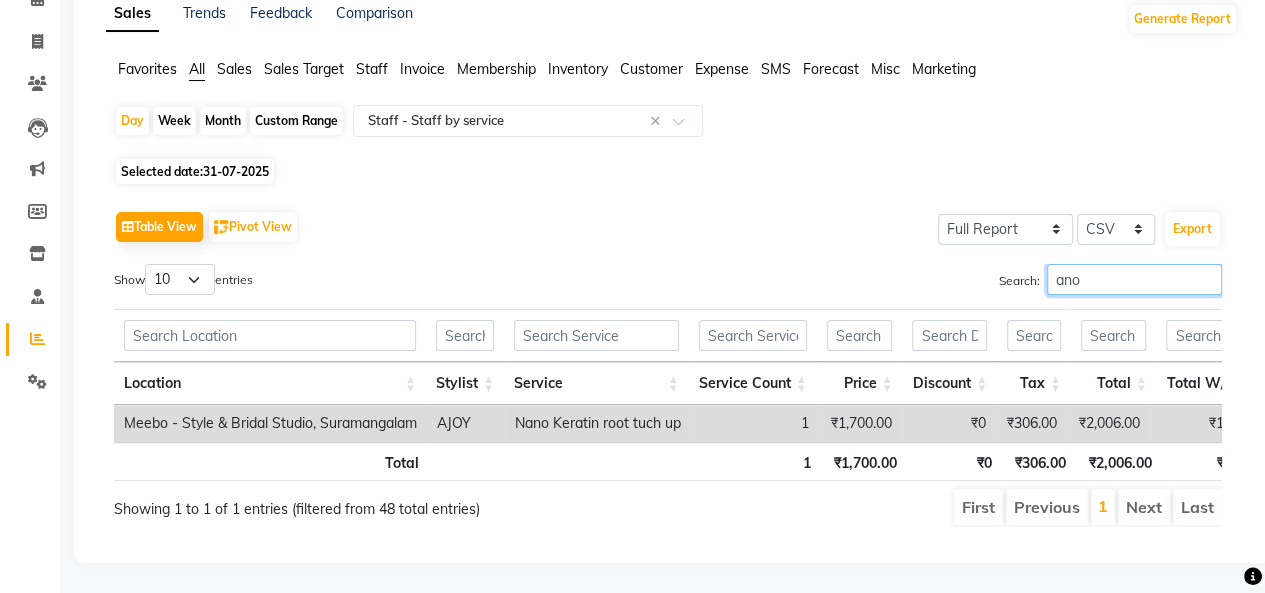type on "ano" 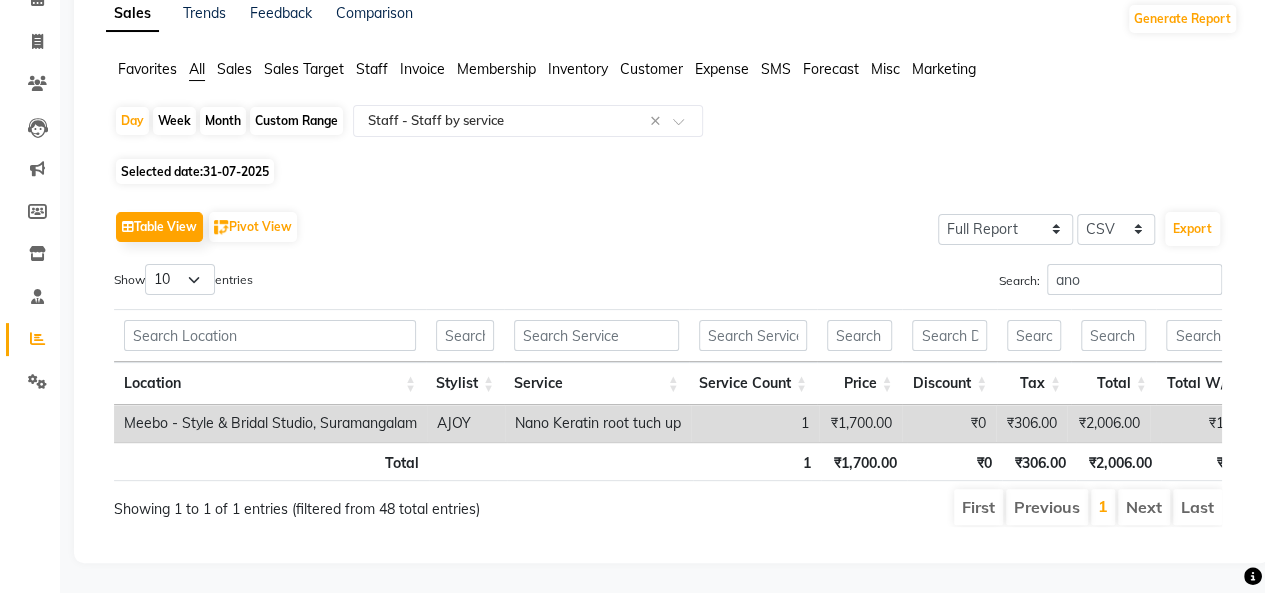 click on "31-07-2025" 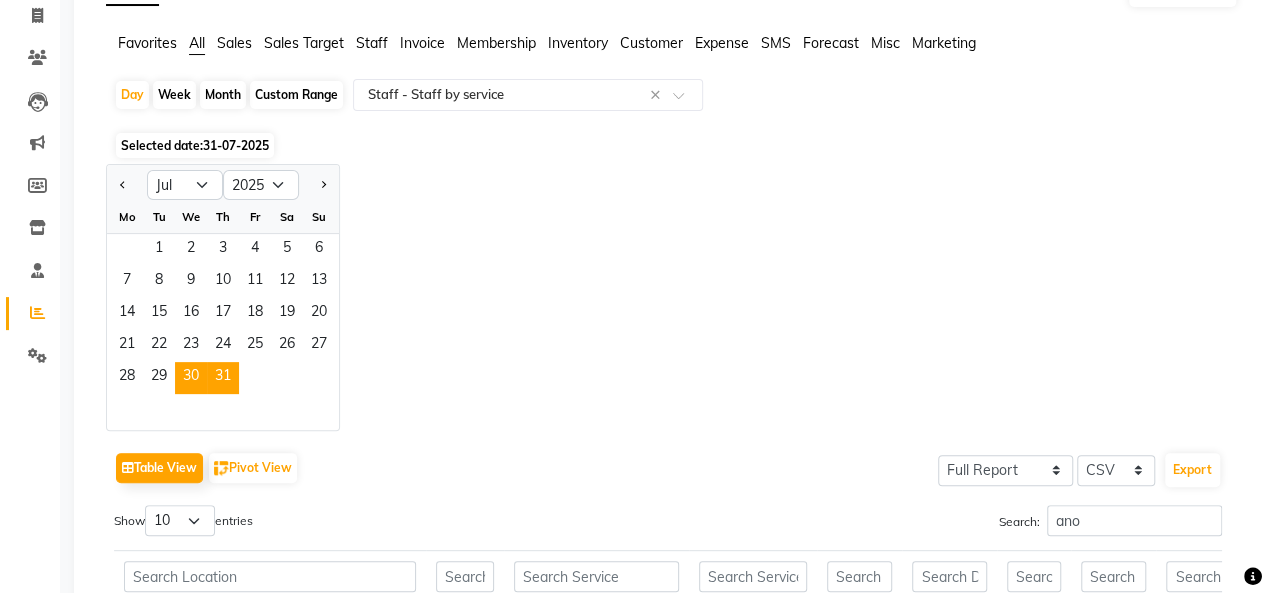click on "30" 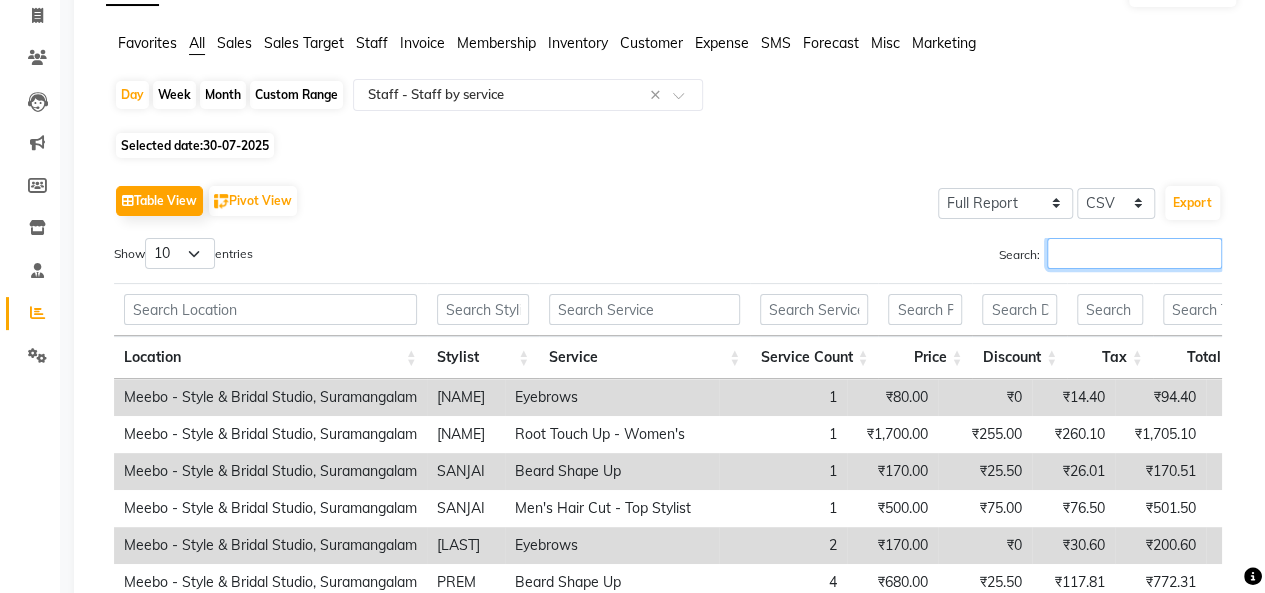 click on "Search:" at bounding box center (1134, 253) 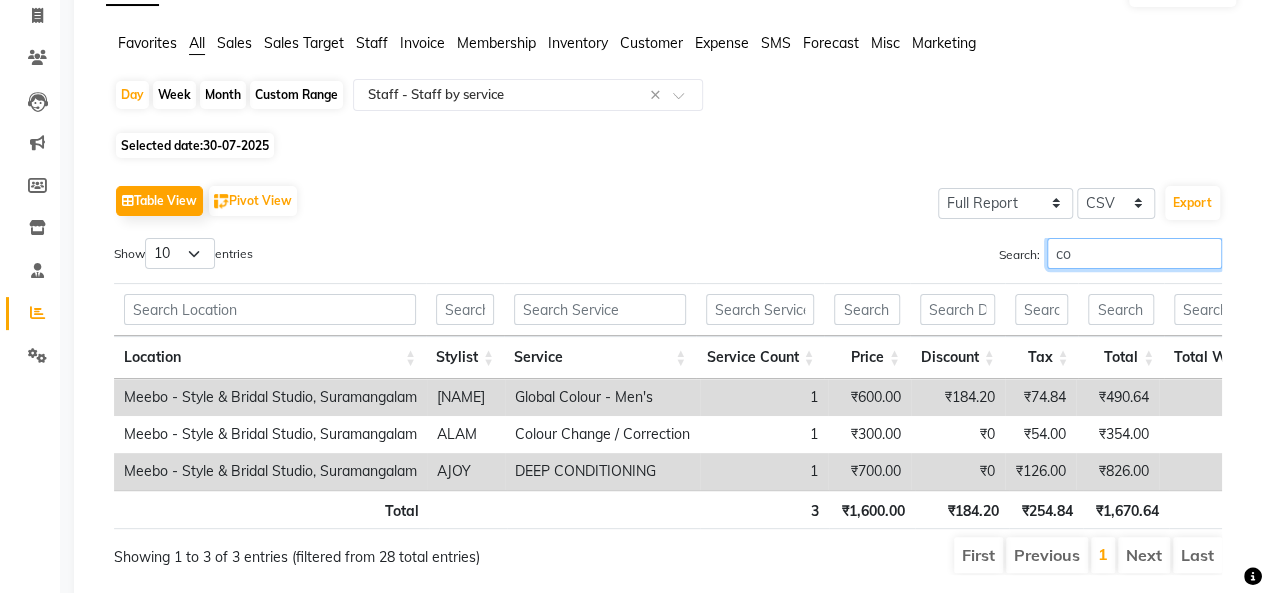 type on "c" 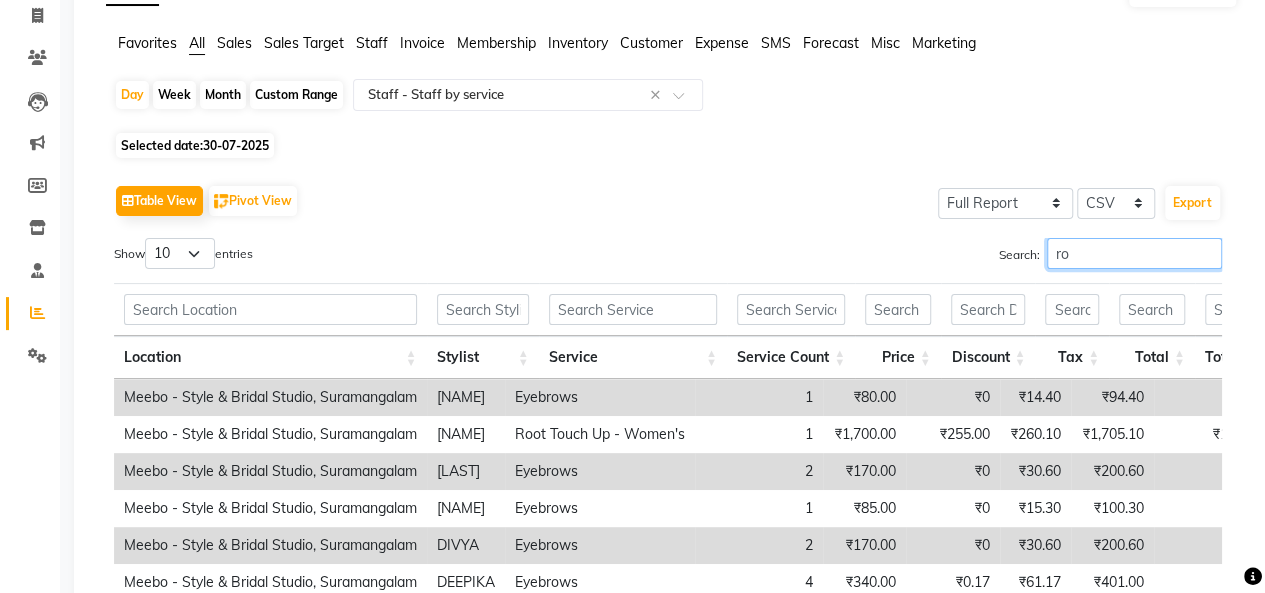 type on "r" 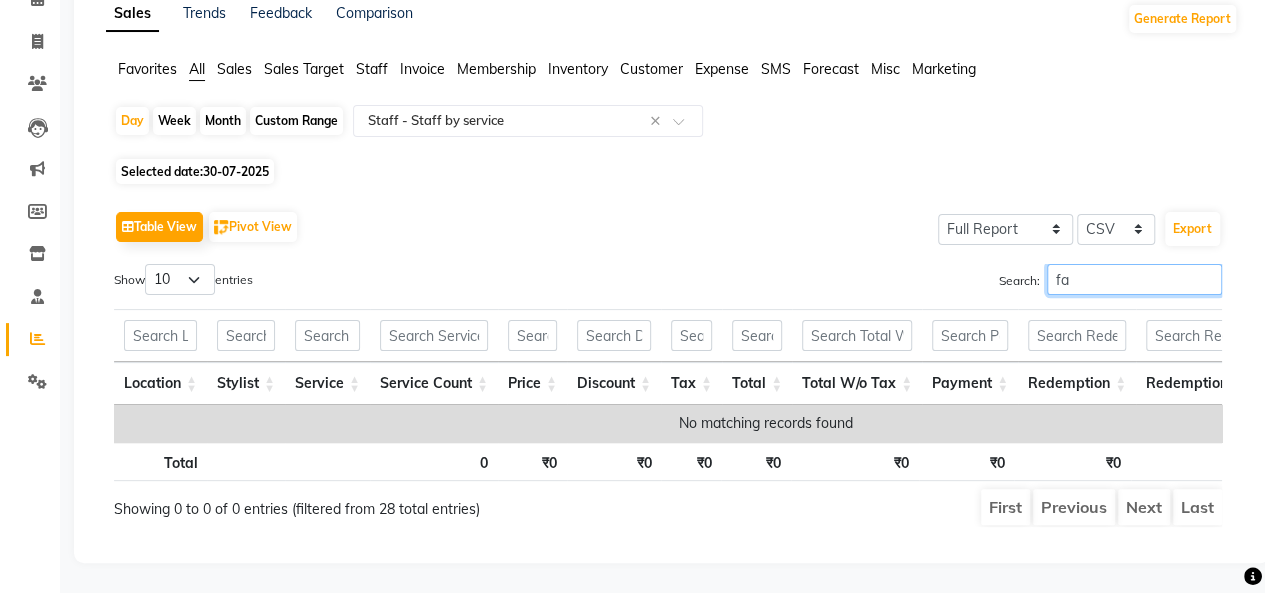 type on "f" 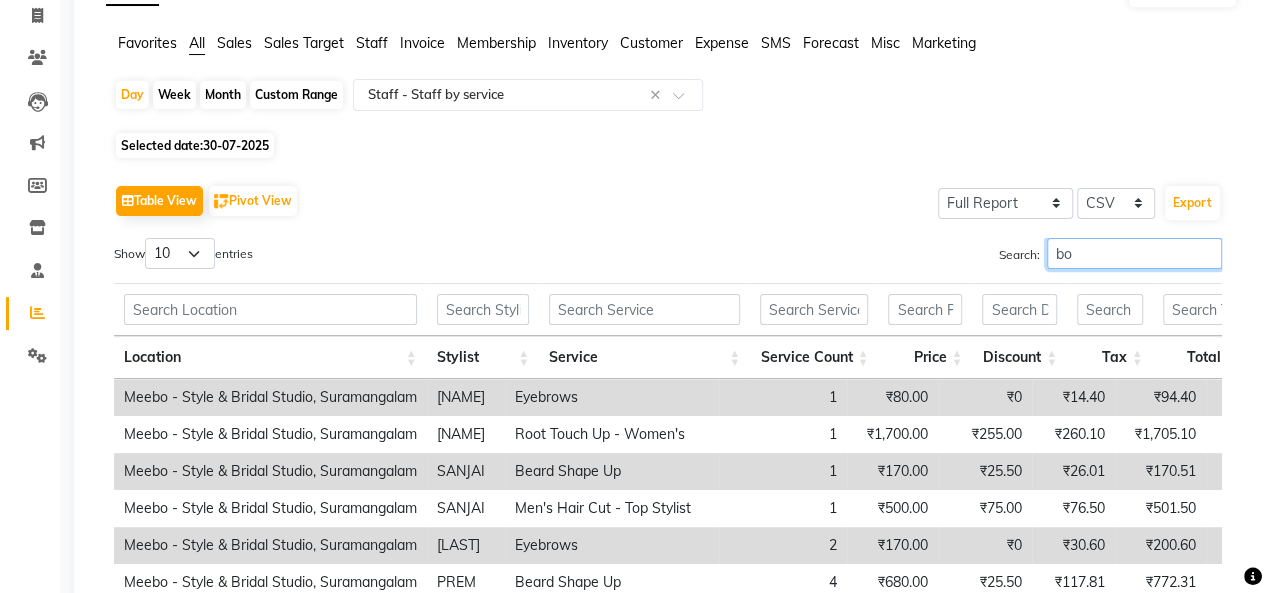 type on "b" 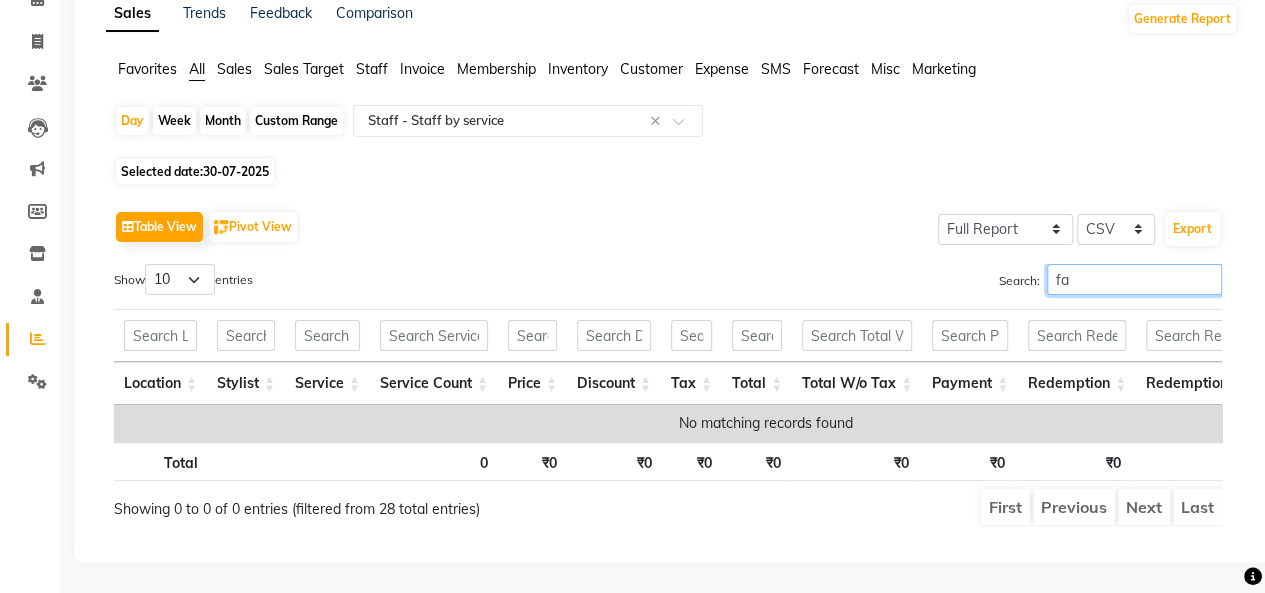 type on "f" 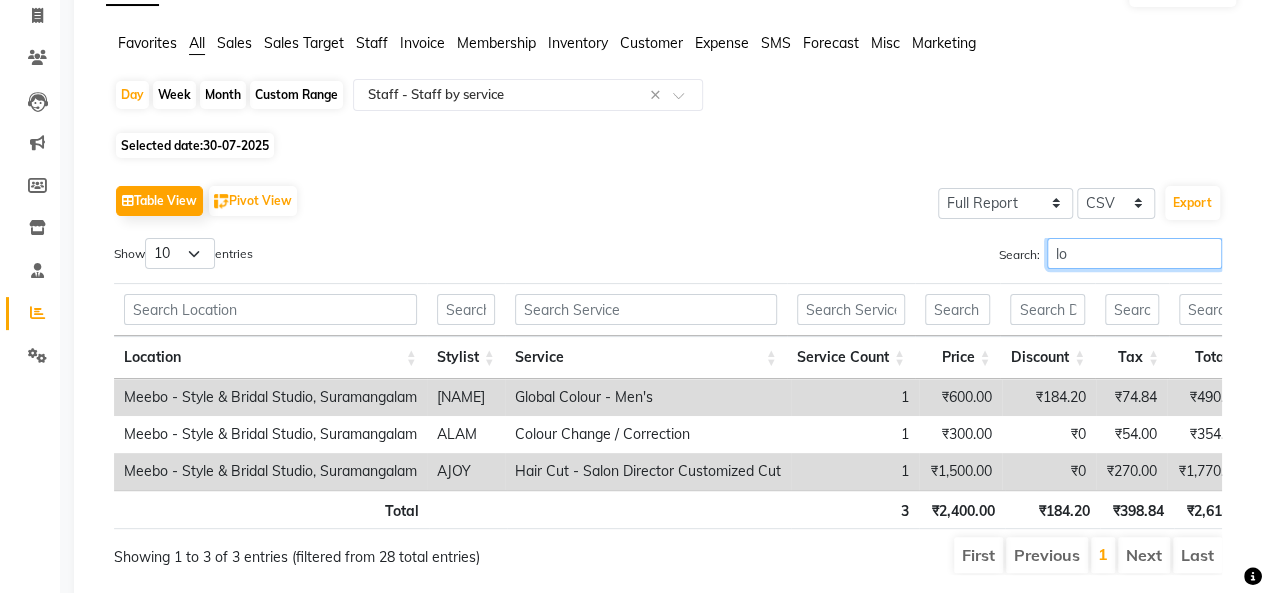 type on "l" 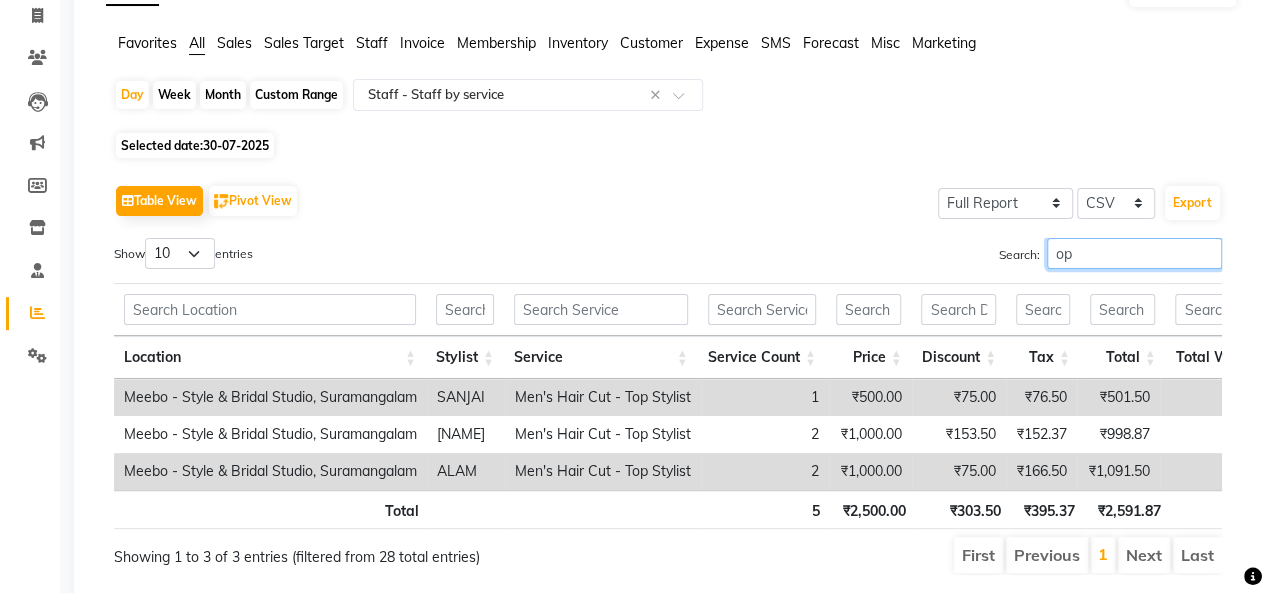 type on "o" 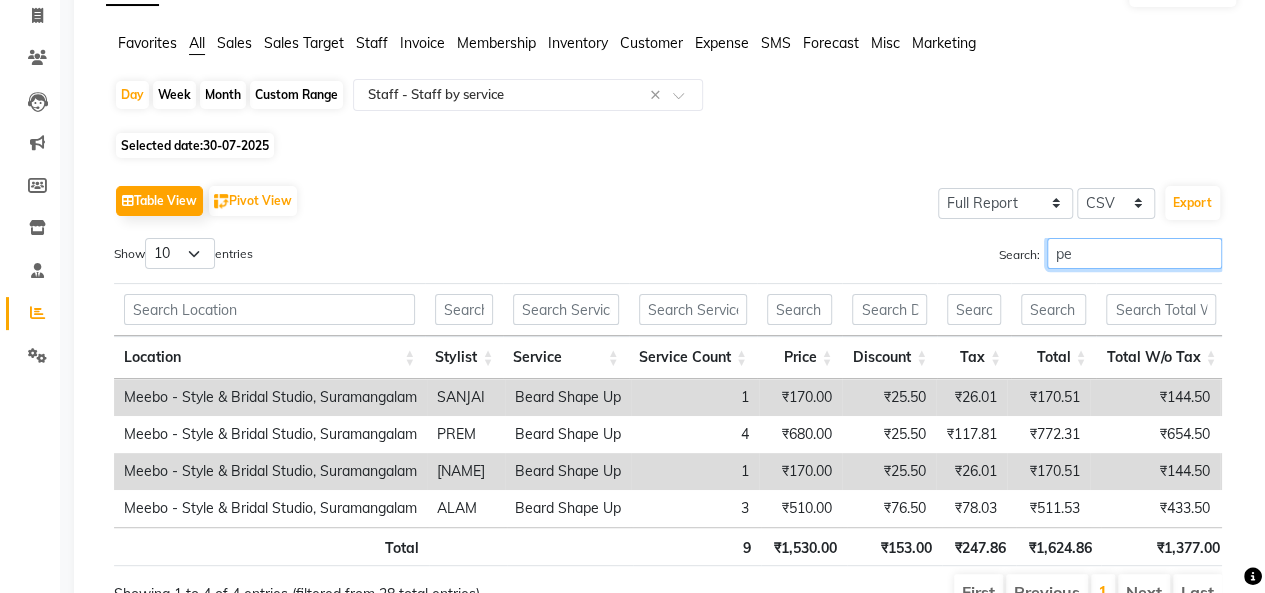 type on "p" 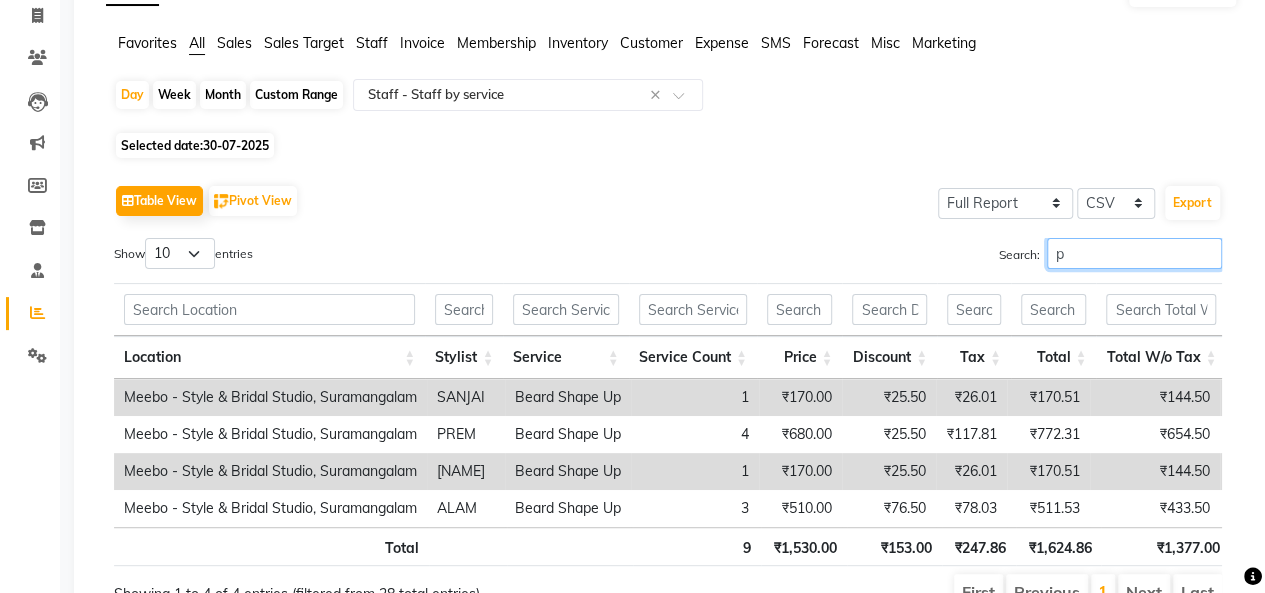 type 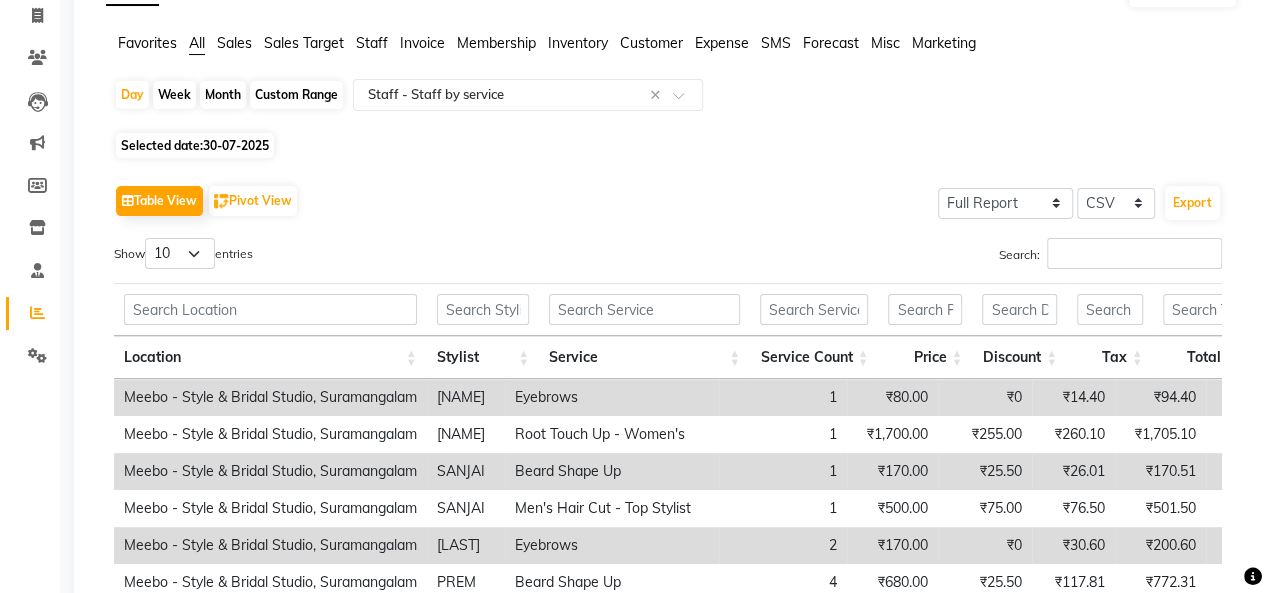 click on "30-07-2025" 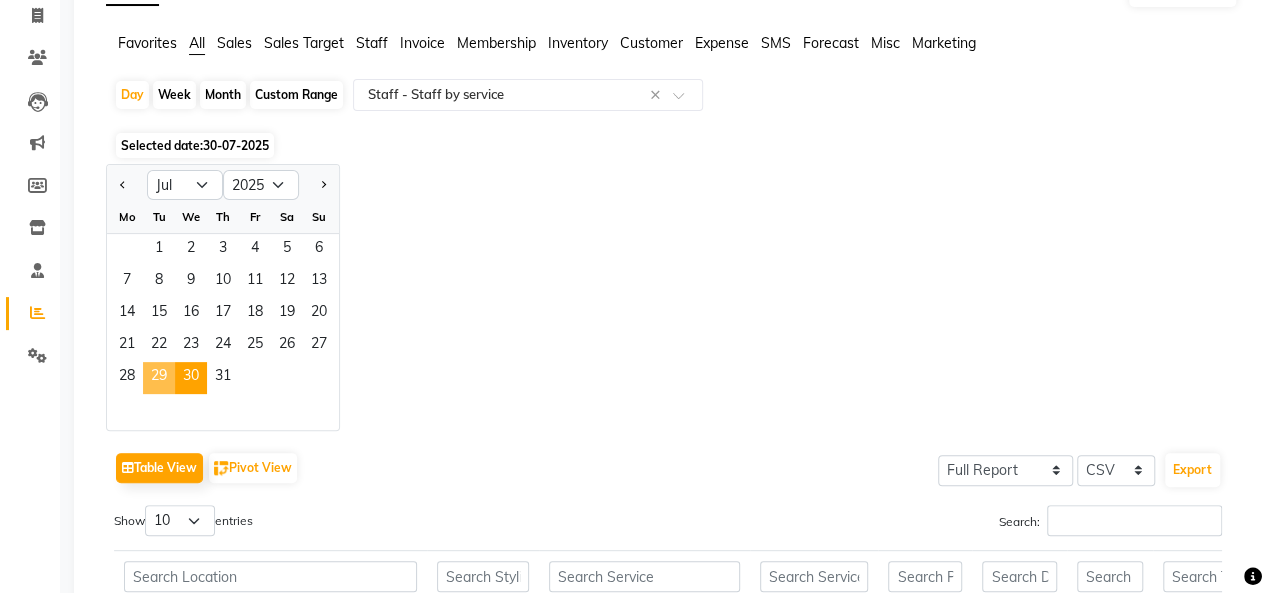 click on "29" 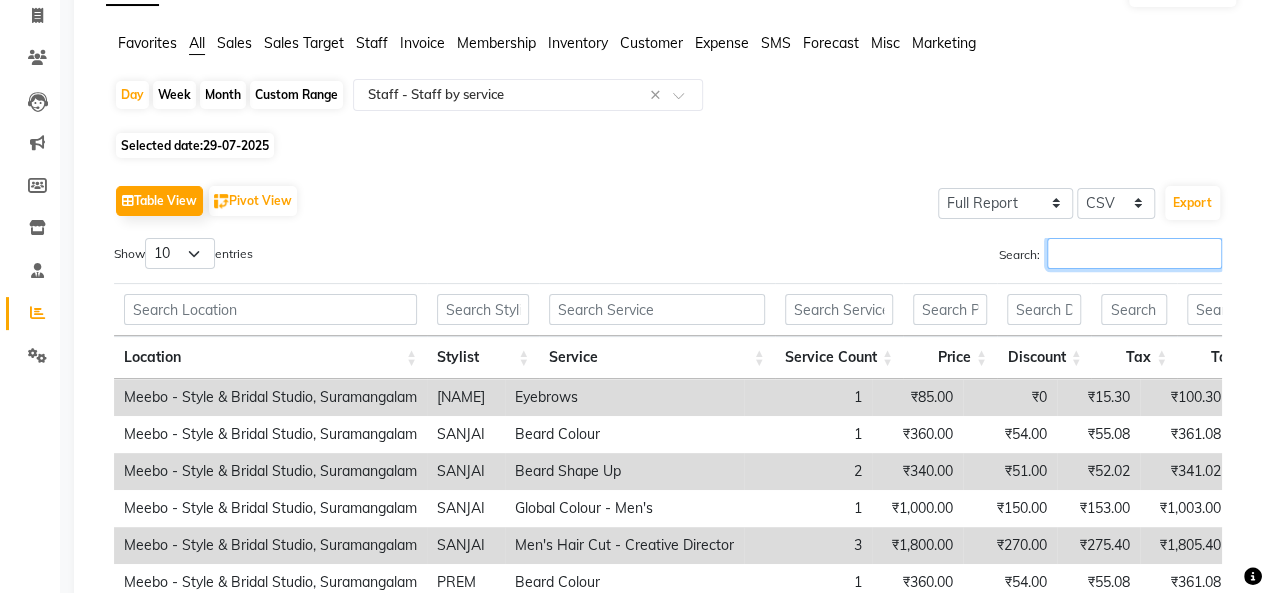 click on "Search:" at bounding box center (1134, 253) 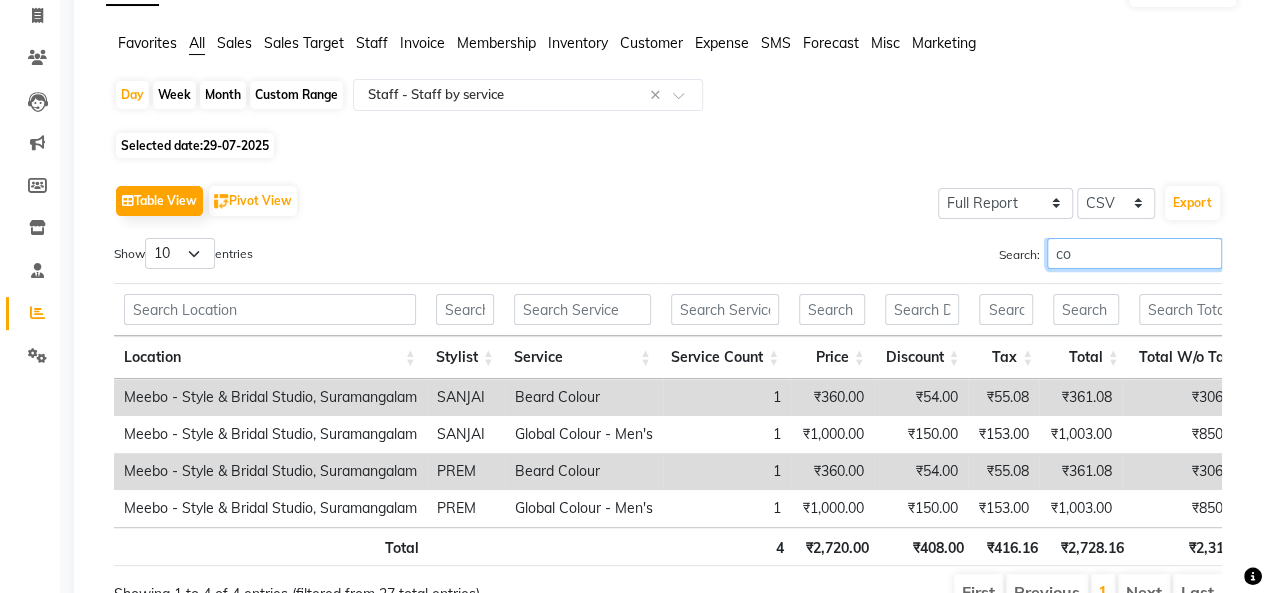 type on "c" 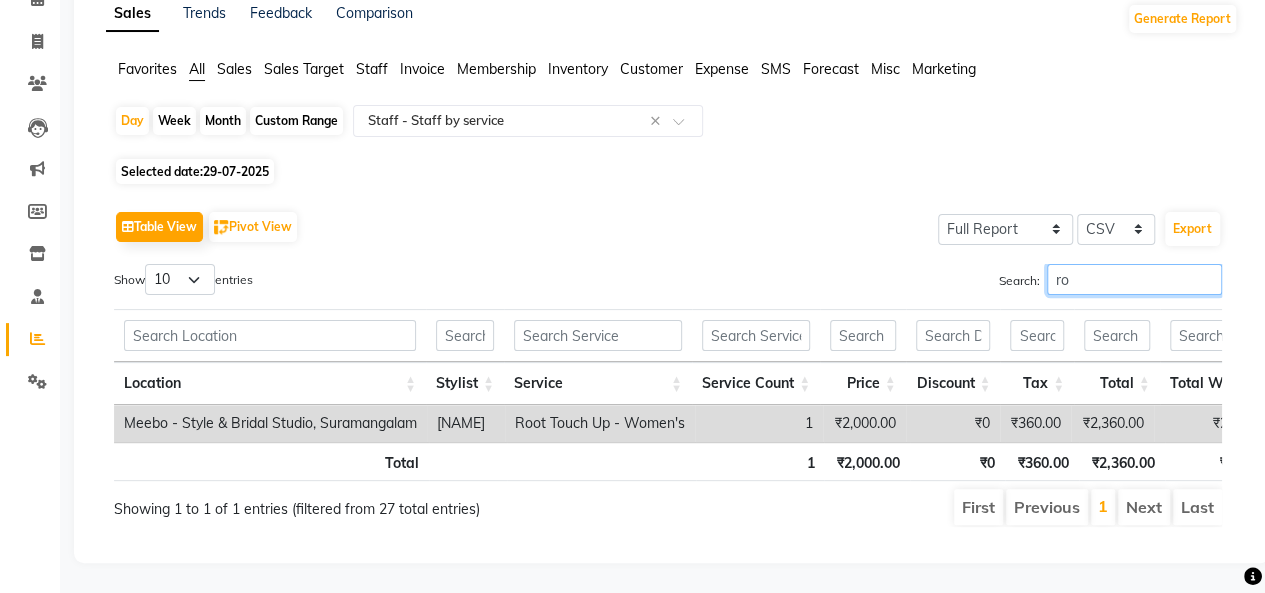 type on "r" 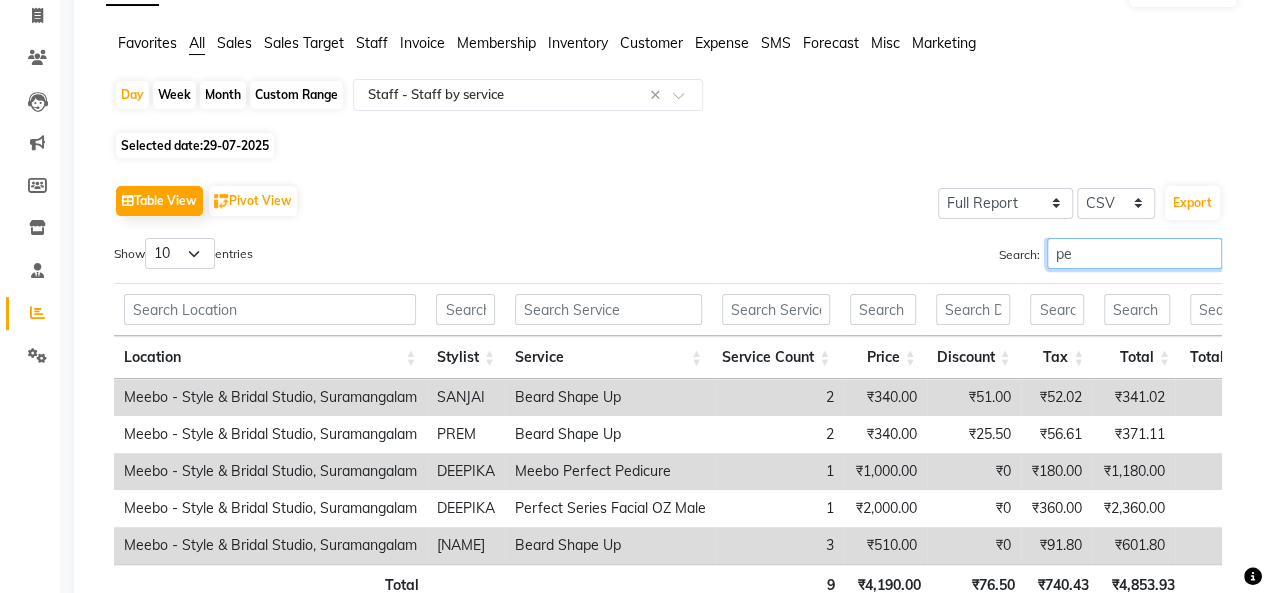 type on "p" 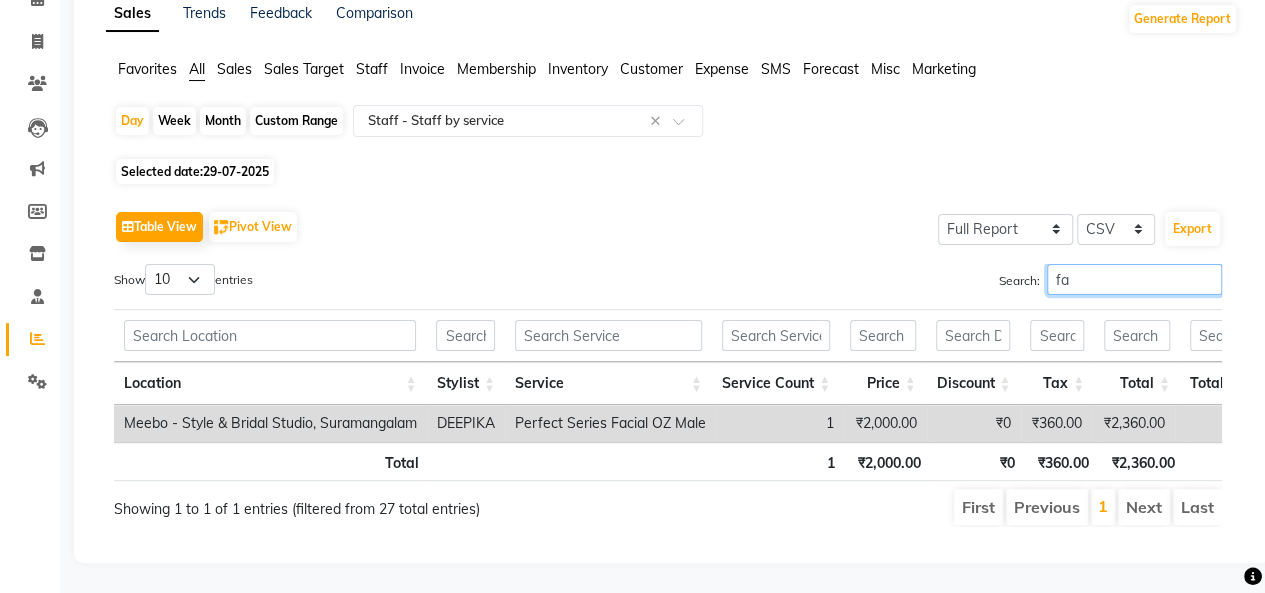 type on "f" 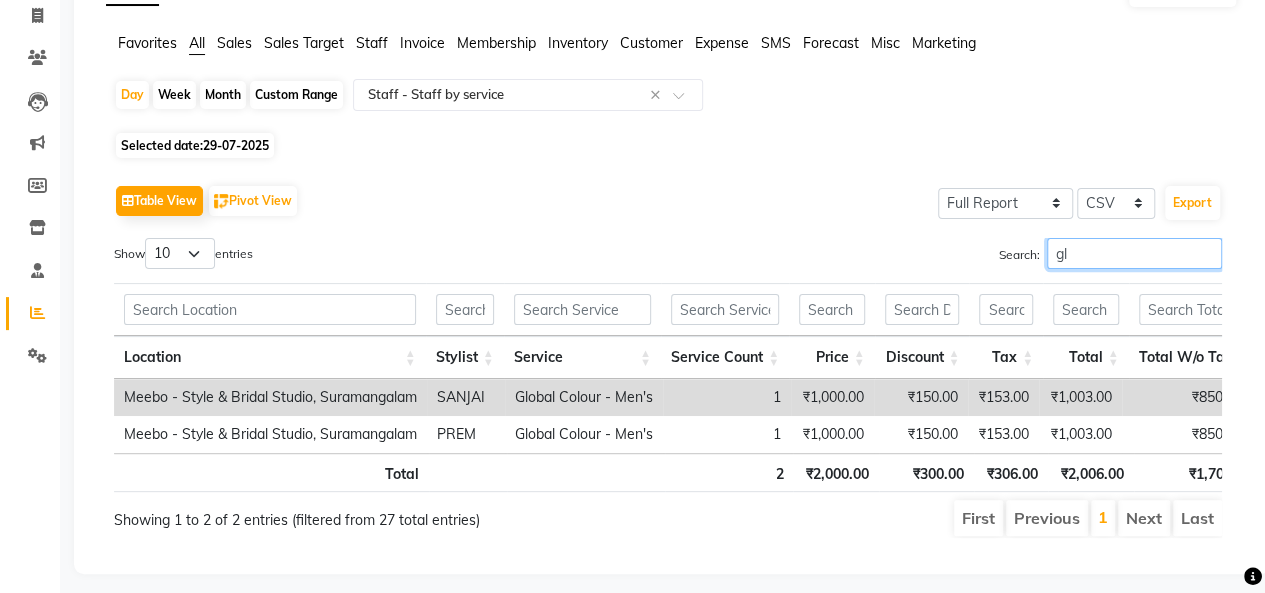 type on "g" 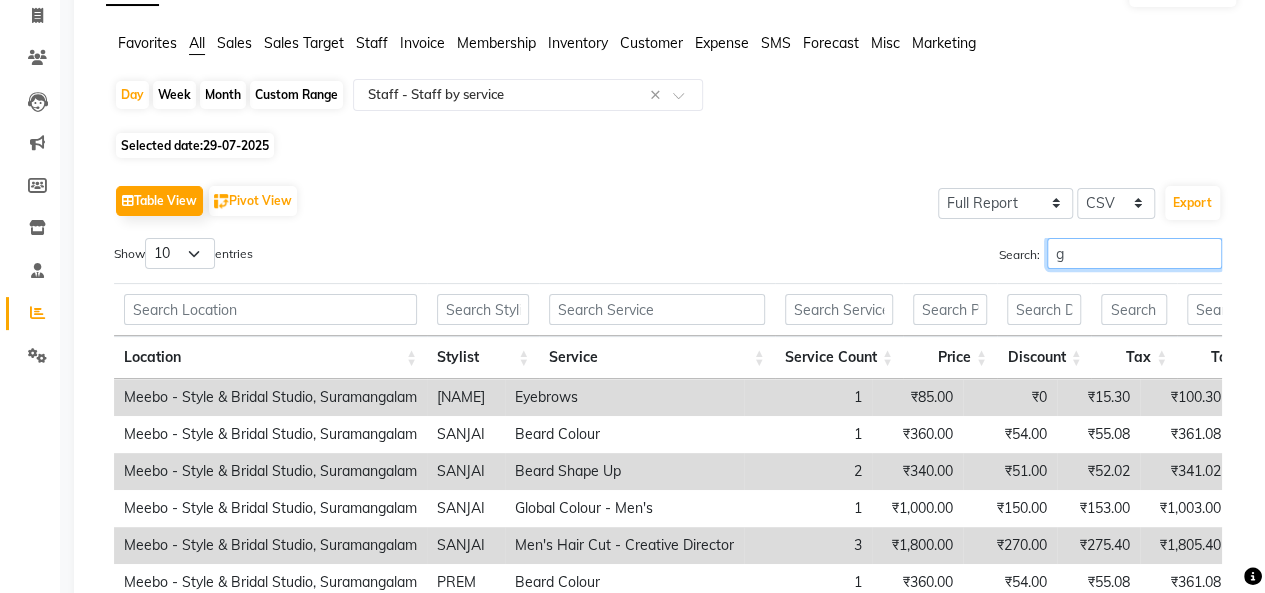 type 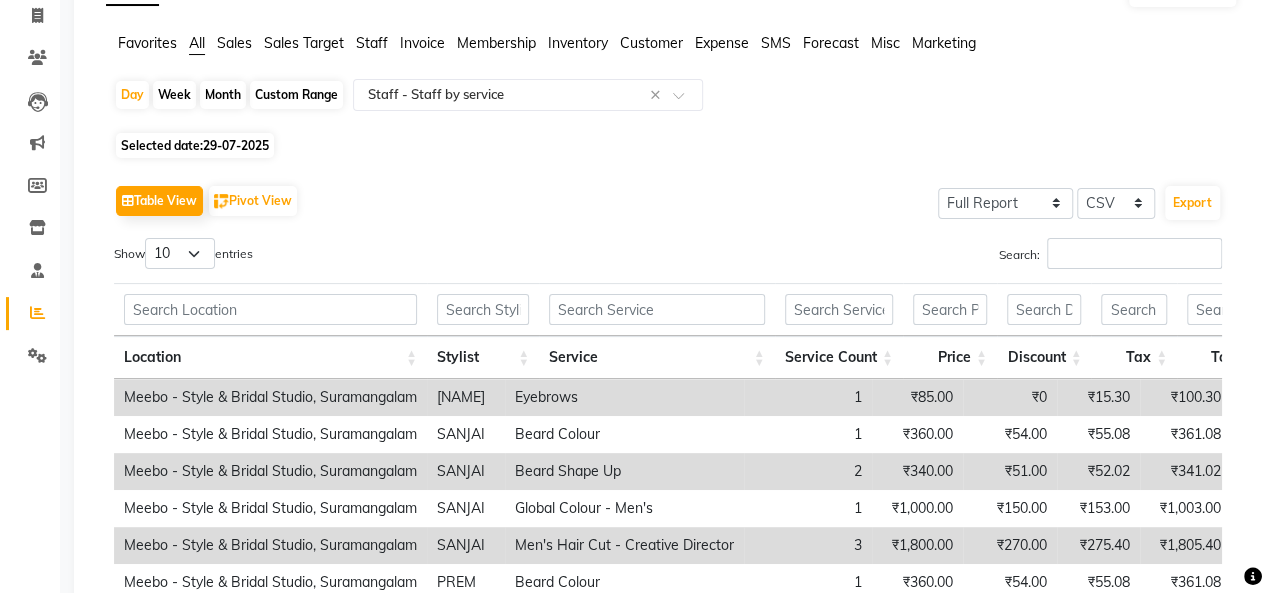 click on "29-07-2025" 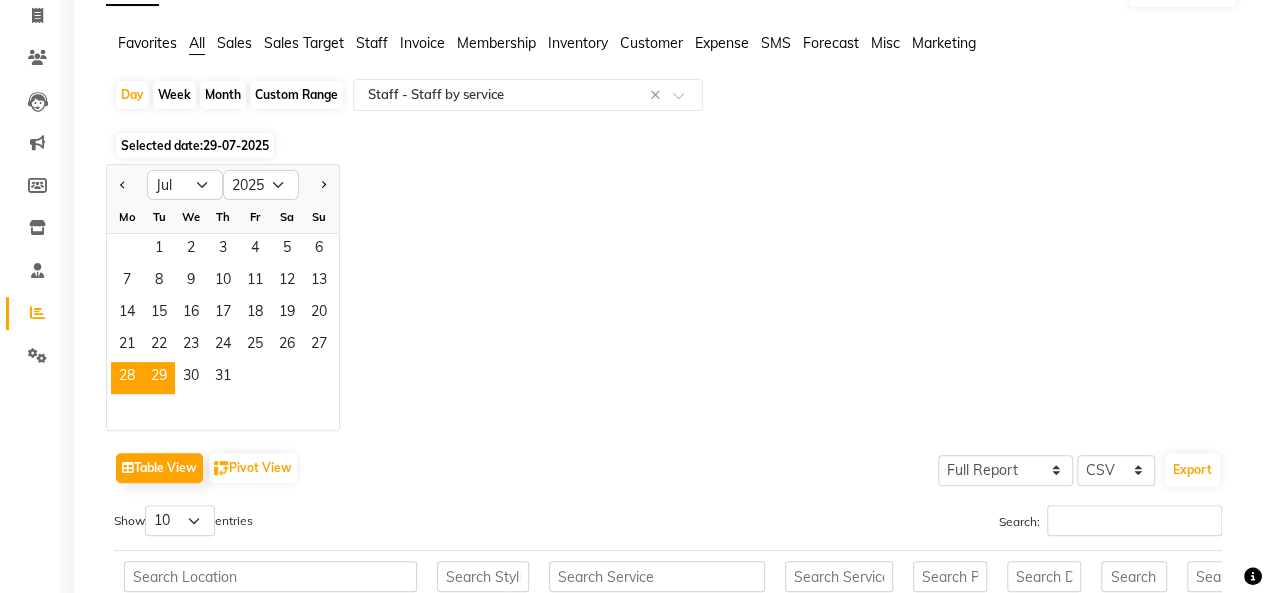 click on "28" 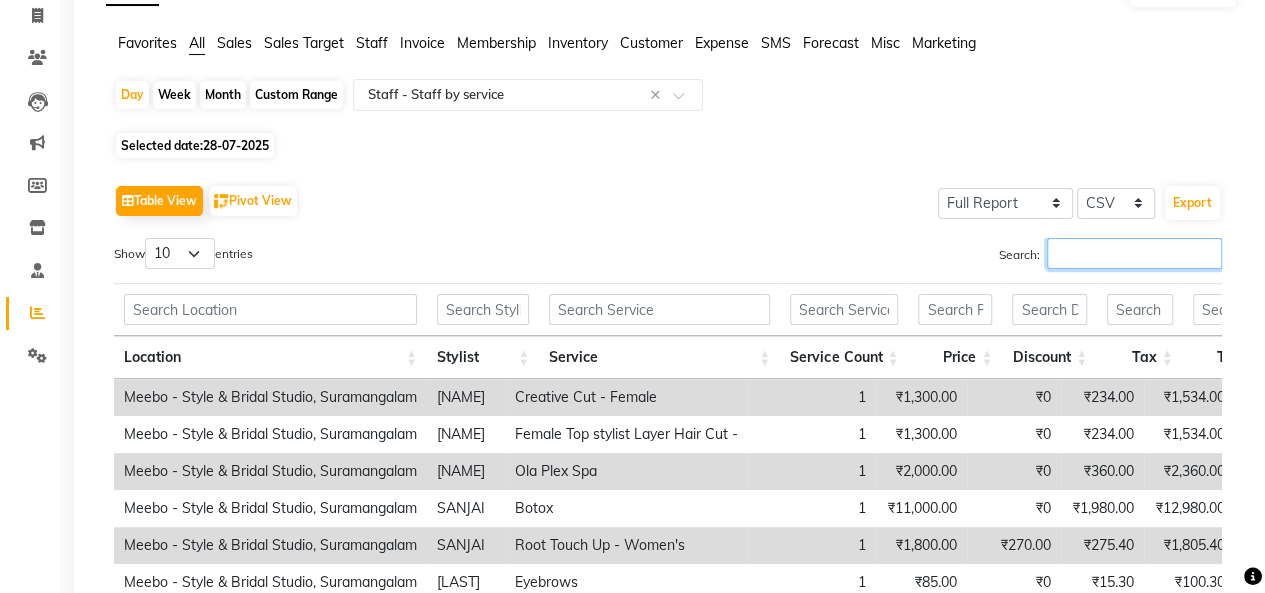click on "Search:" at bounding box center [1134, 253] 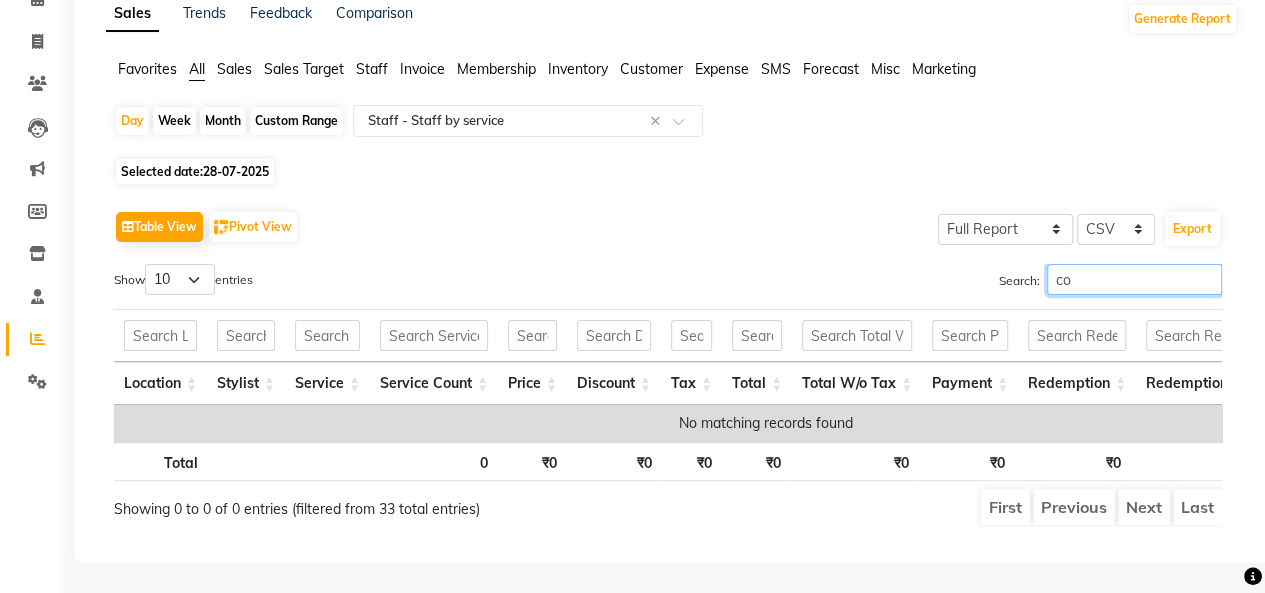 type on "c" 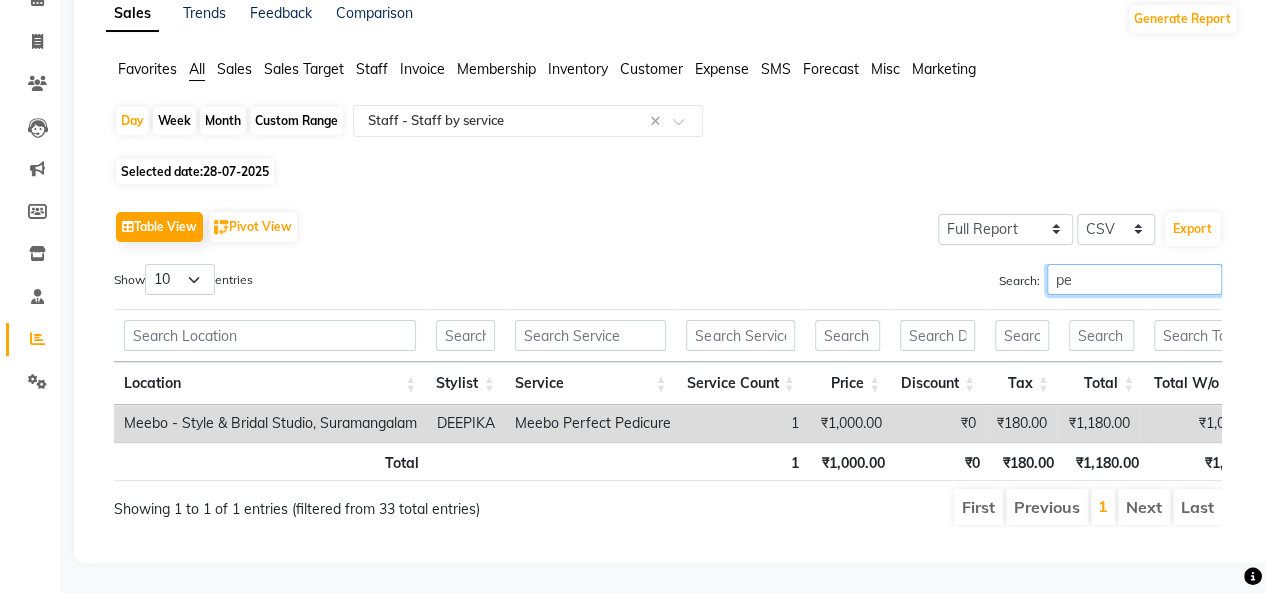 type on "p" 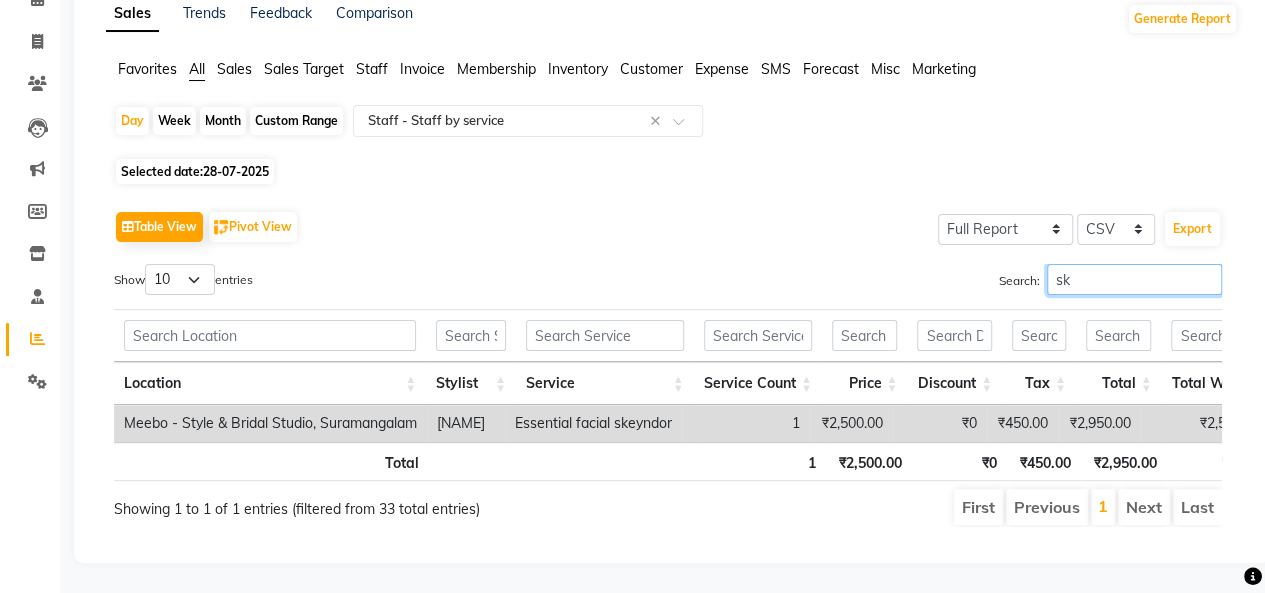 type on "s" 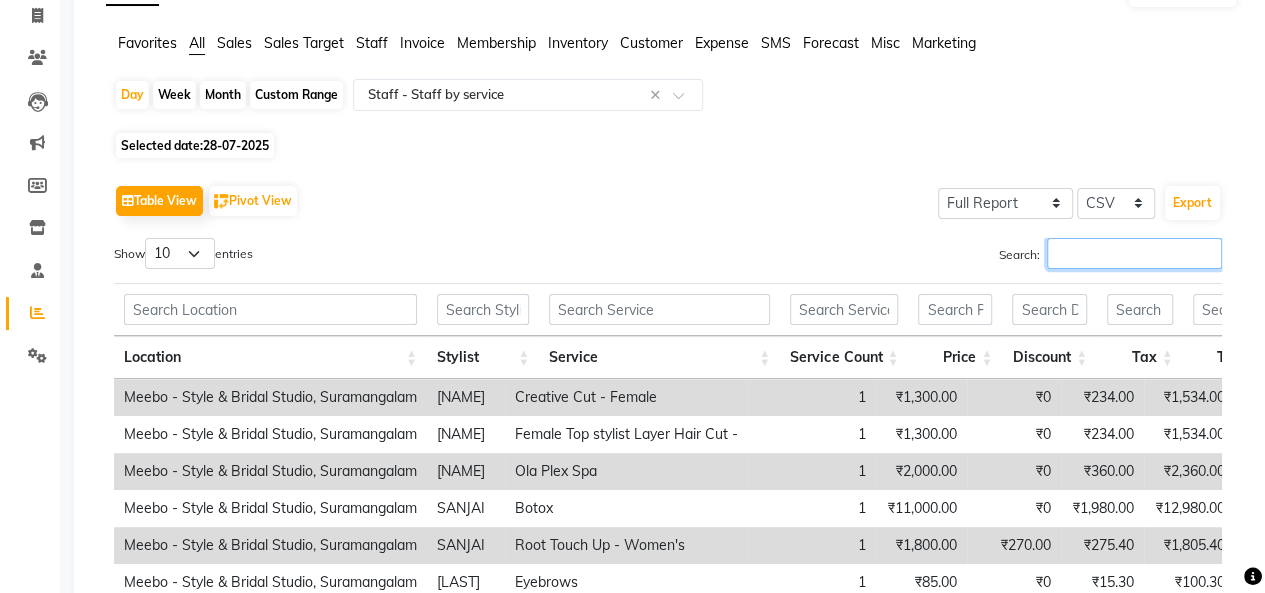 type on "p" 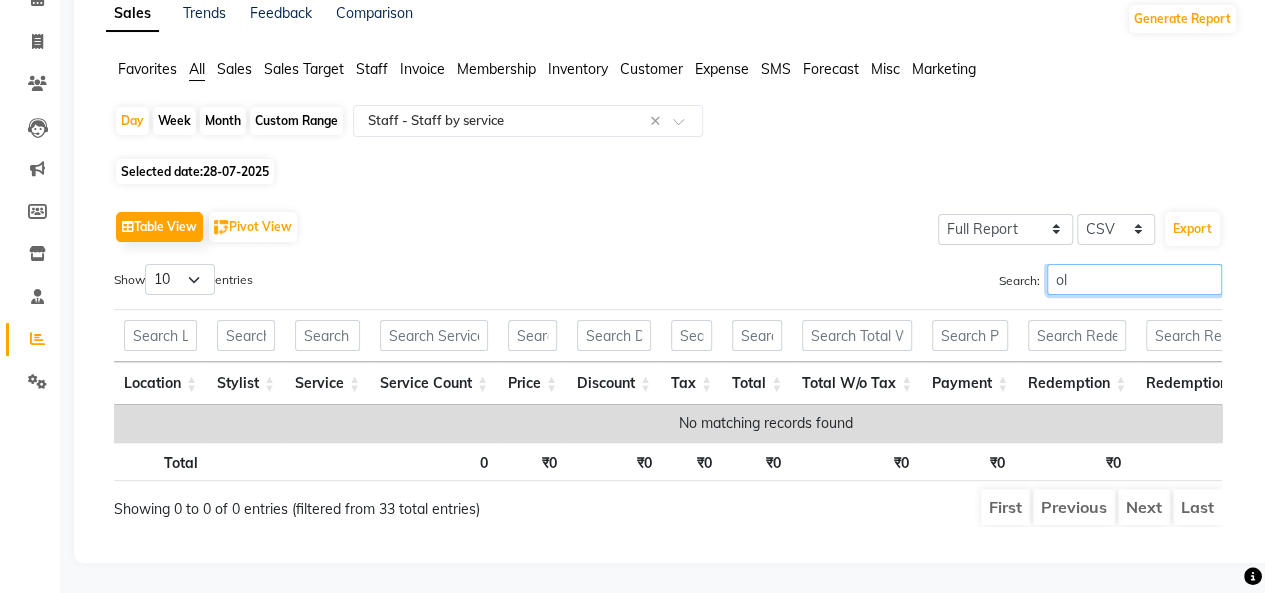 type on "o" 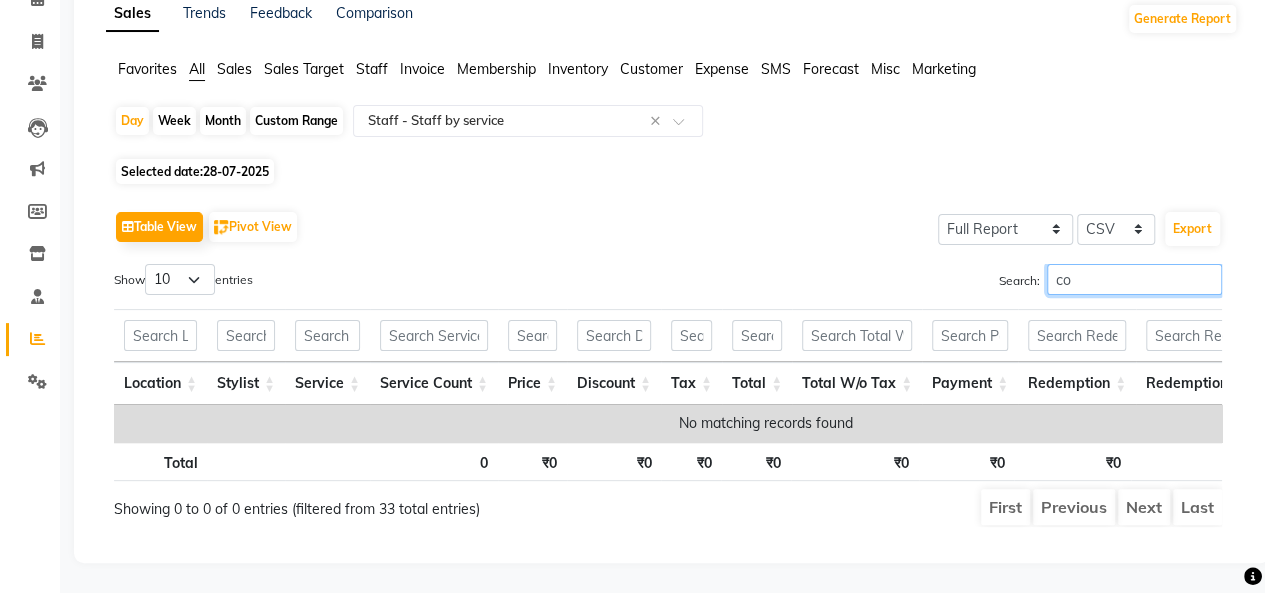 type on "c" 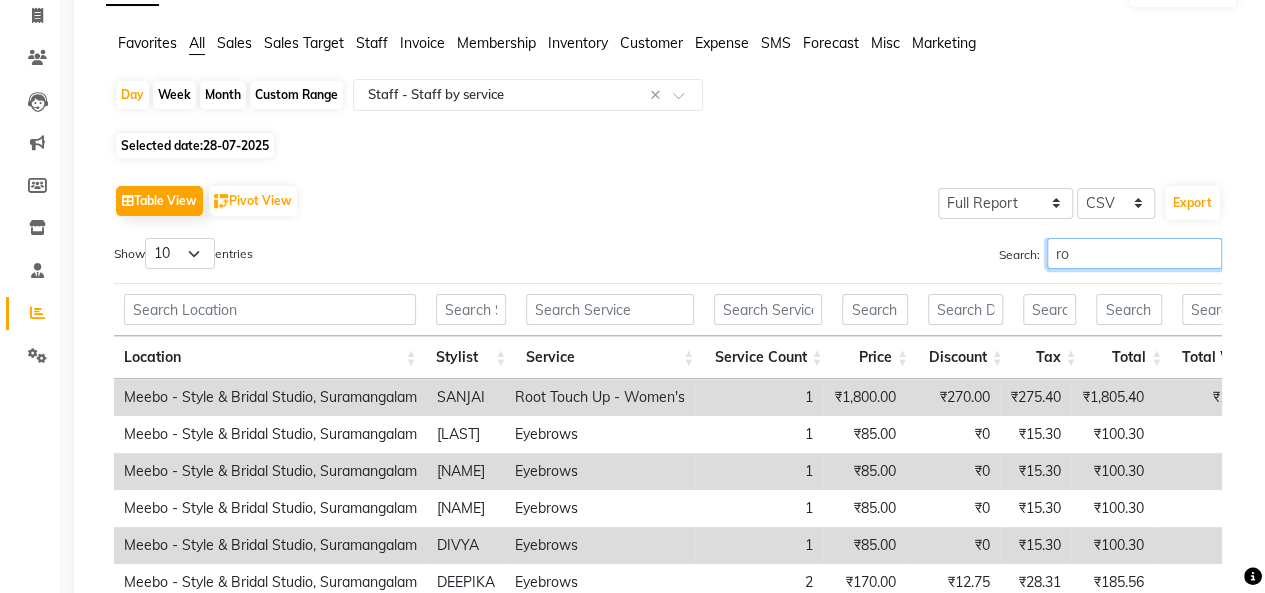 type on "r" 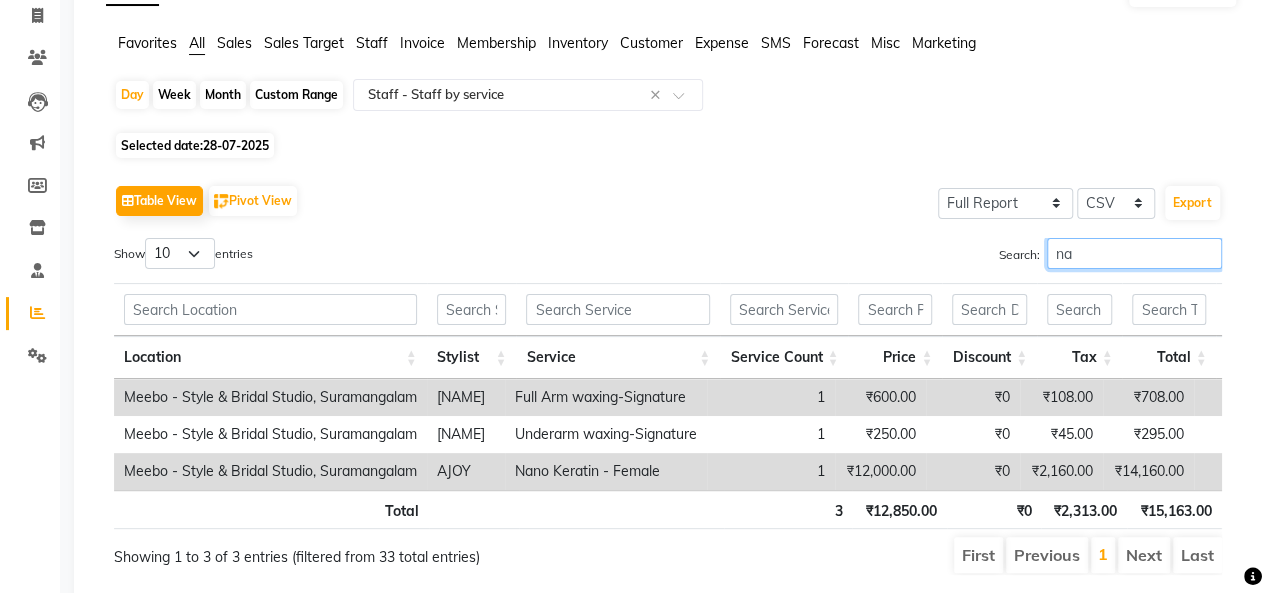 type on "n" 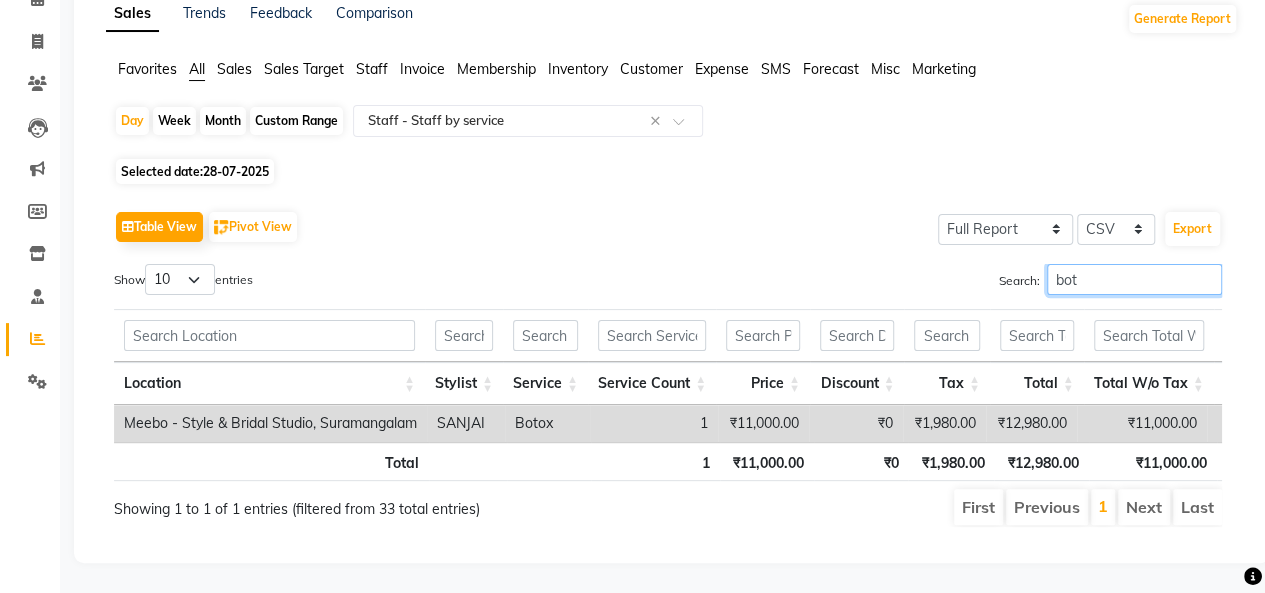 type on "bot" 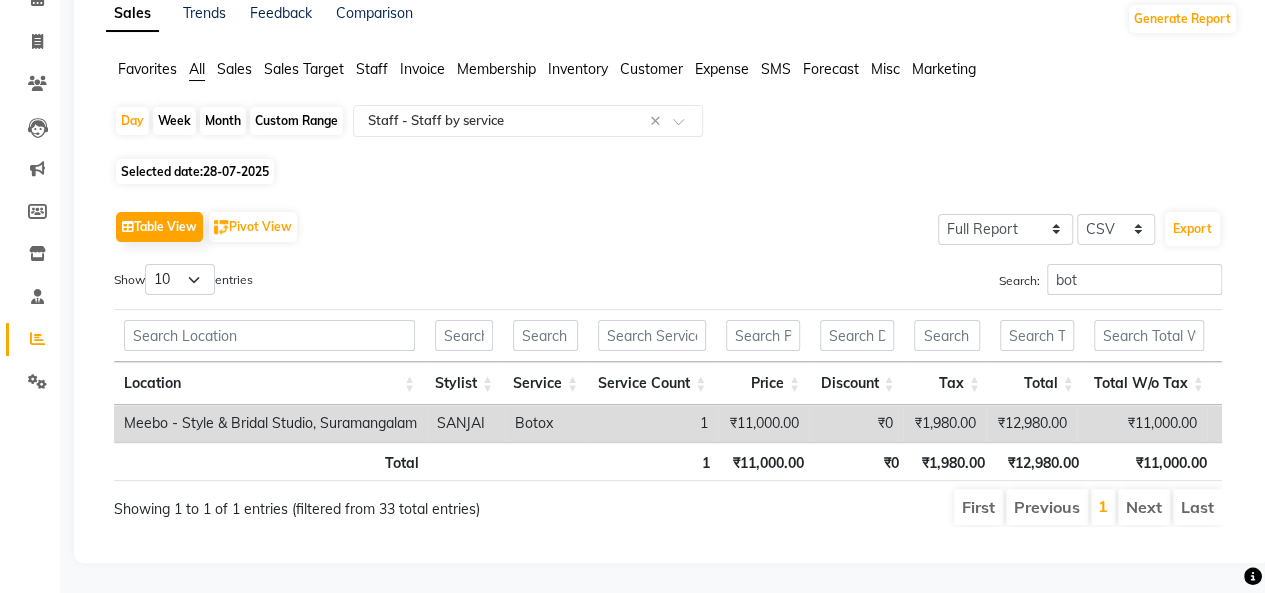 click on "28-07-2025" 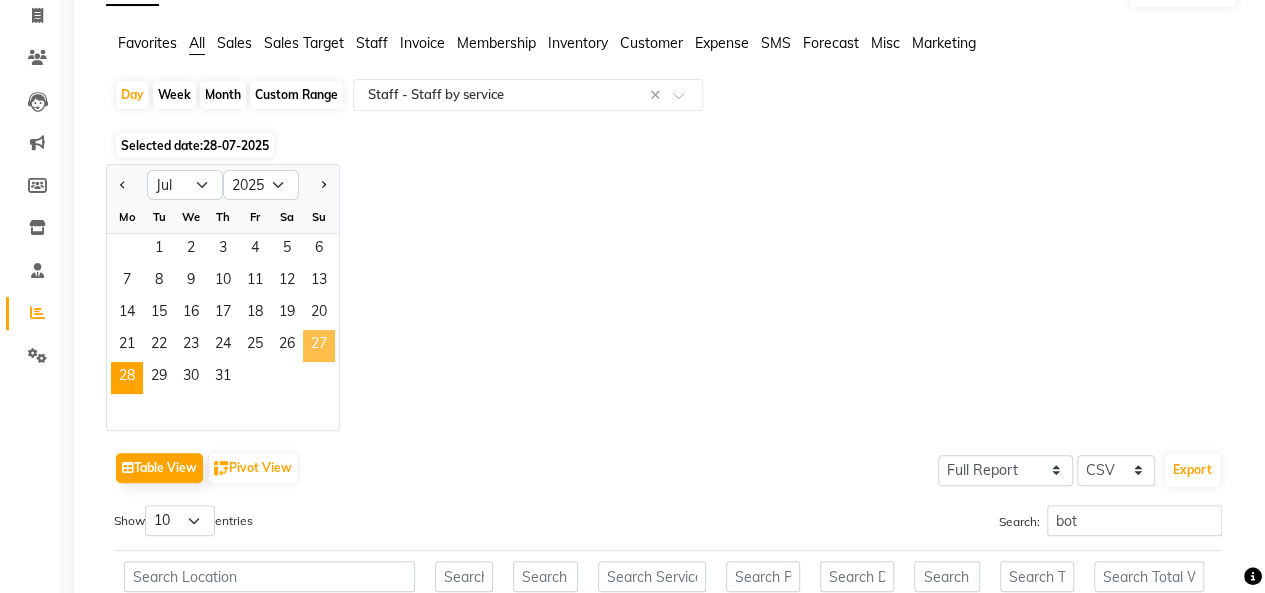 click on "27" 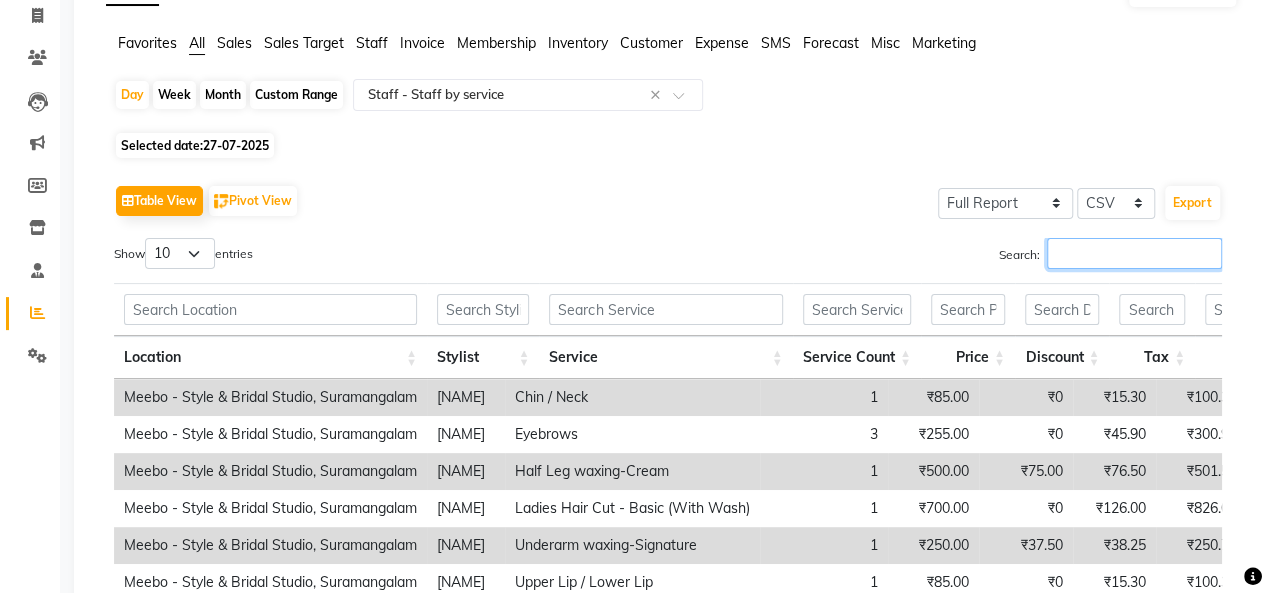 click on "Search:" at bounding box center [1134, 253] 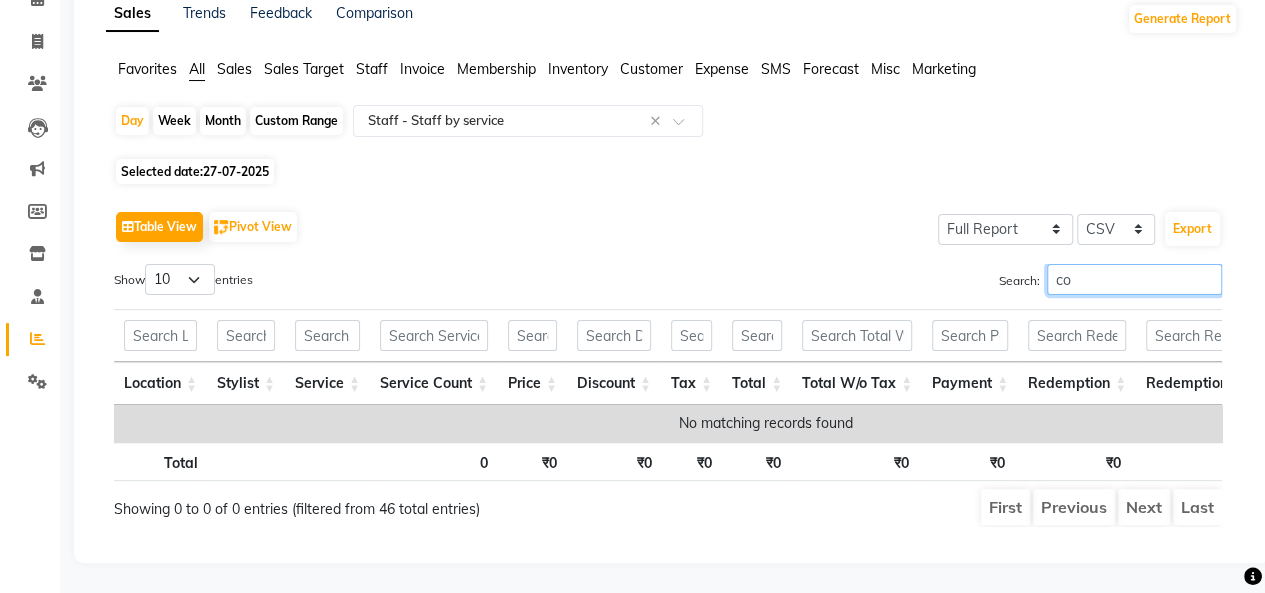 type on "c" 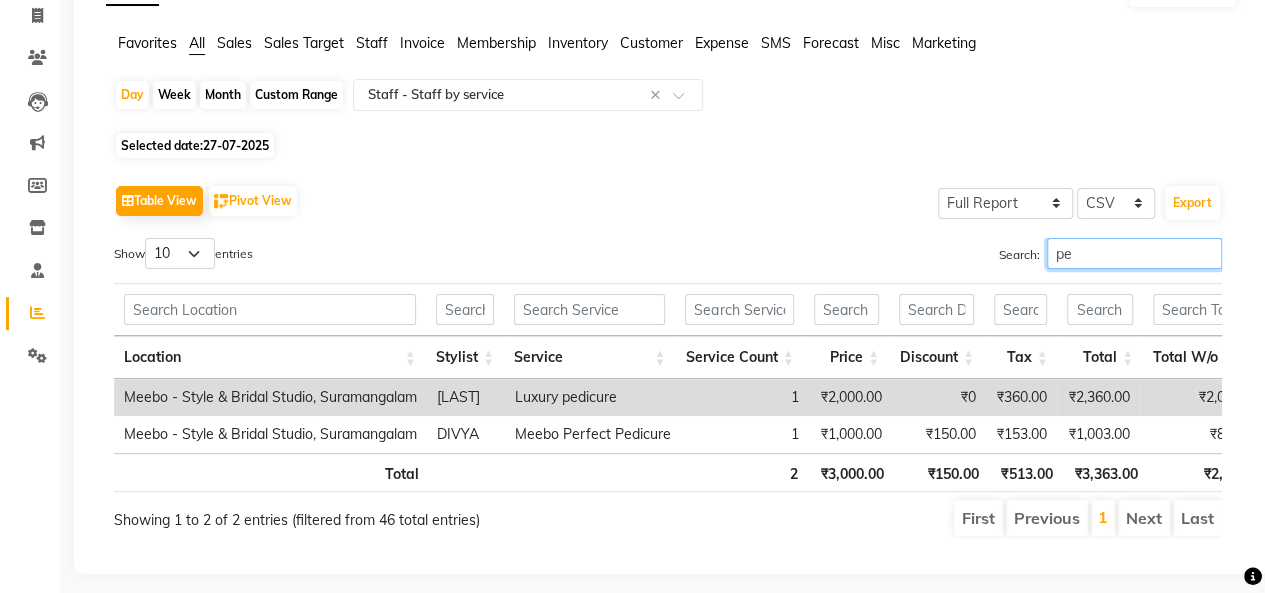 type on "p" 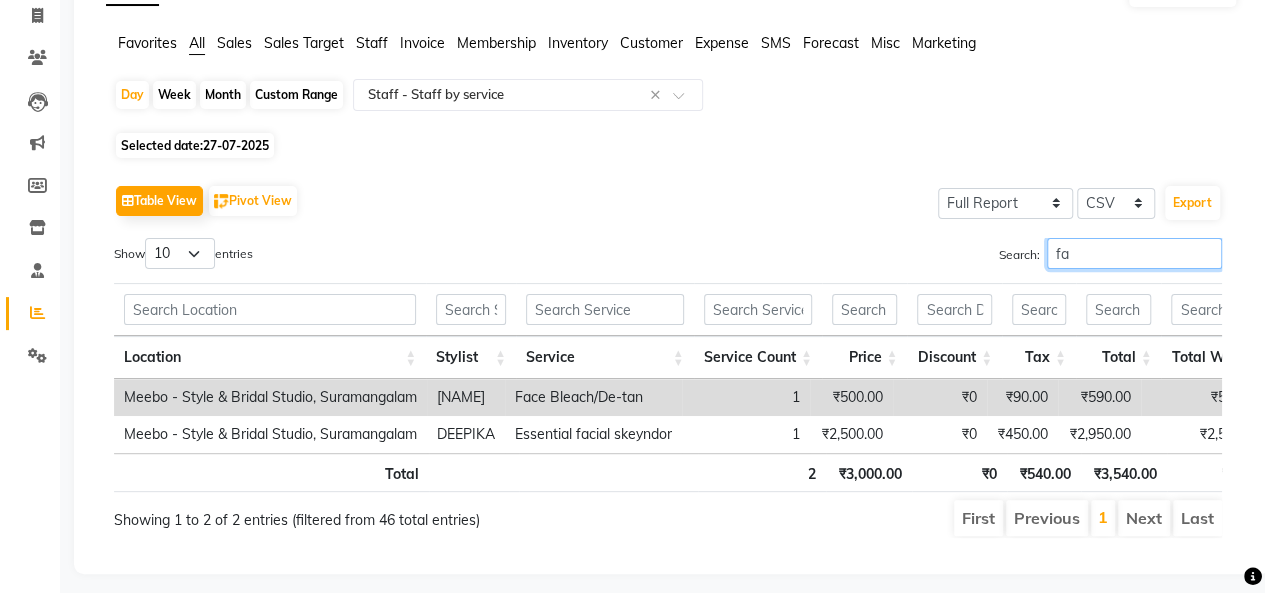 type on "f" 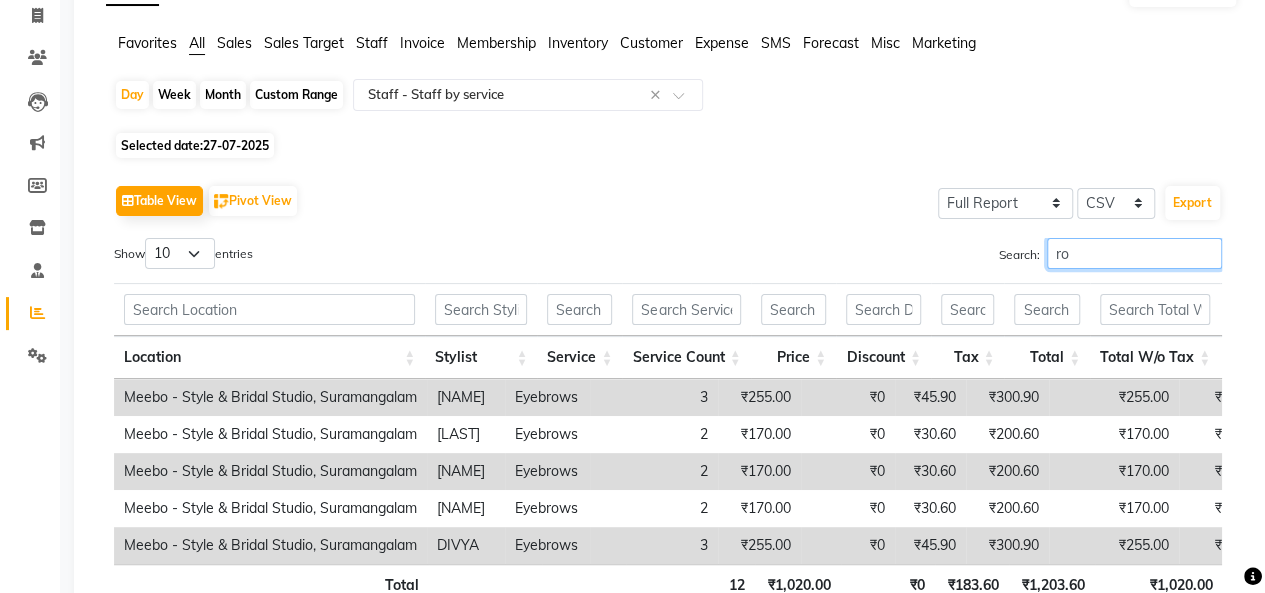 type on "r" 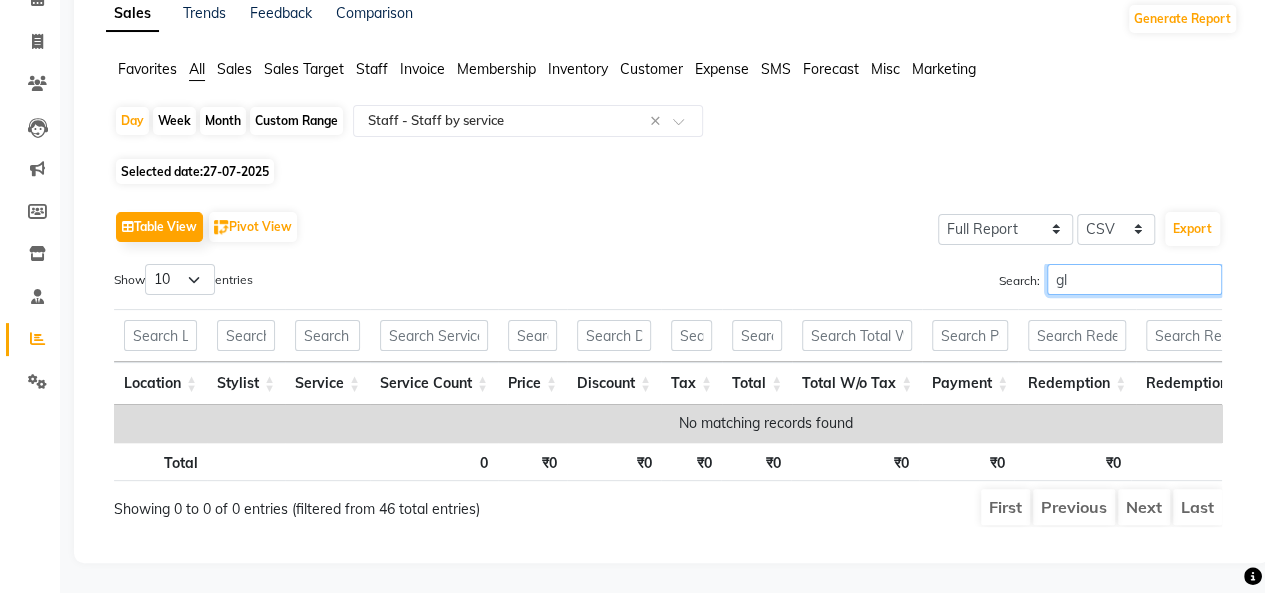 type on "g" 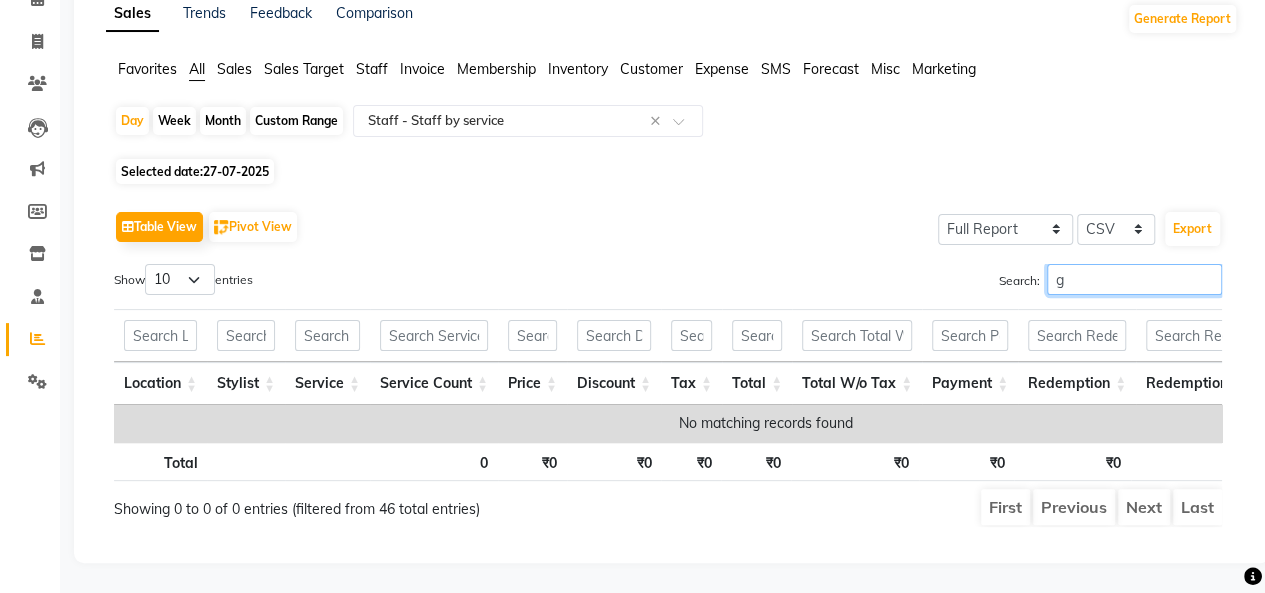 type 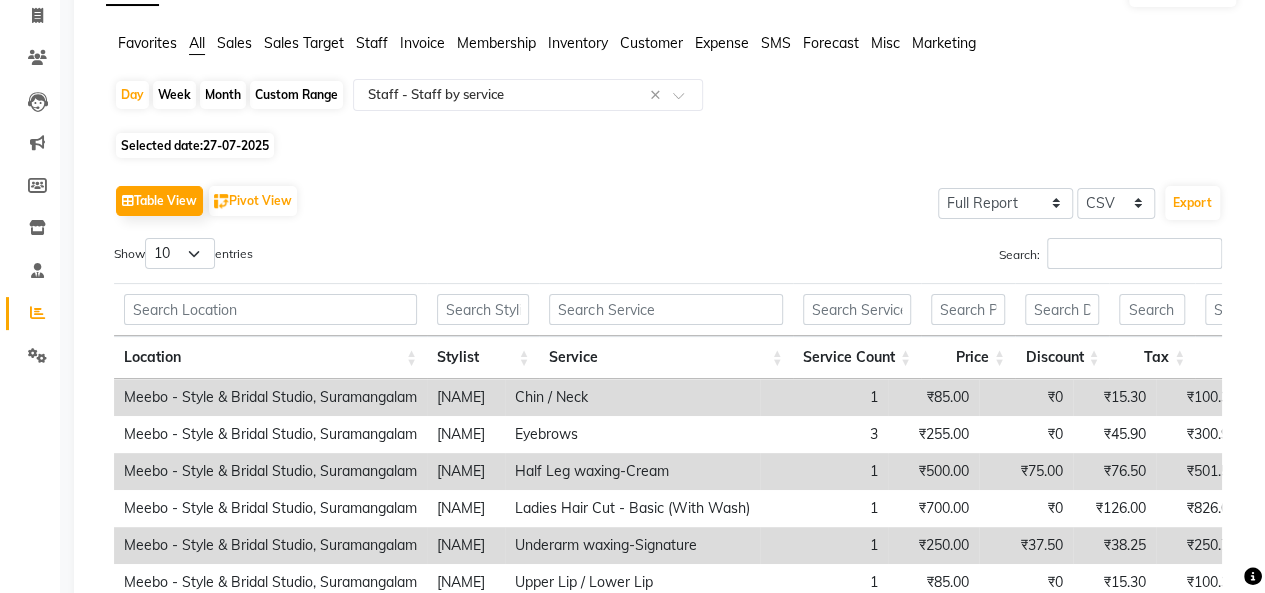 click on "27-07-2025" 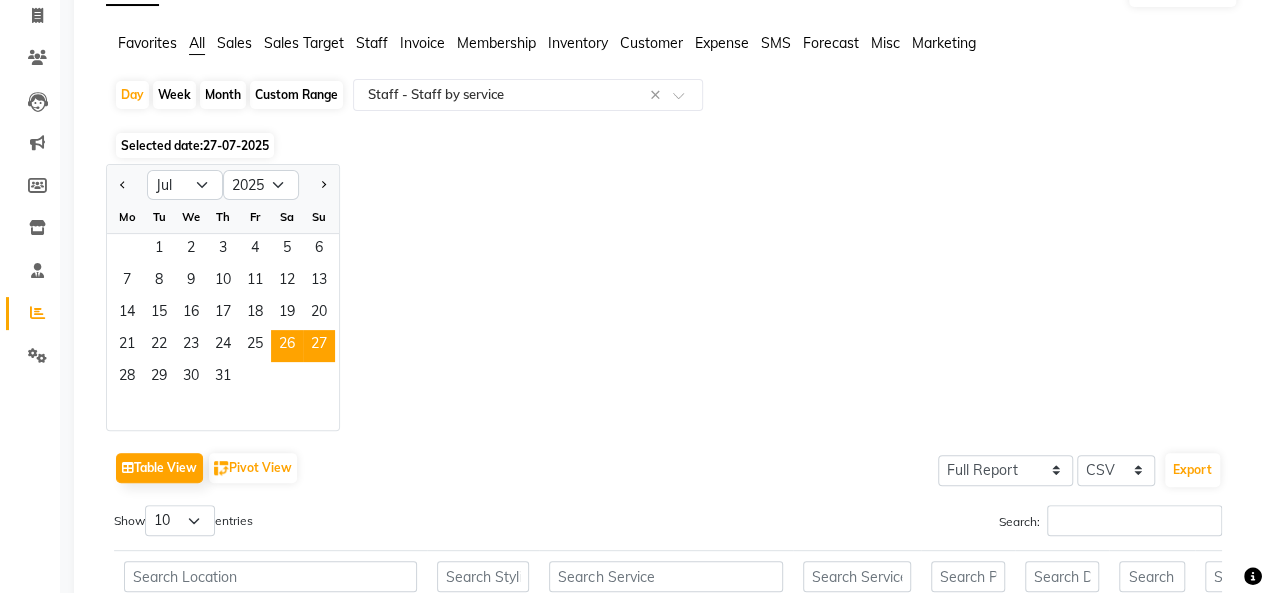 click on "26" 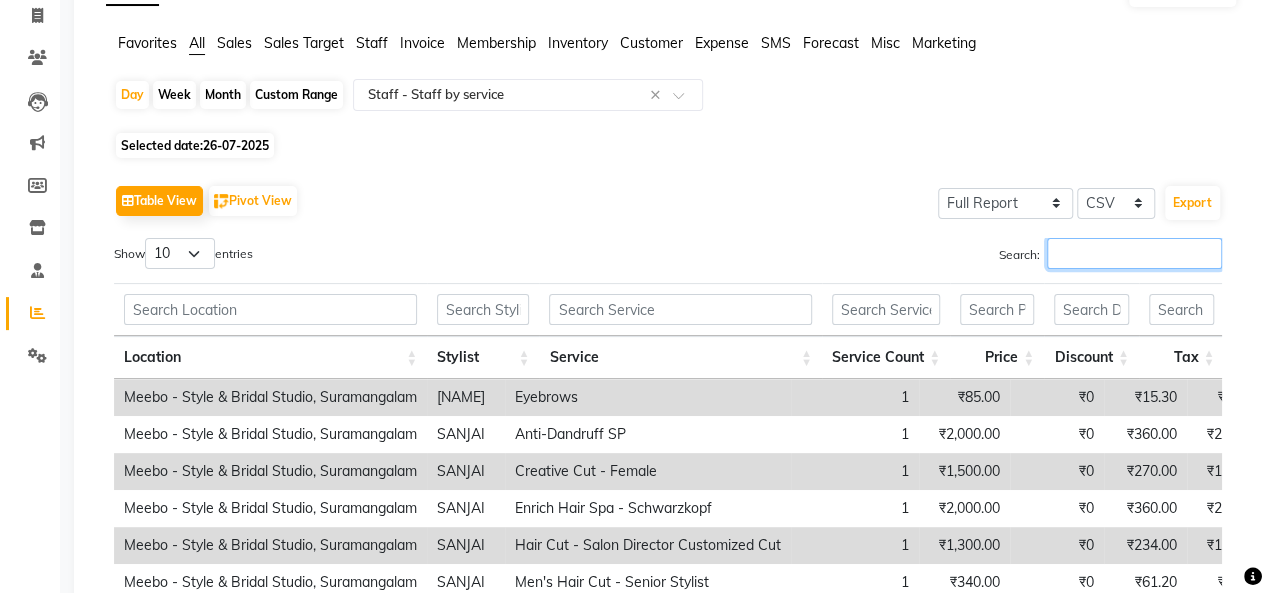 click on "Search:" at bounding box center [1134, 253] 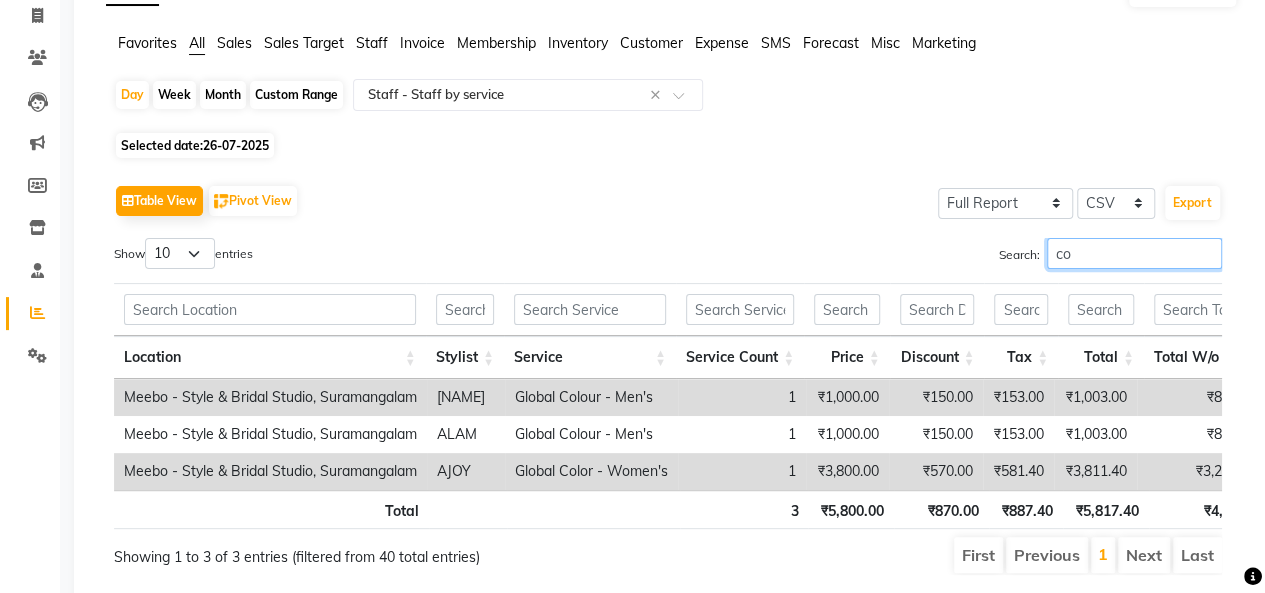 type on "c" 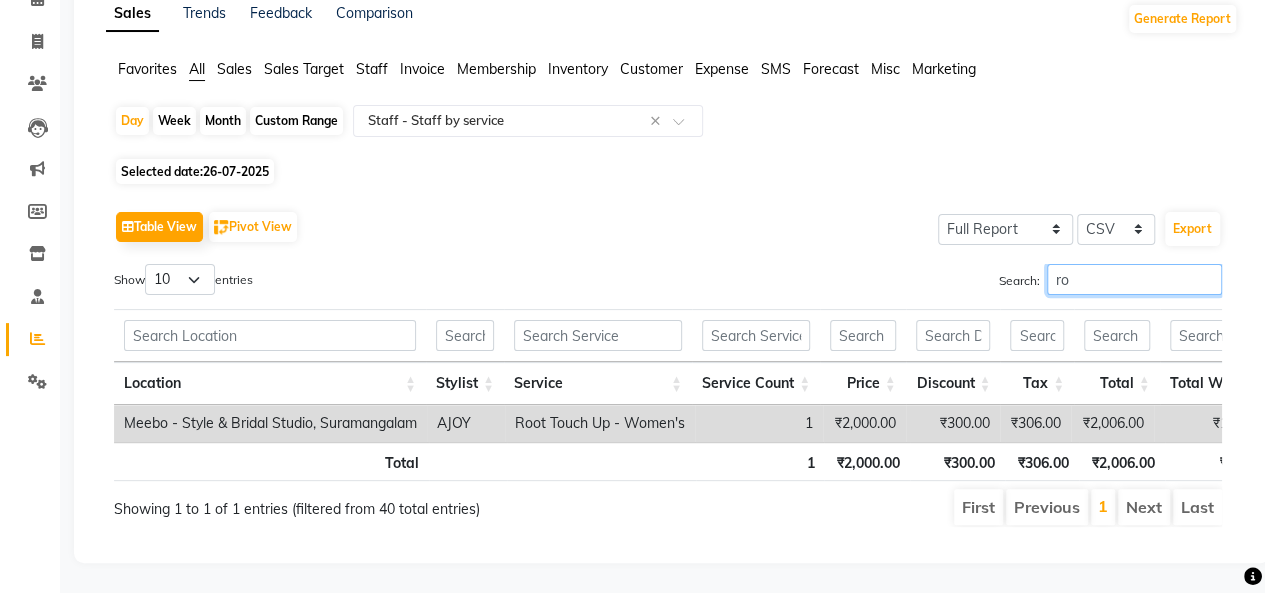 type on "r" 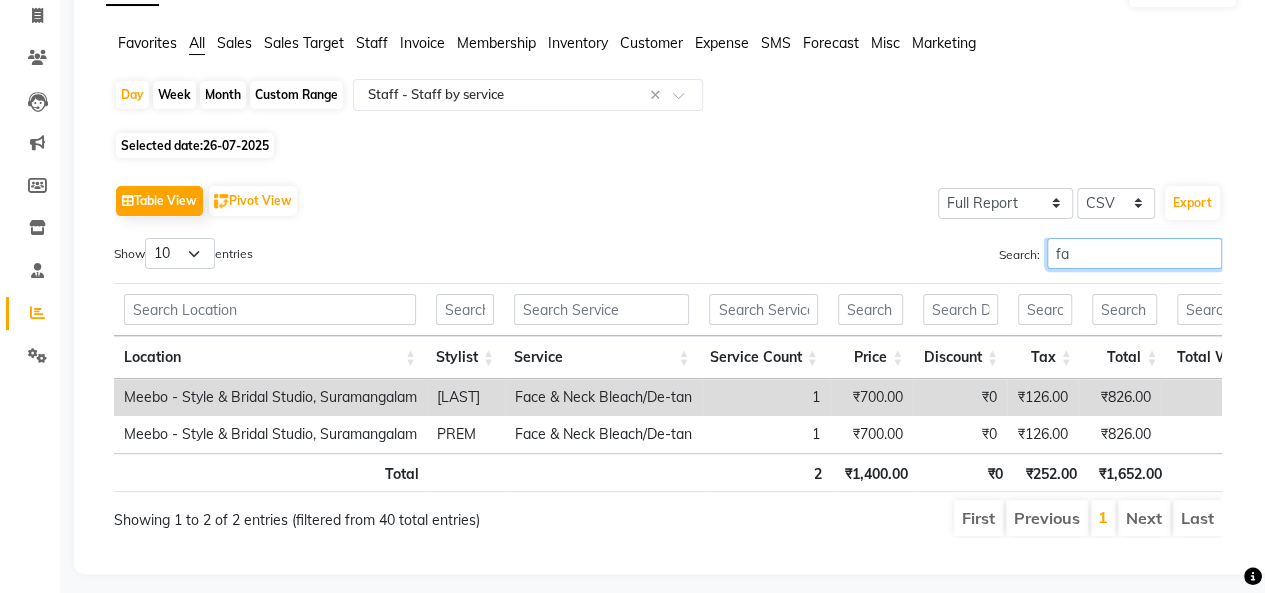type on "f" 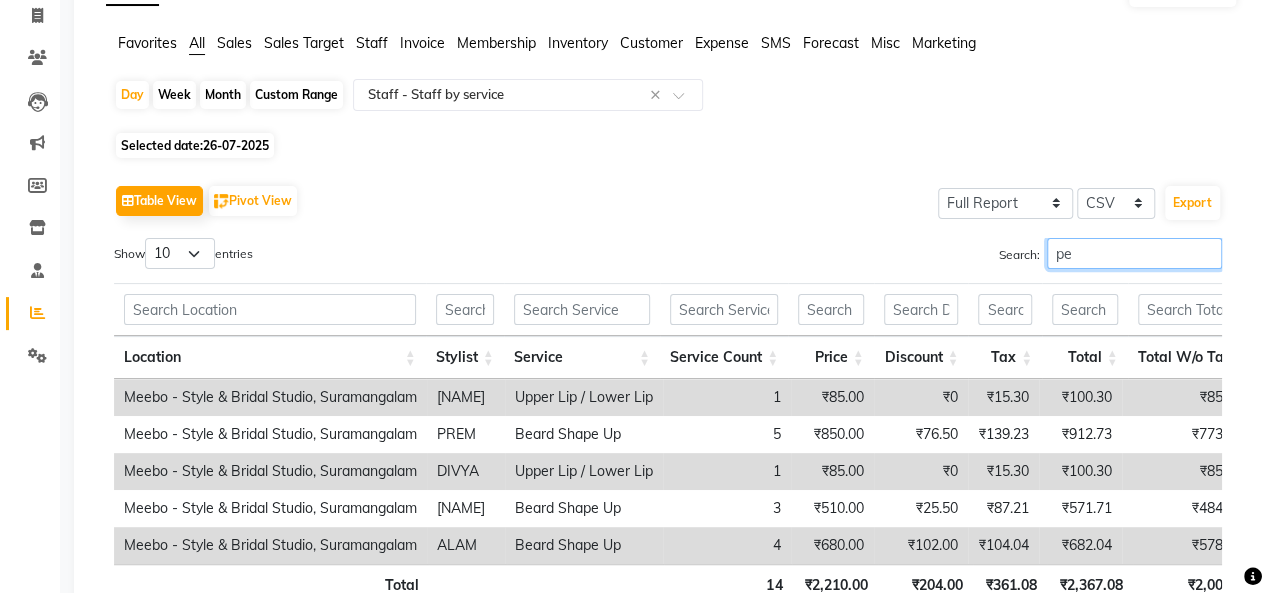 type on "p" 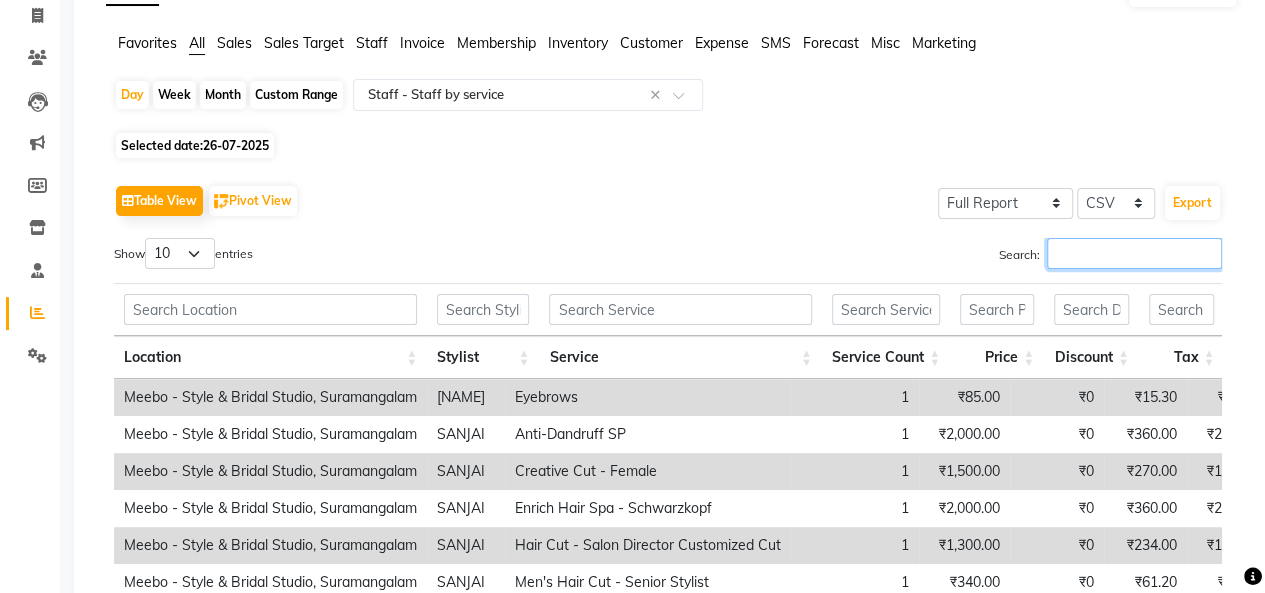 type on "m" 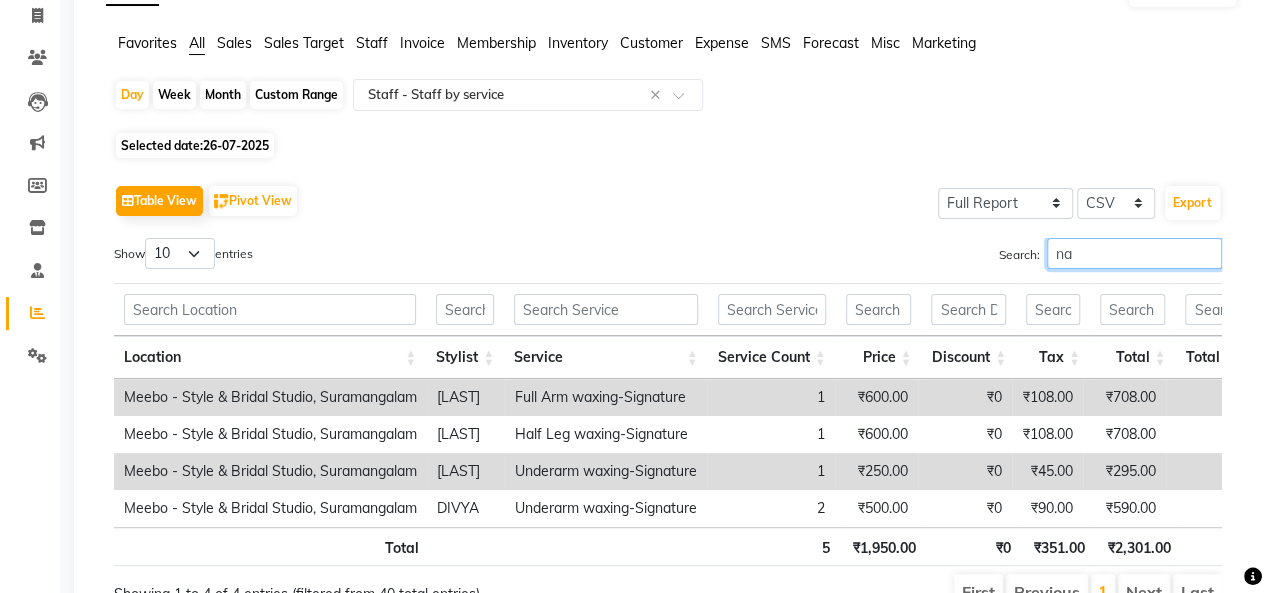 type on "n" 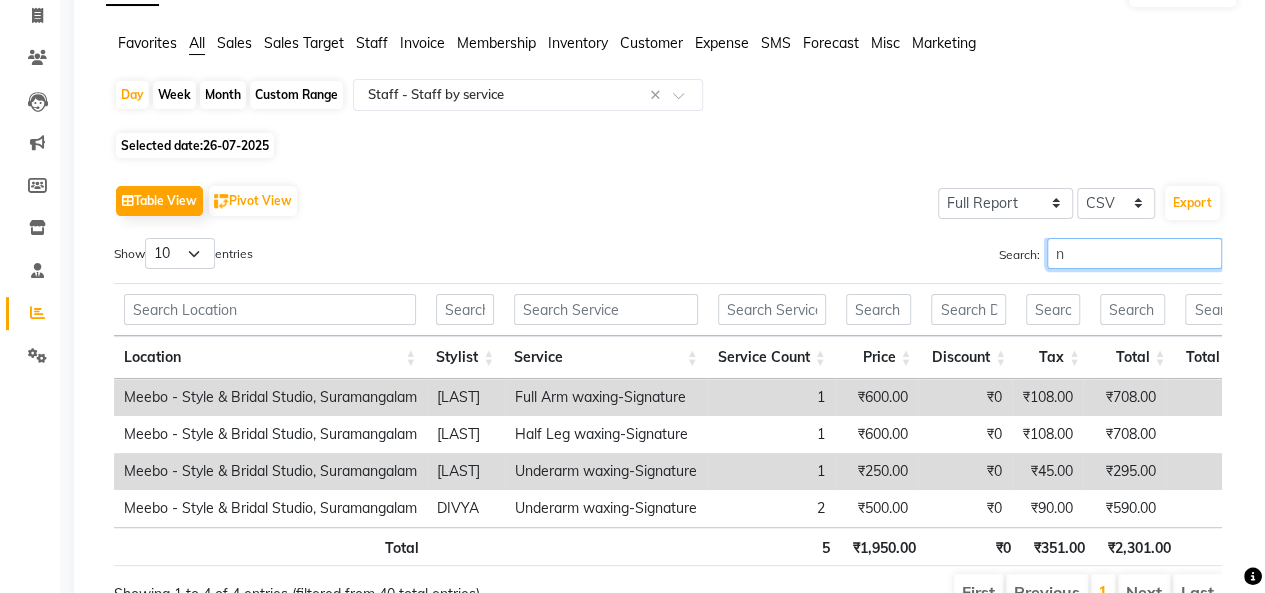 type 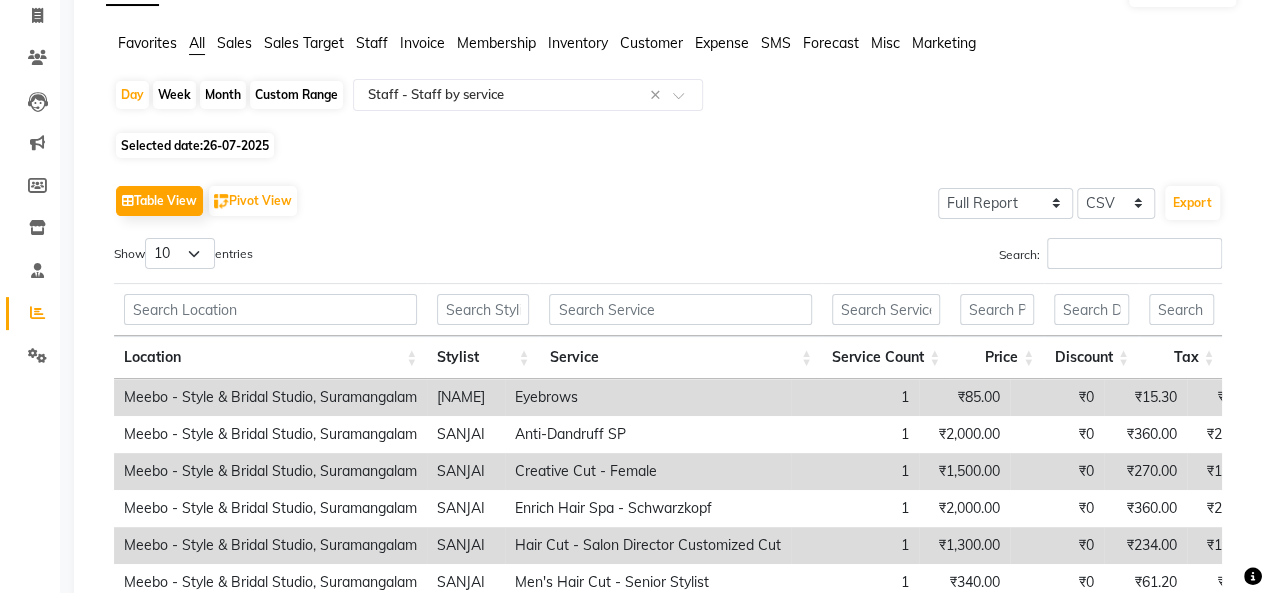 click on "26-07-2025" 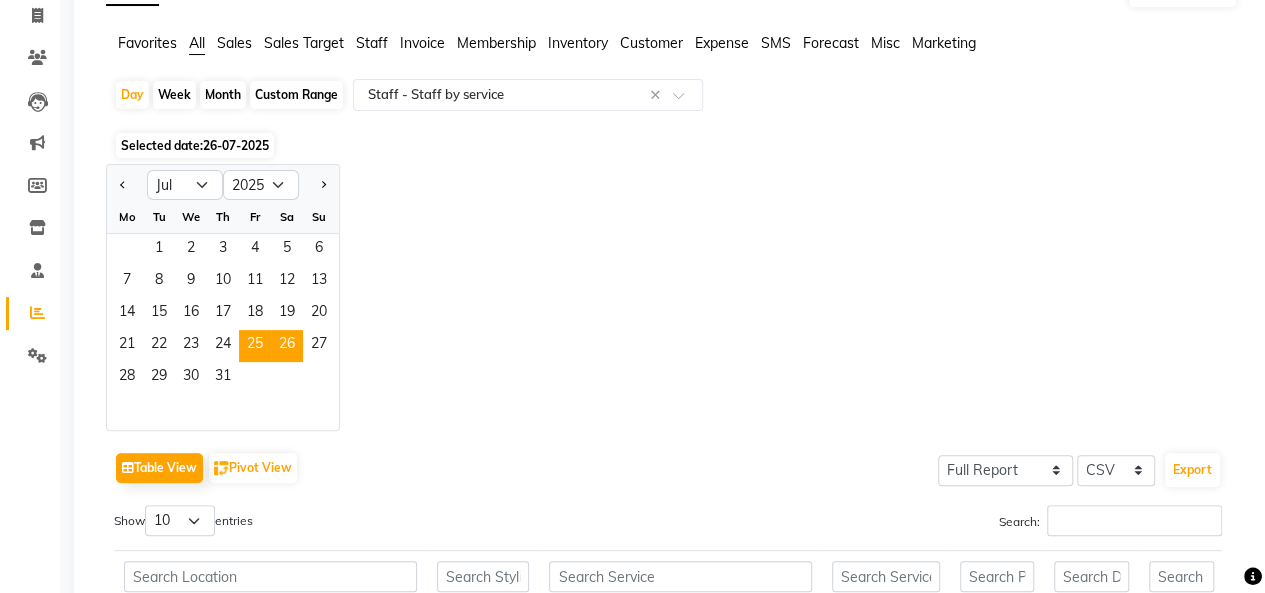click on "25" 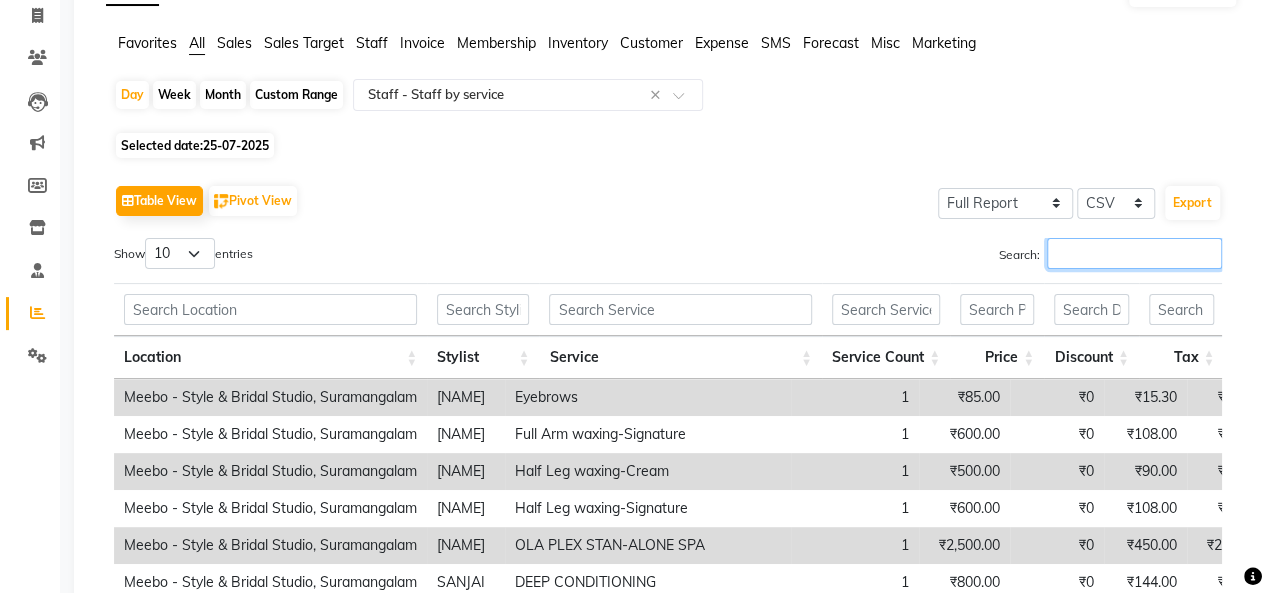 click on "Search:" at bounding box center [1134, 253] 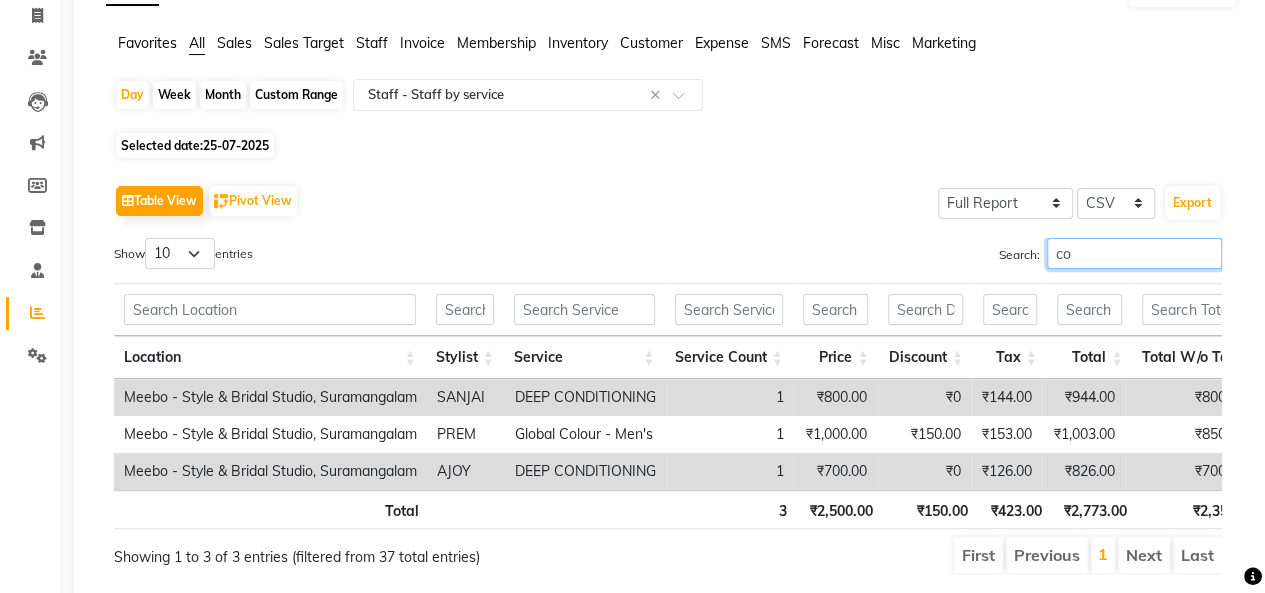 type on "c" 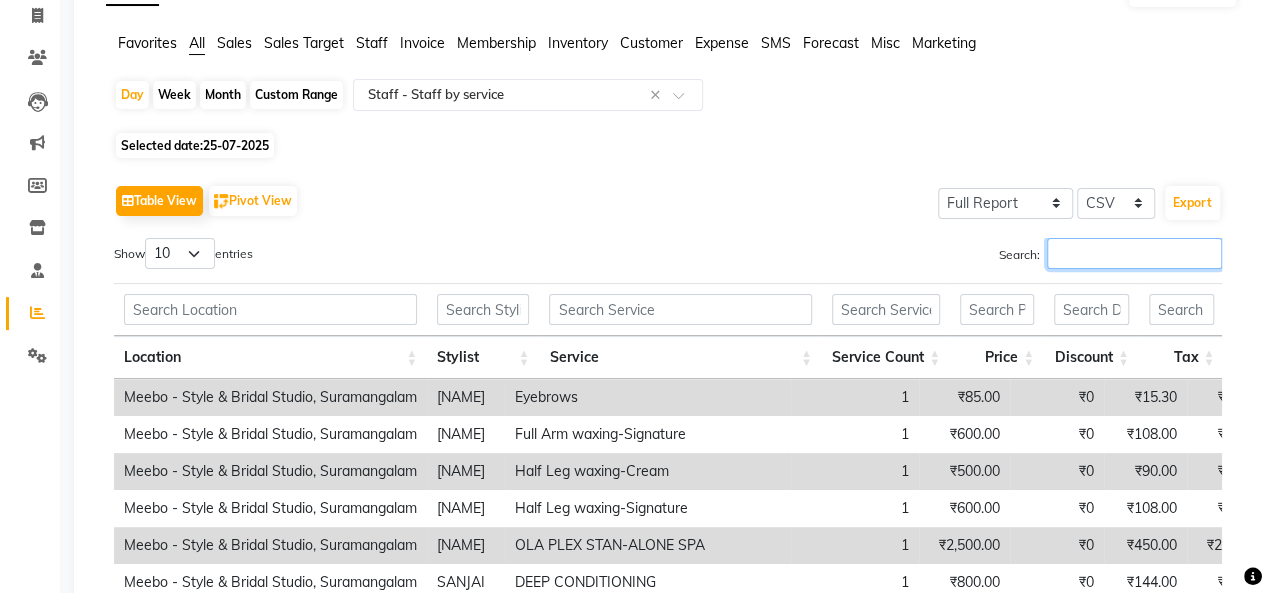 type on "t" 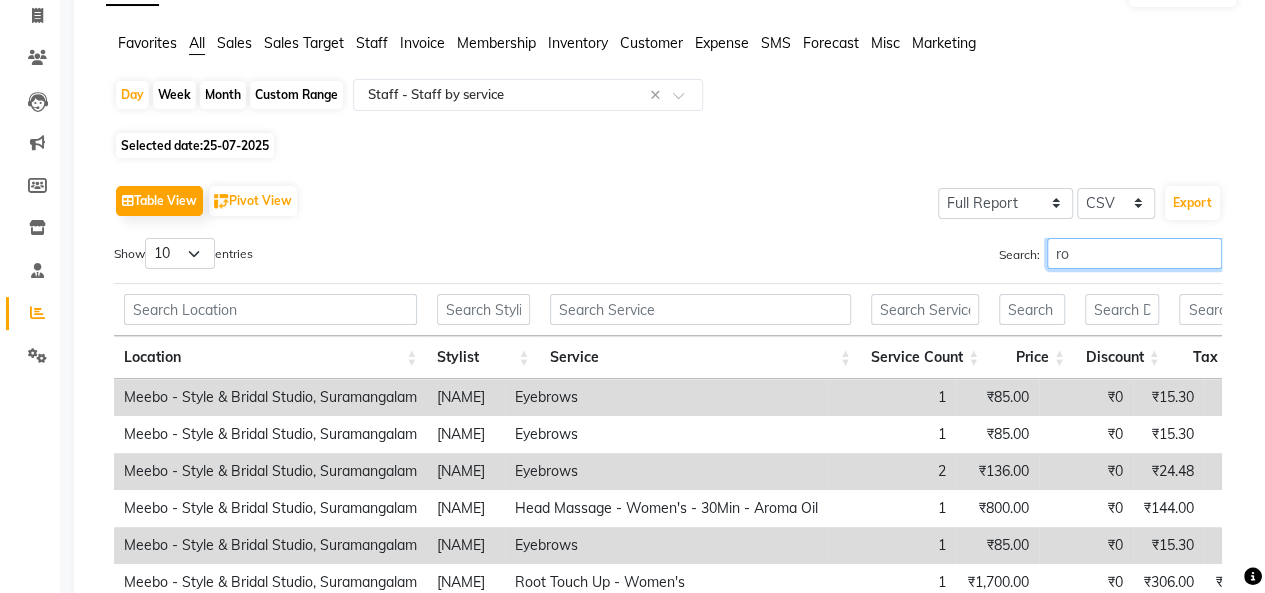 type on "r" 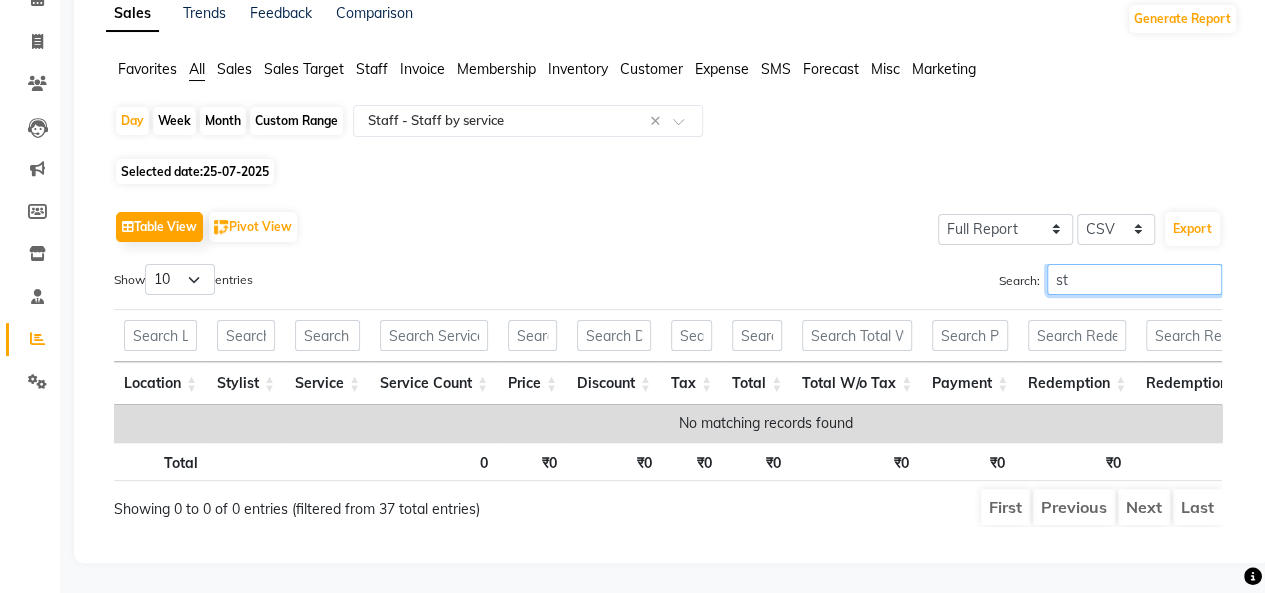 type on "s" 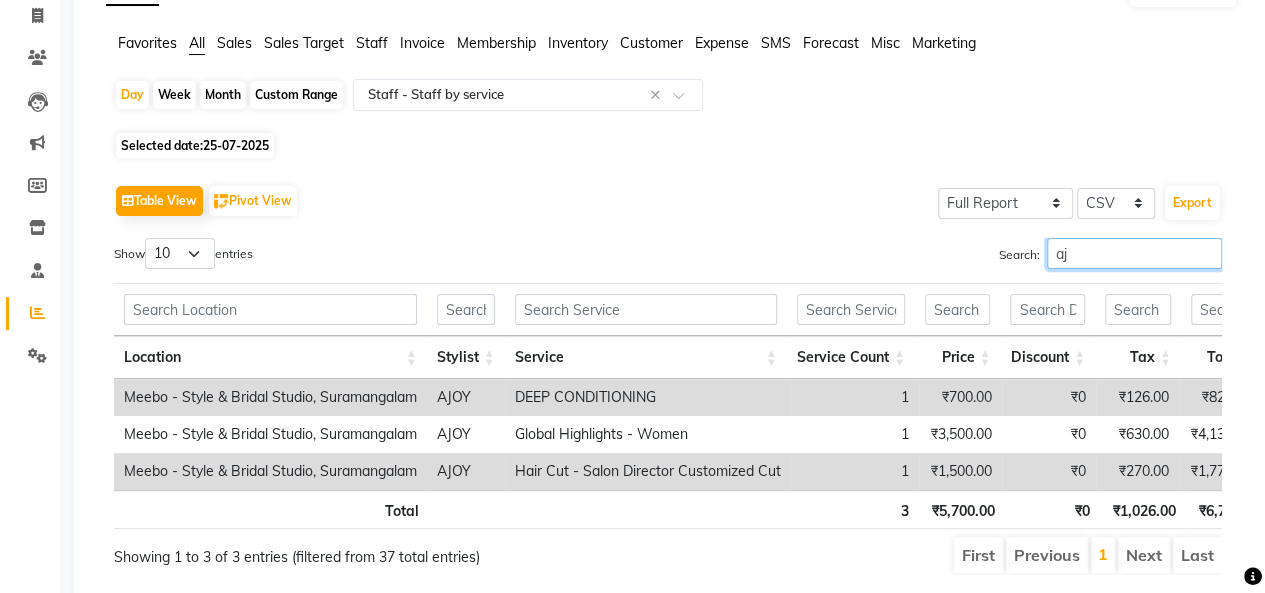 type on "a" 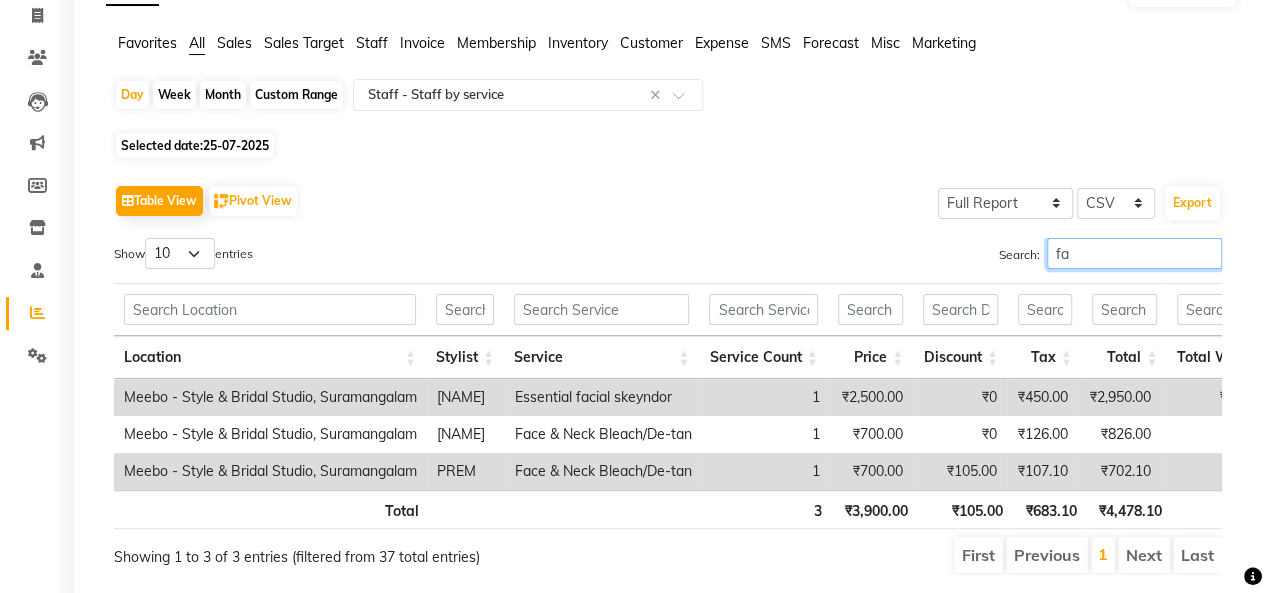 type on "f" 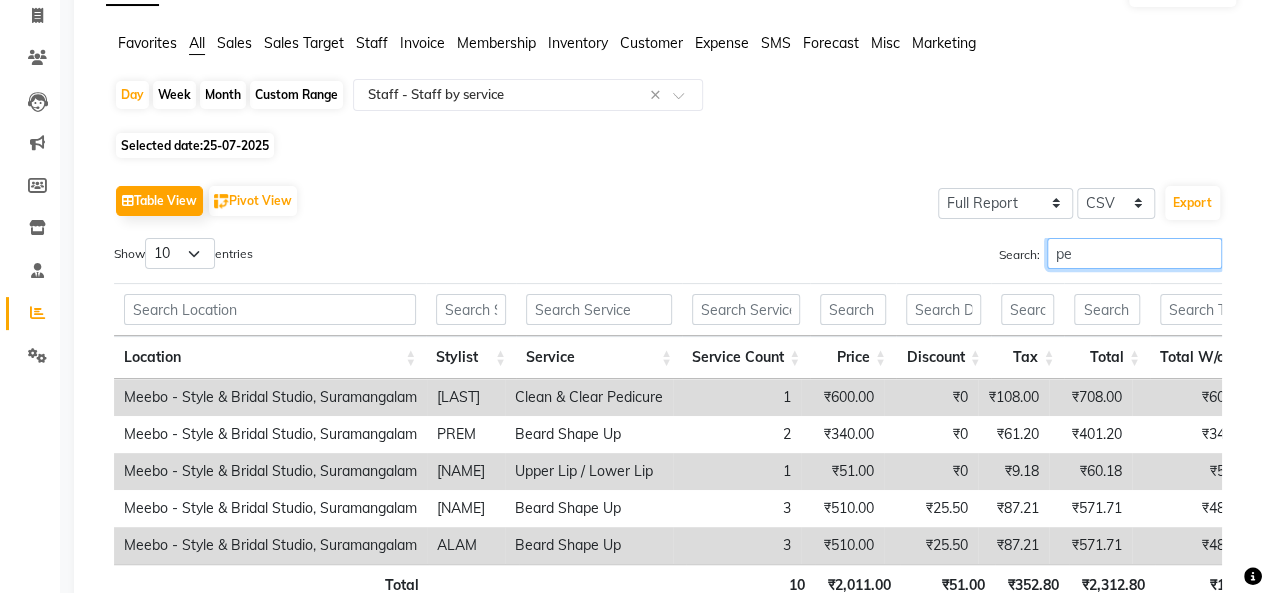 type on "p" 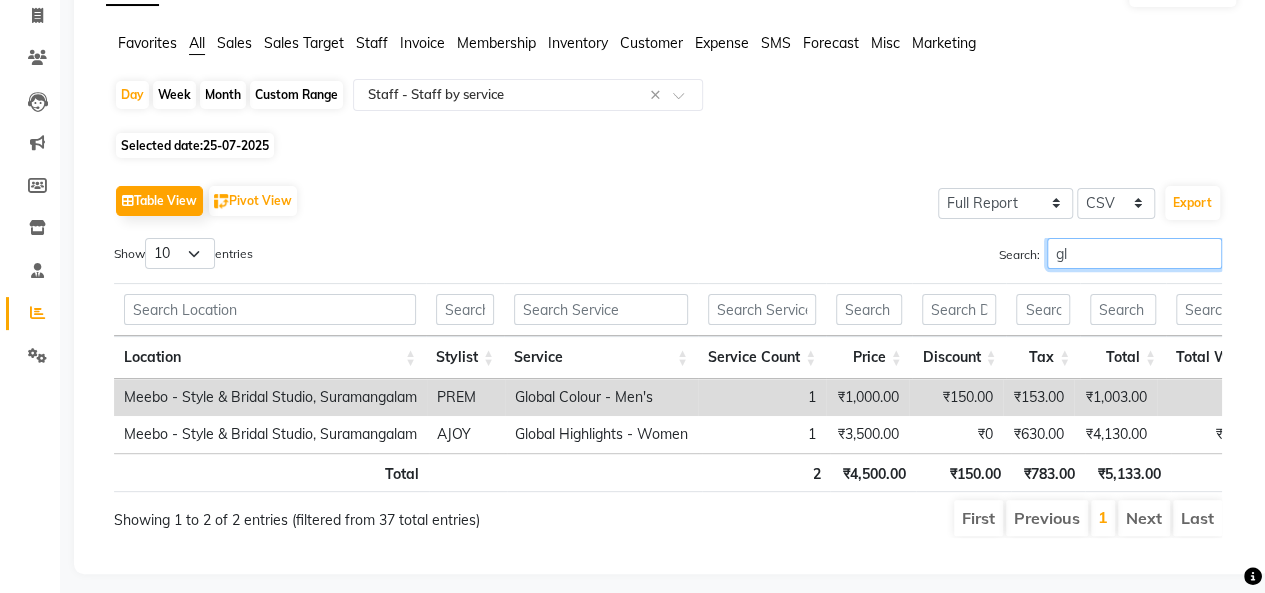 type on "g" 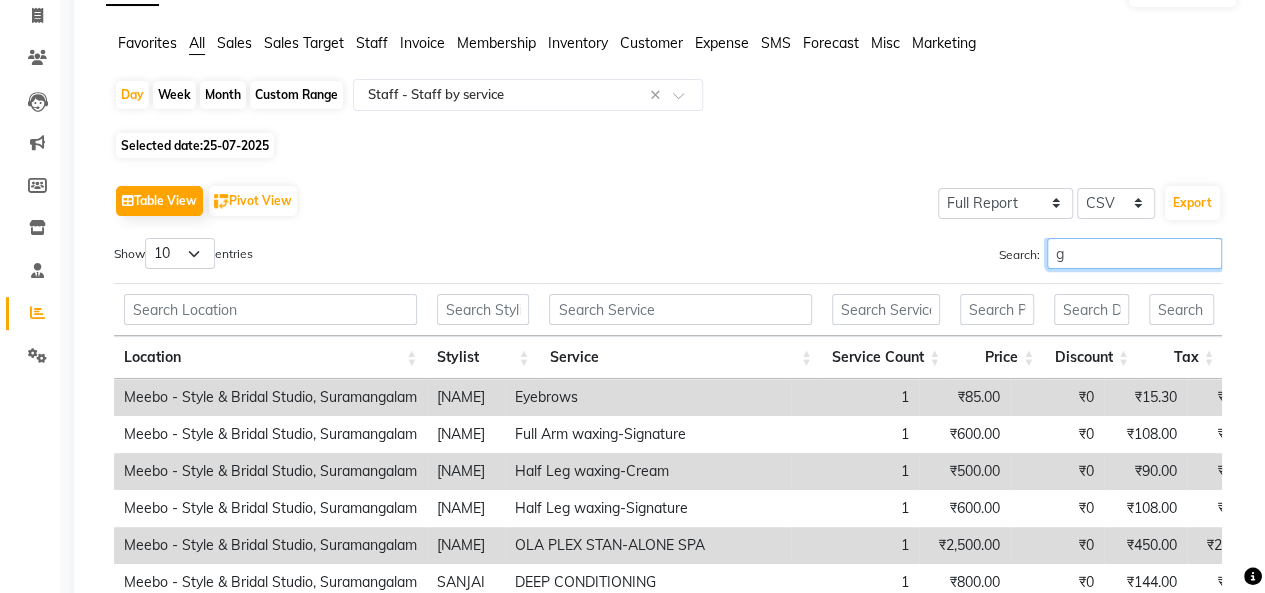 type 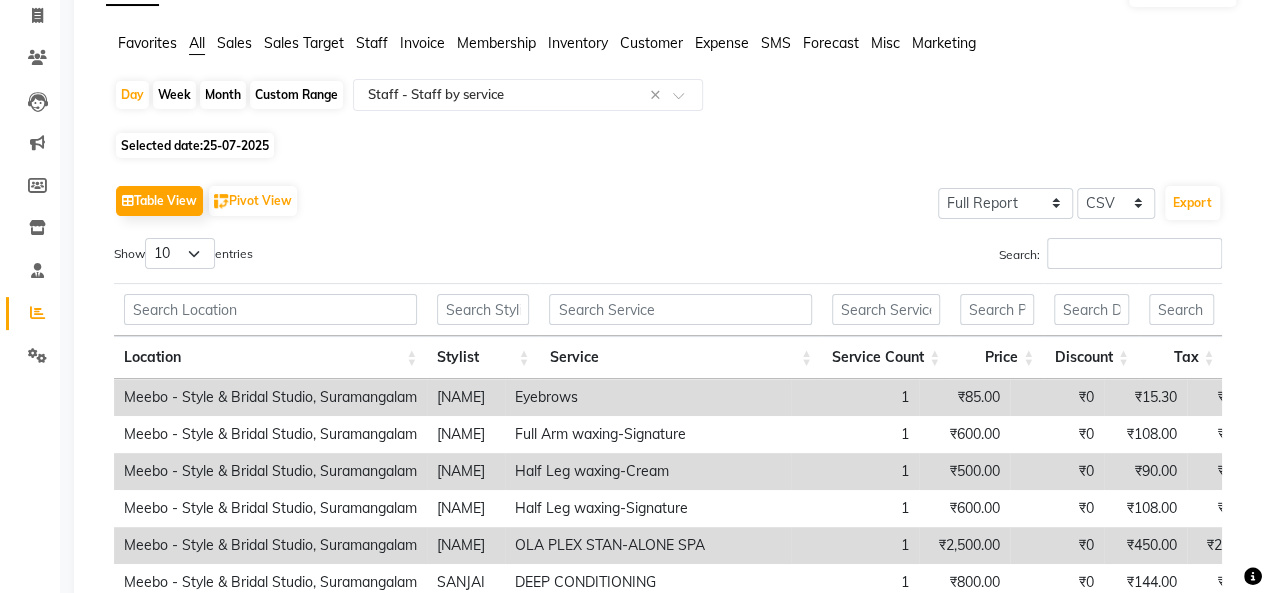 click on "25-07-2025" 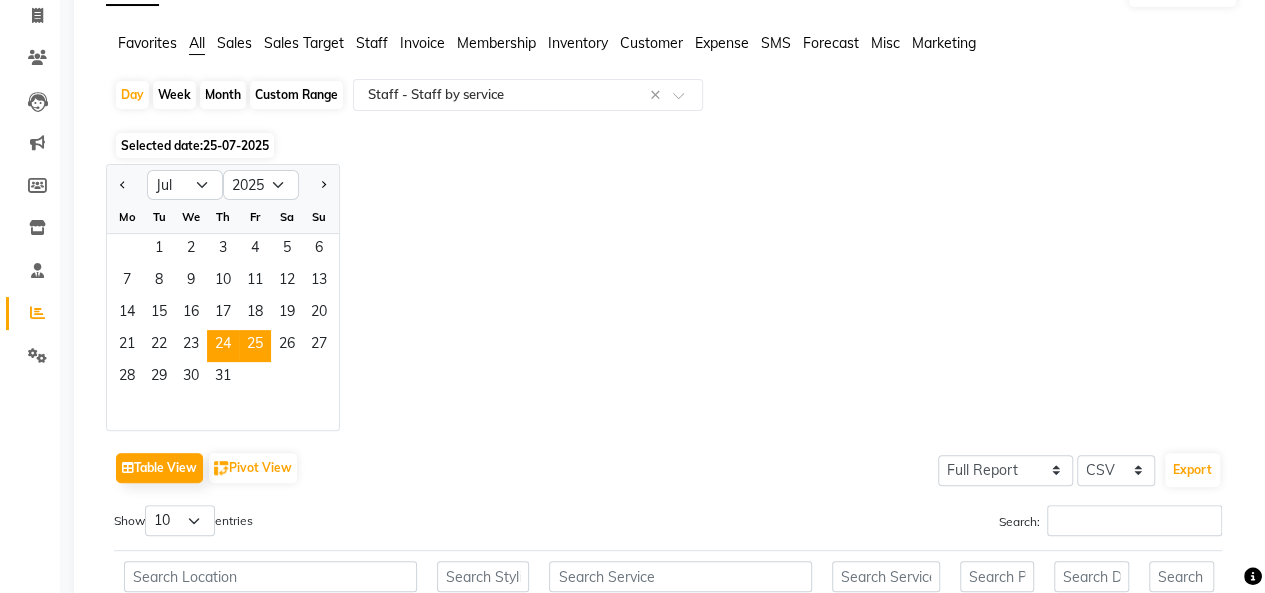 click on "24" 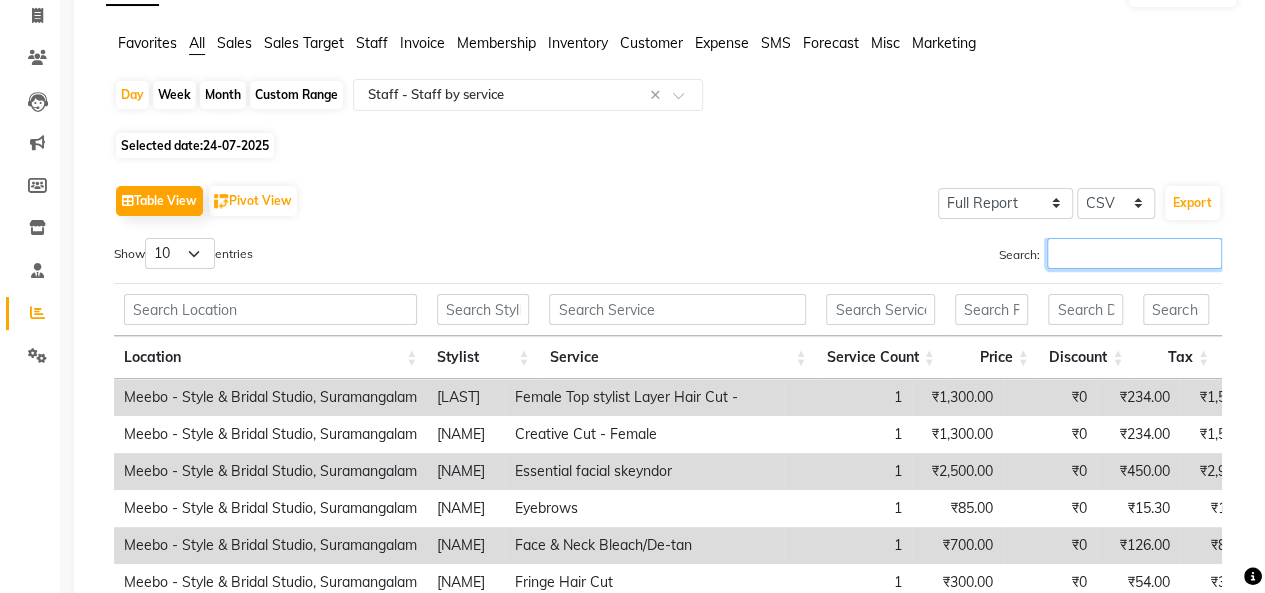 click on "Search:" at bounding box center [1134, 253] 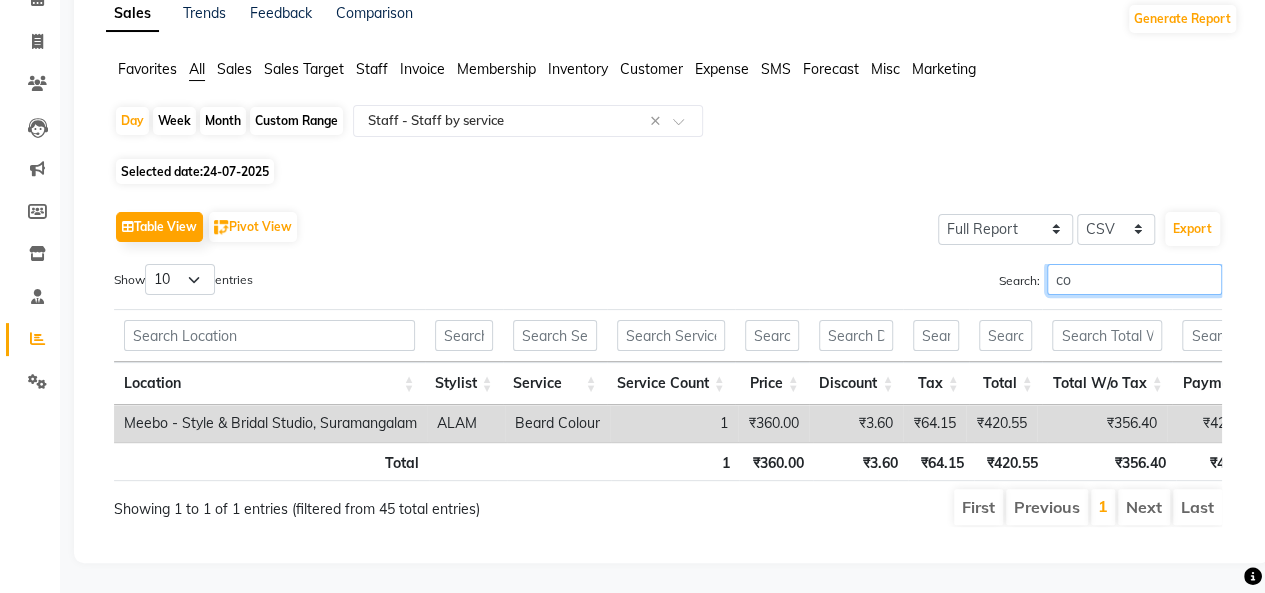 type on "c" 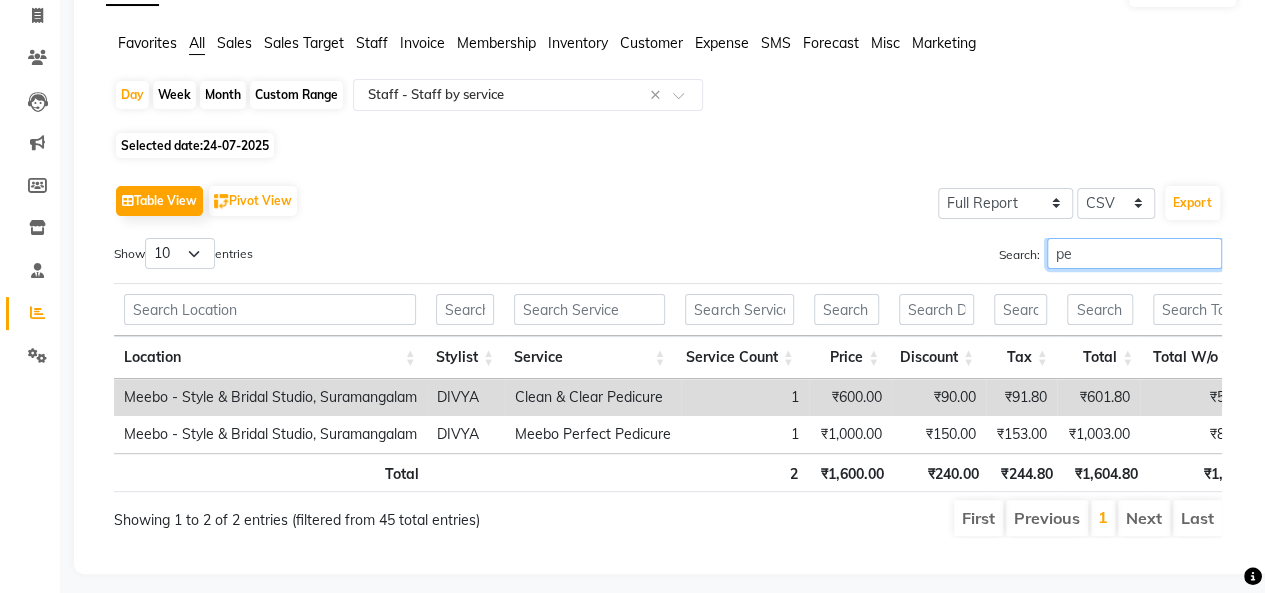 type on "p" 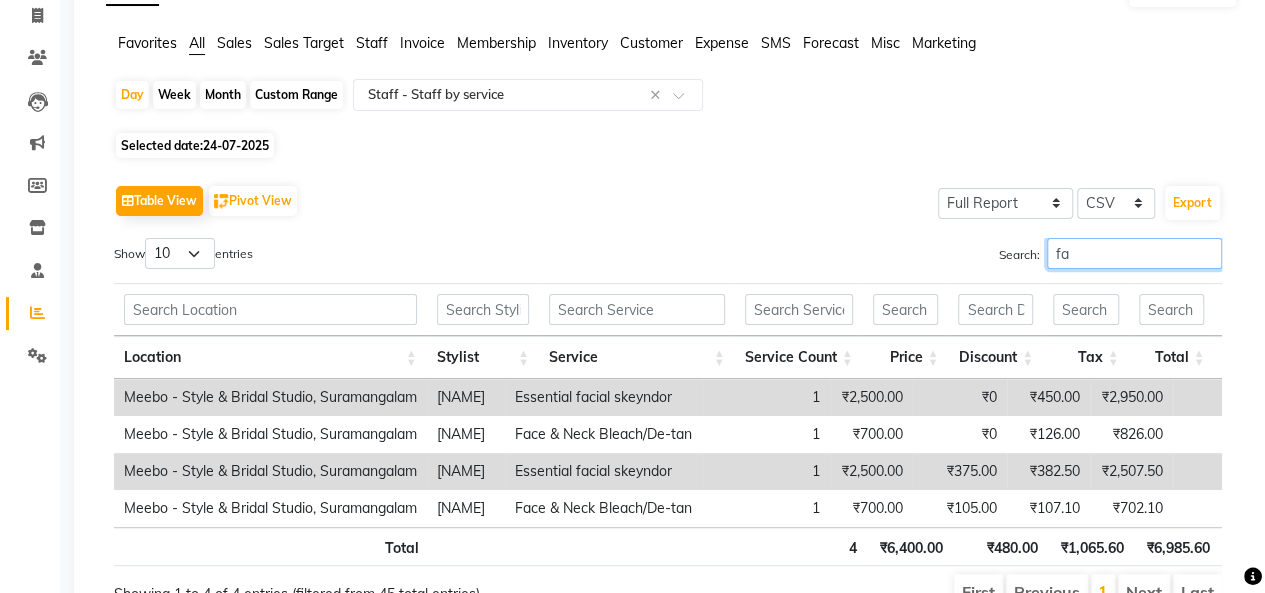 type on "f" 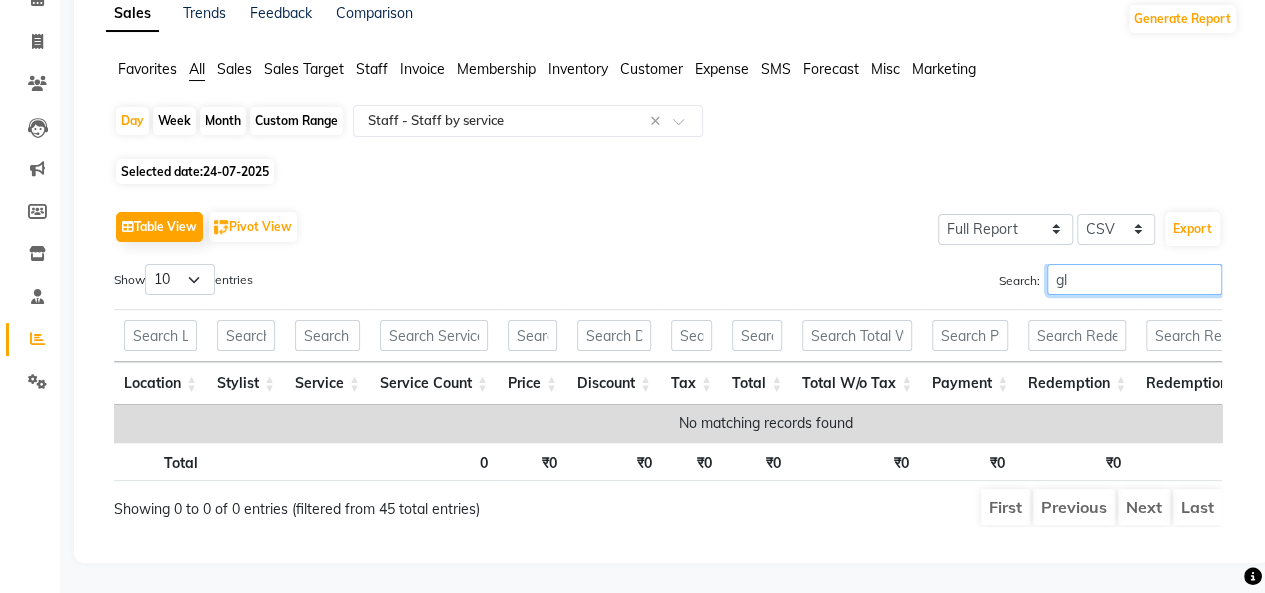 type on "g" 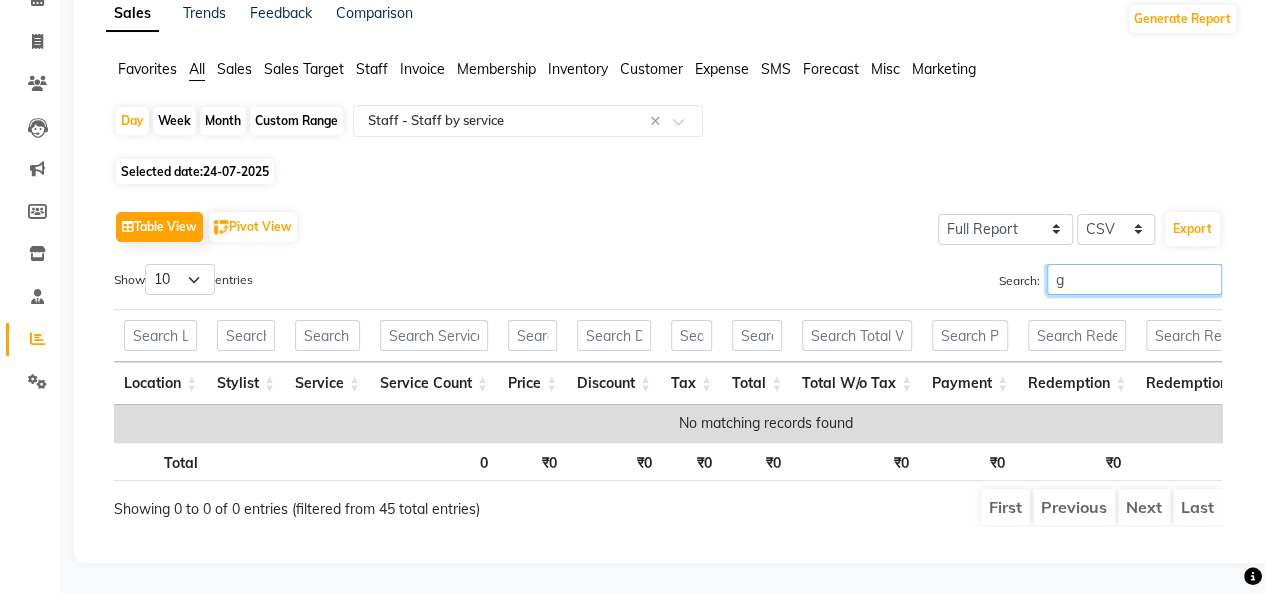 type 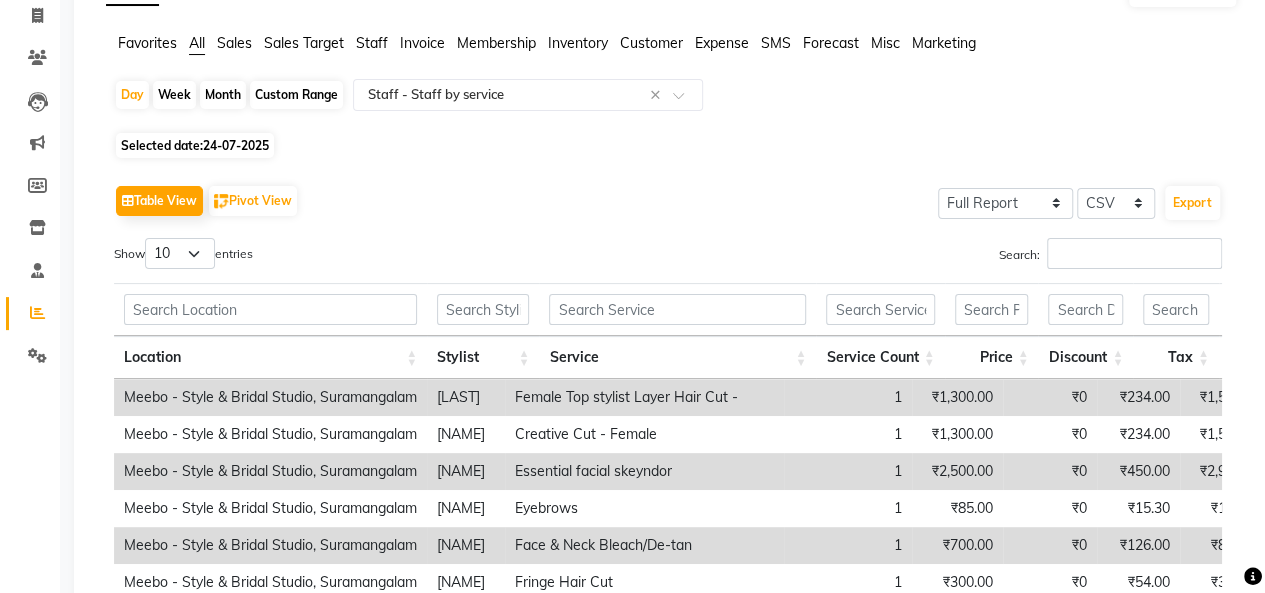 click on "Selected date:  24-07-2025" 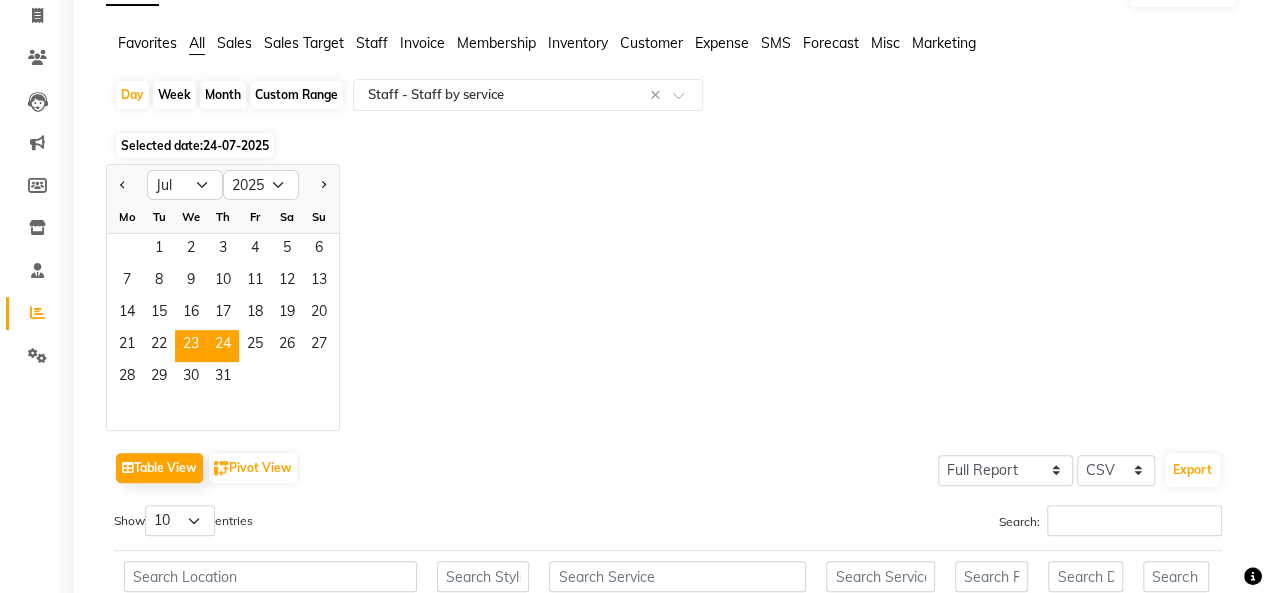 click on "23" 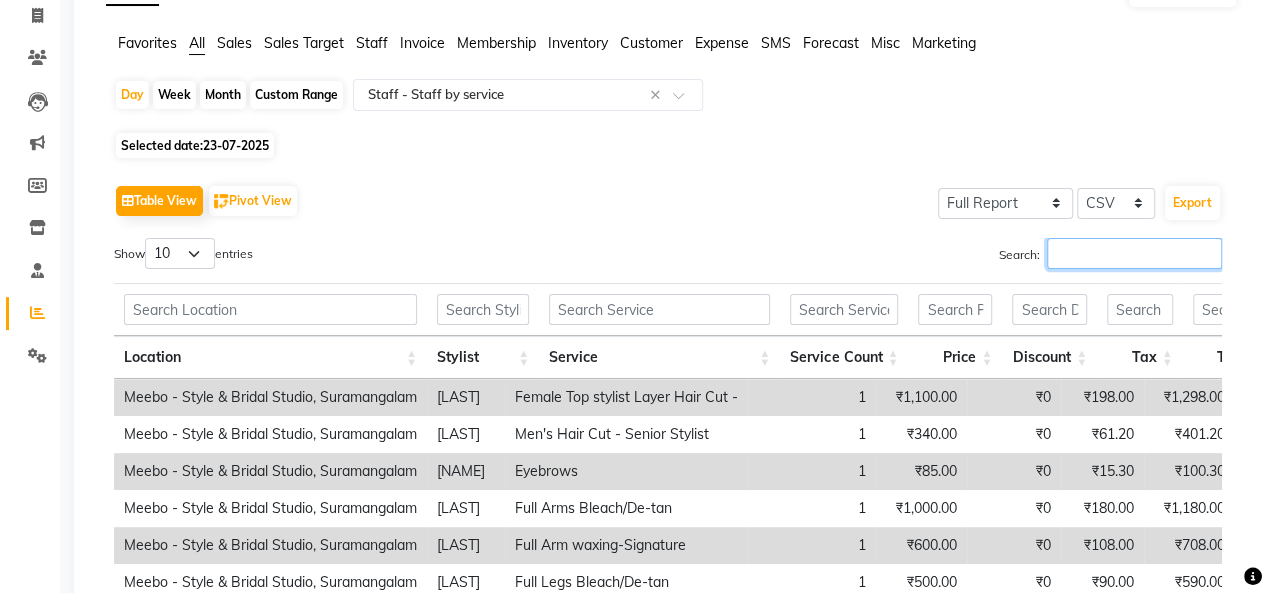 click on "Search:" at bounding box center (1134, 253) 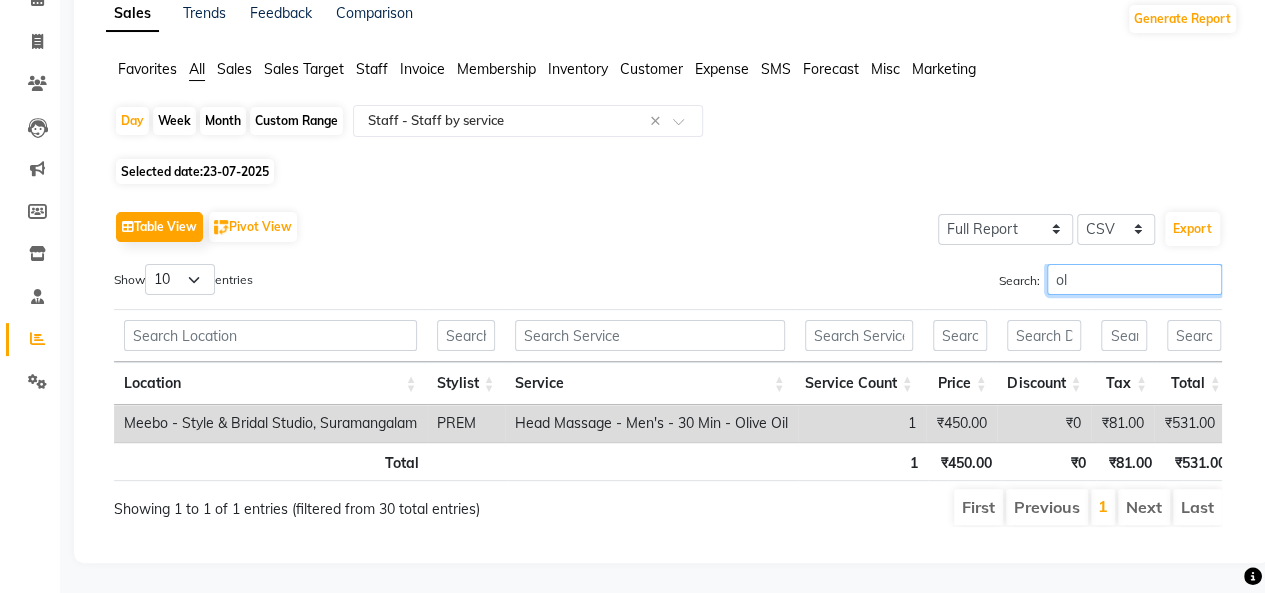 type on "o" 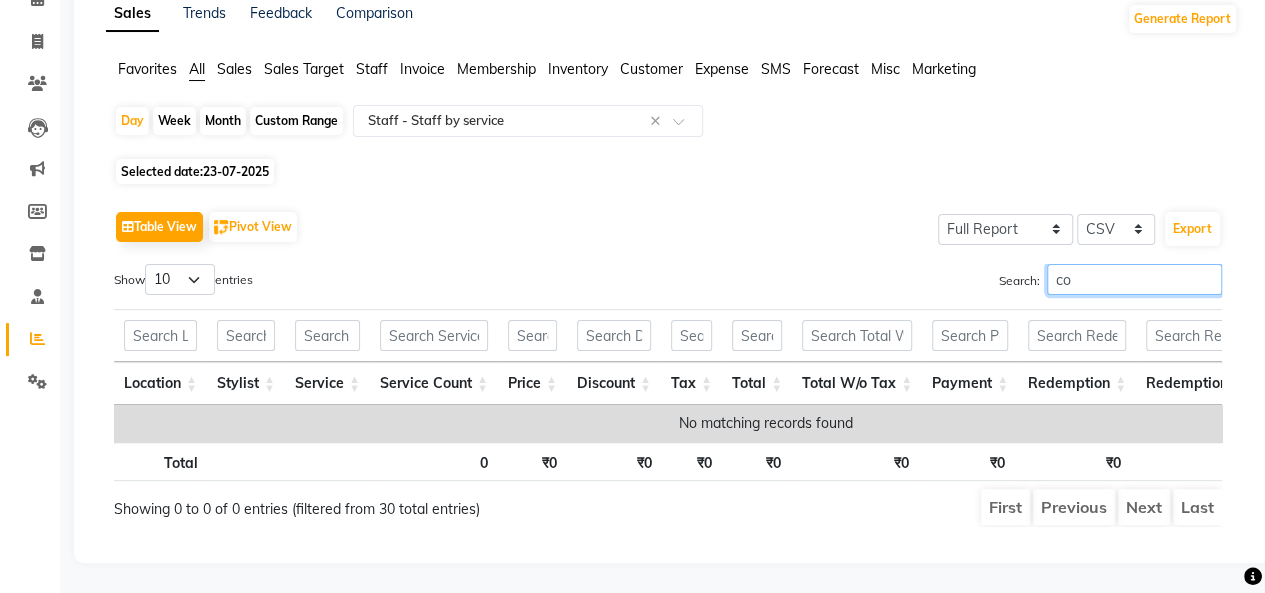type on "c" 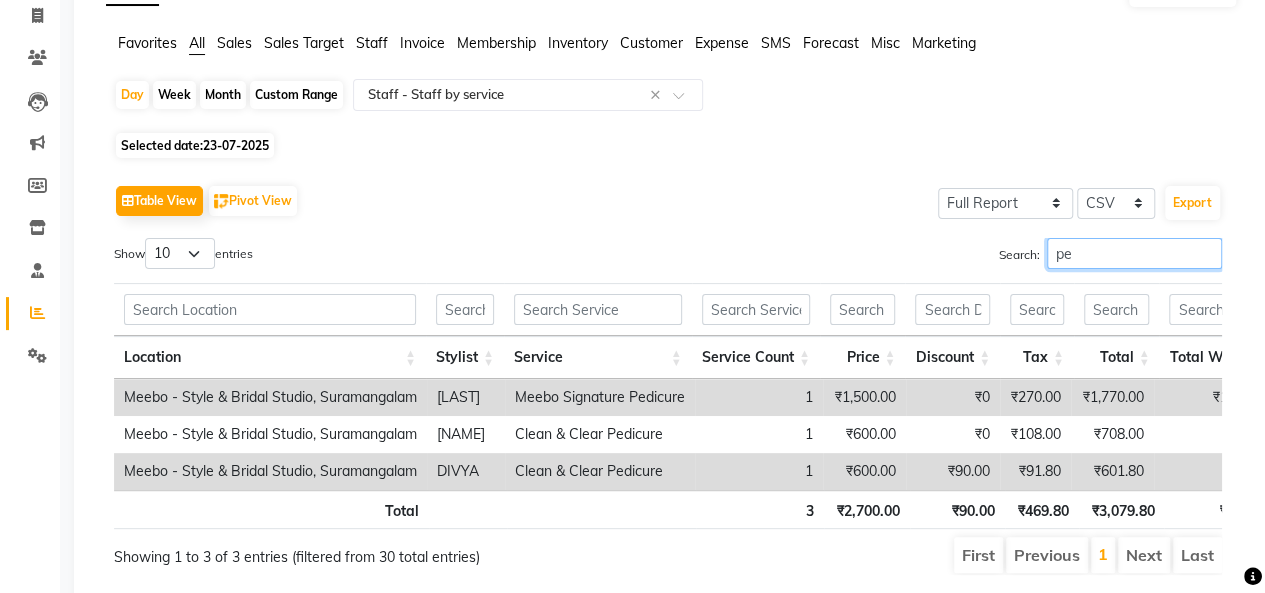 type on "p" 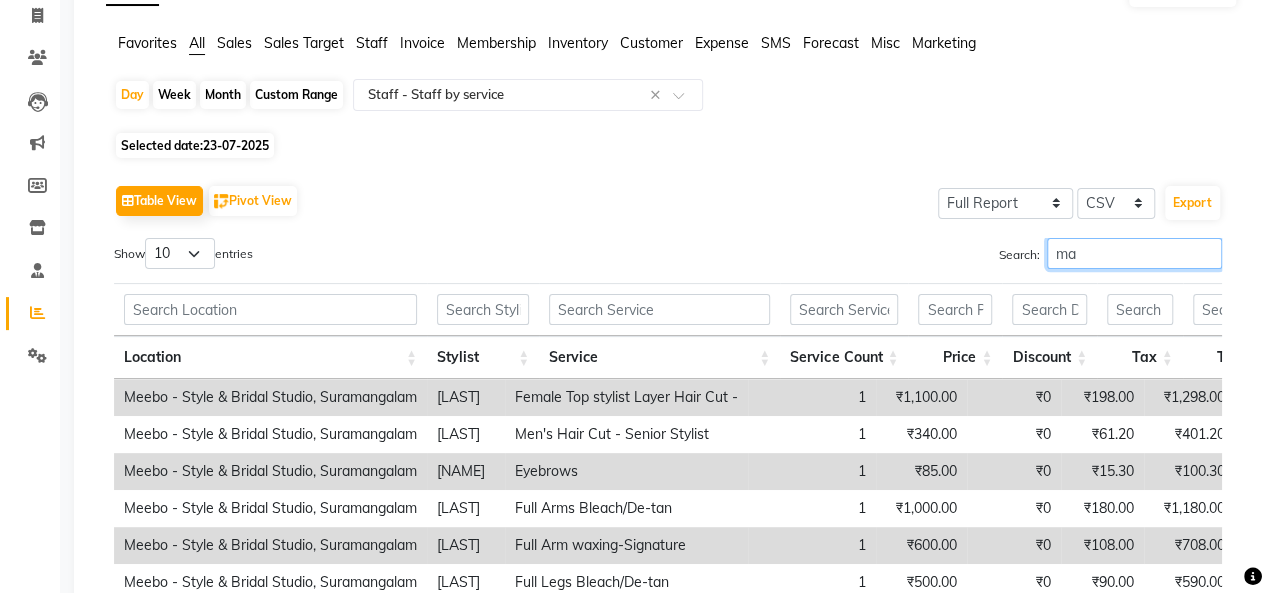 type on "m" 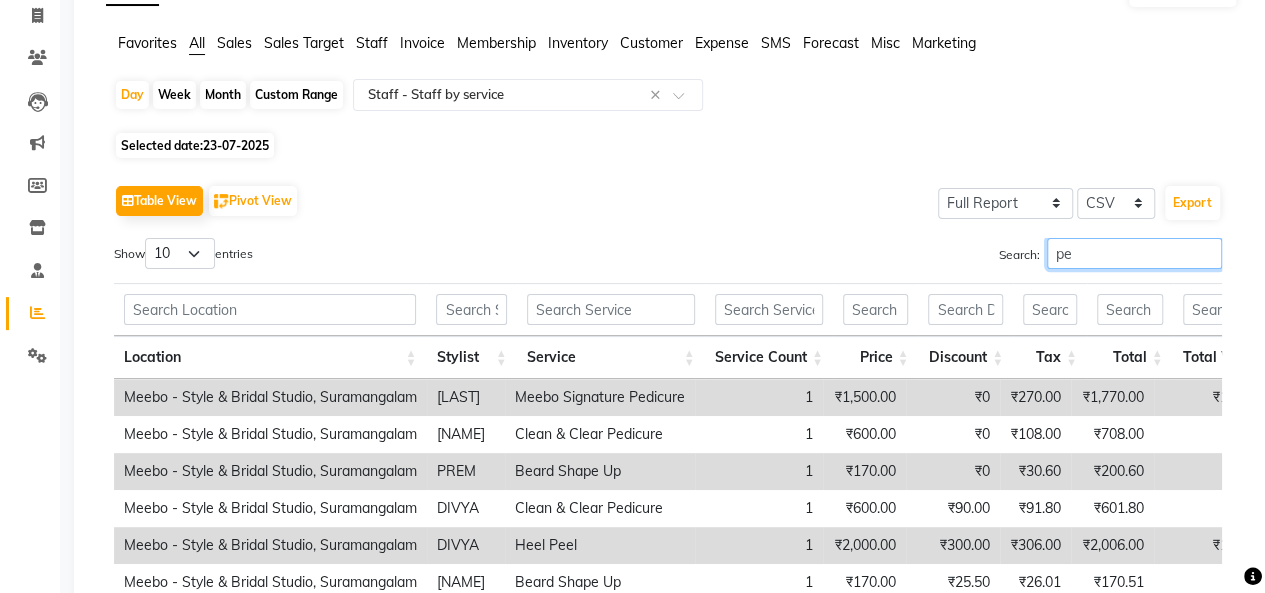 type on "p" 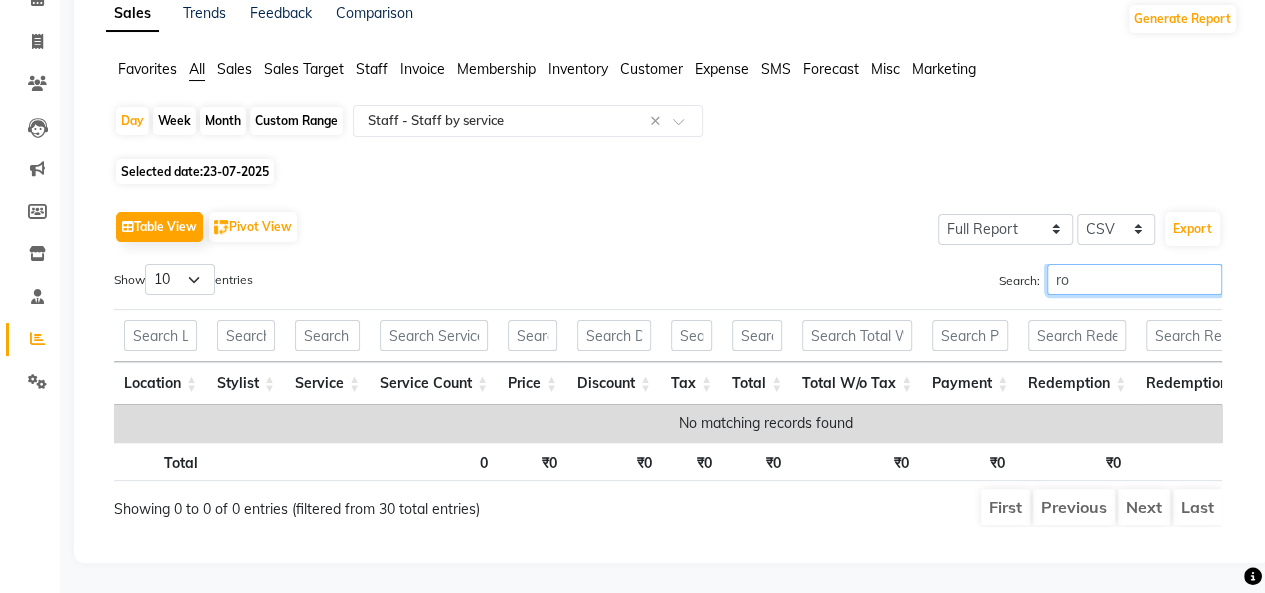 type on "r" 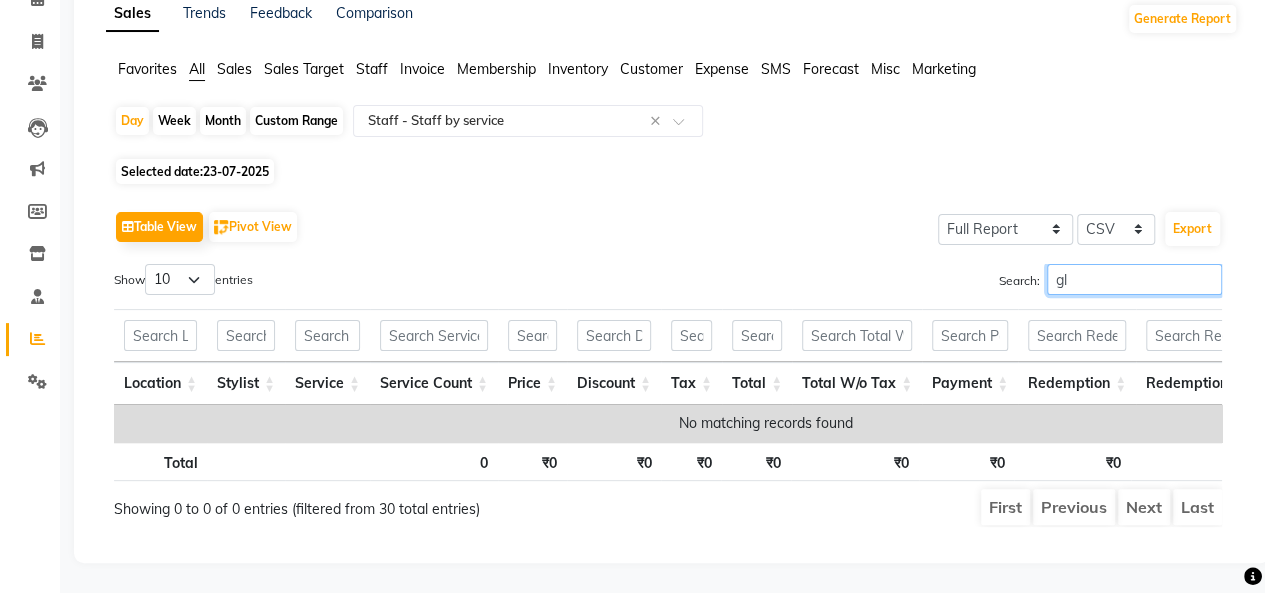 type on "g" 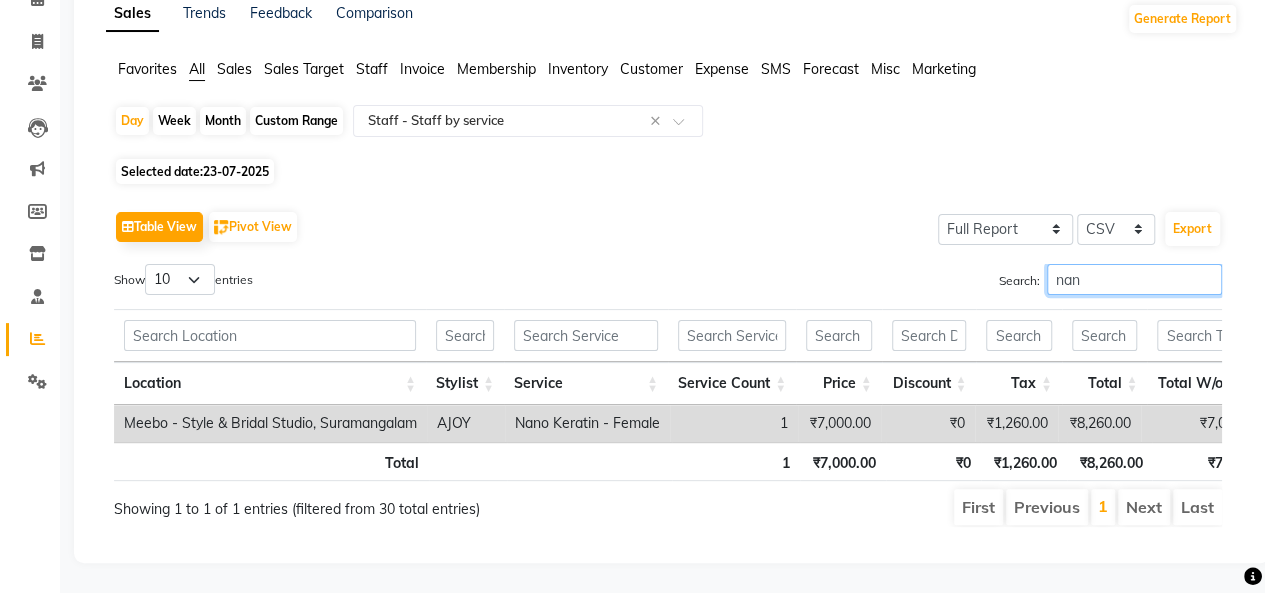 type on "nan" 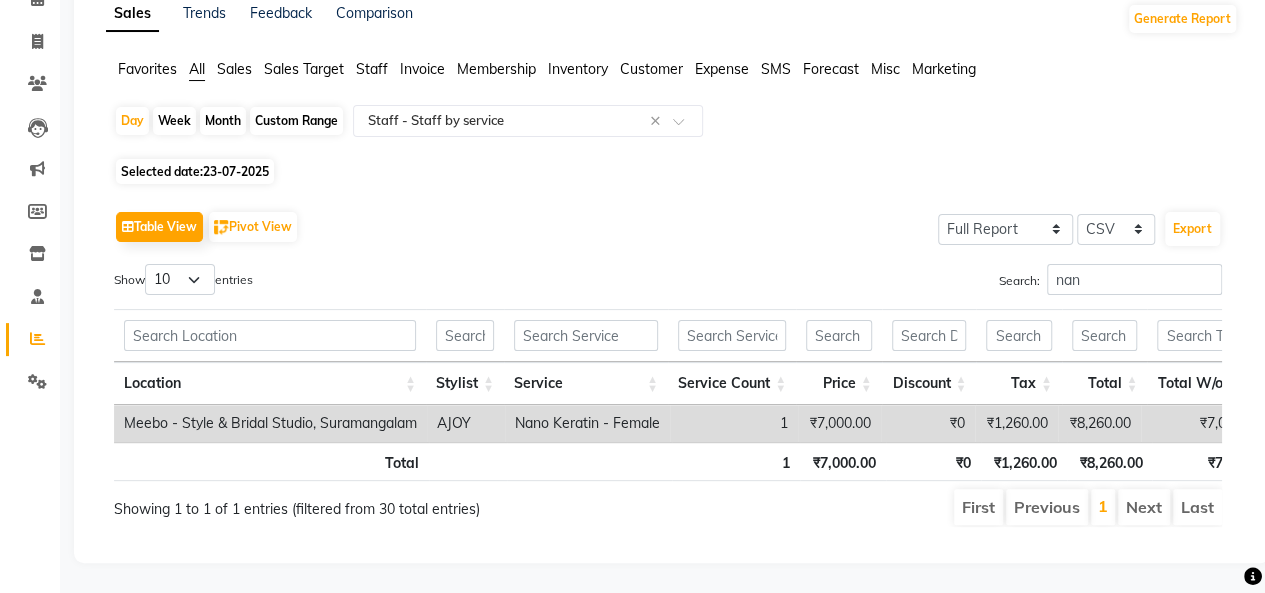 click on "23-07-2025" 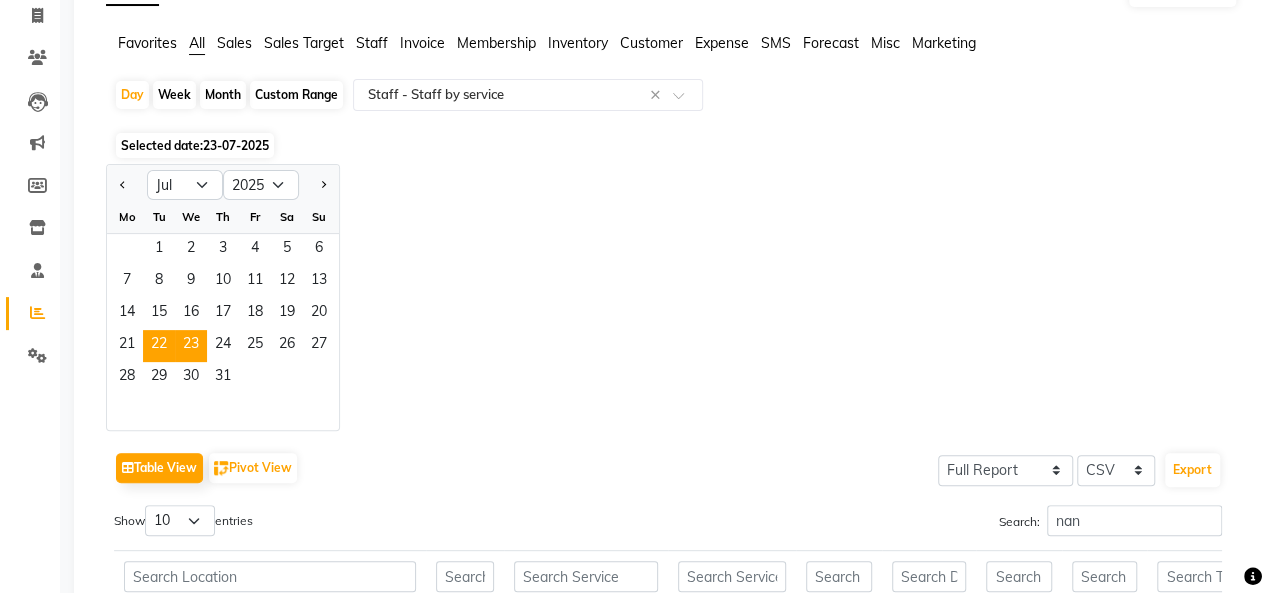 click on "22" 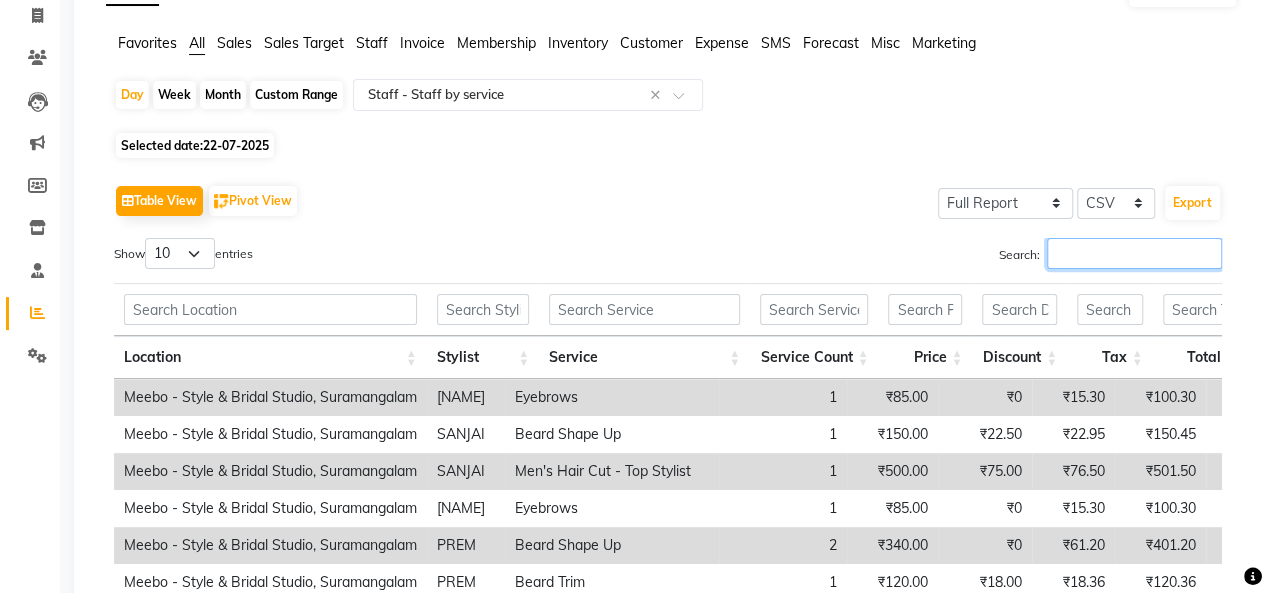 click on "Search:" at bounding box center [1134, 253] 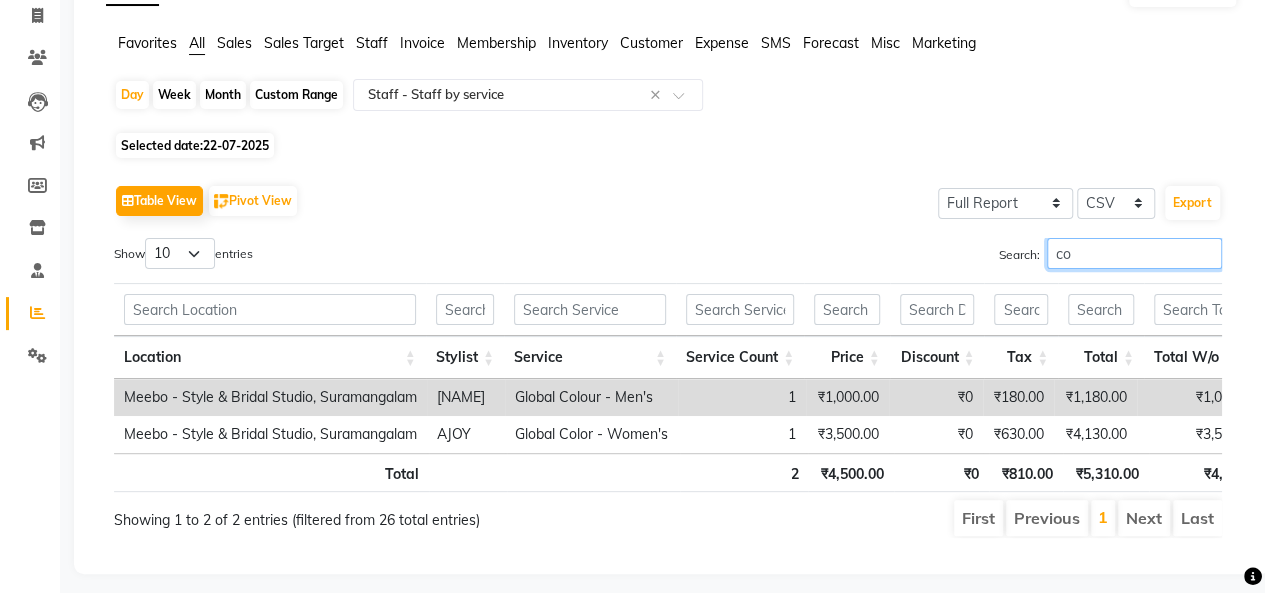 type on "c" 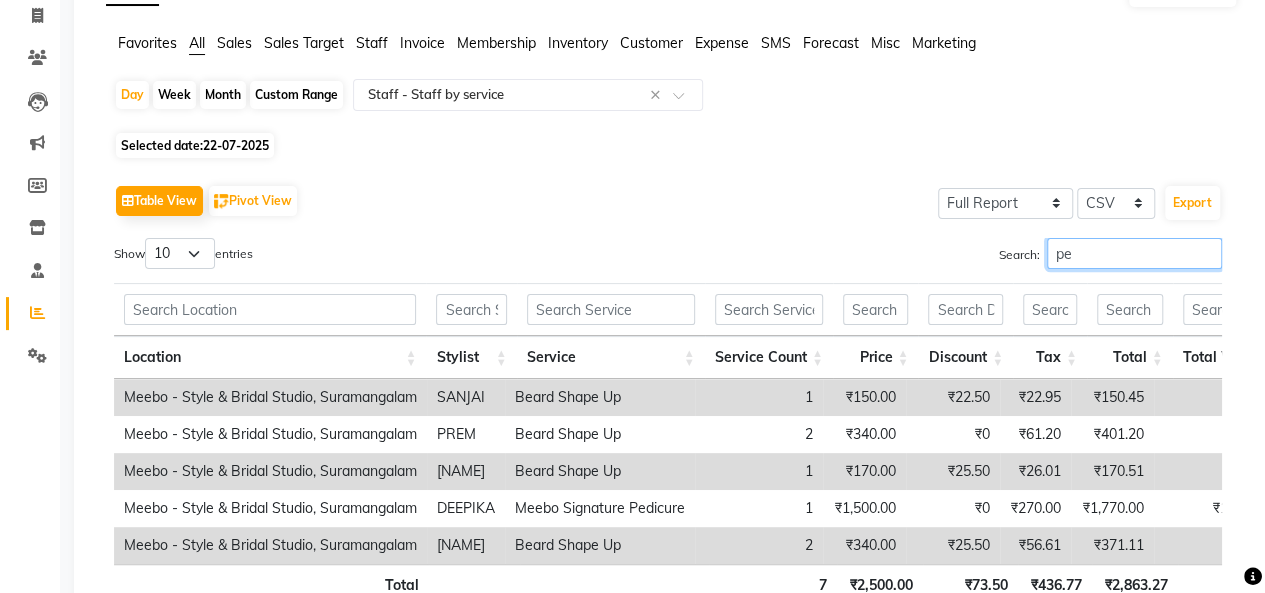 type on "p" 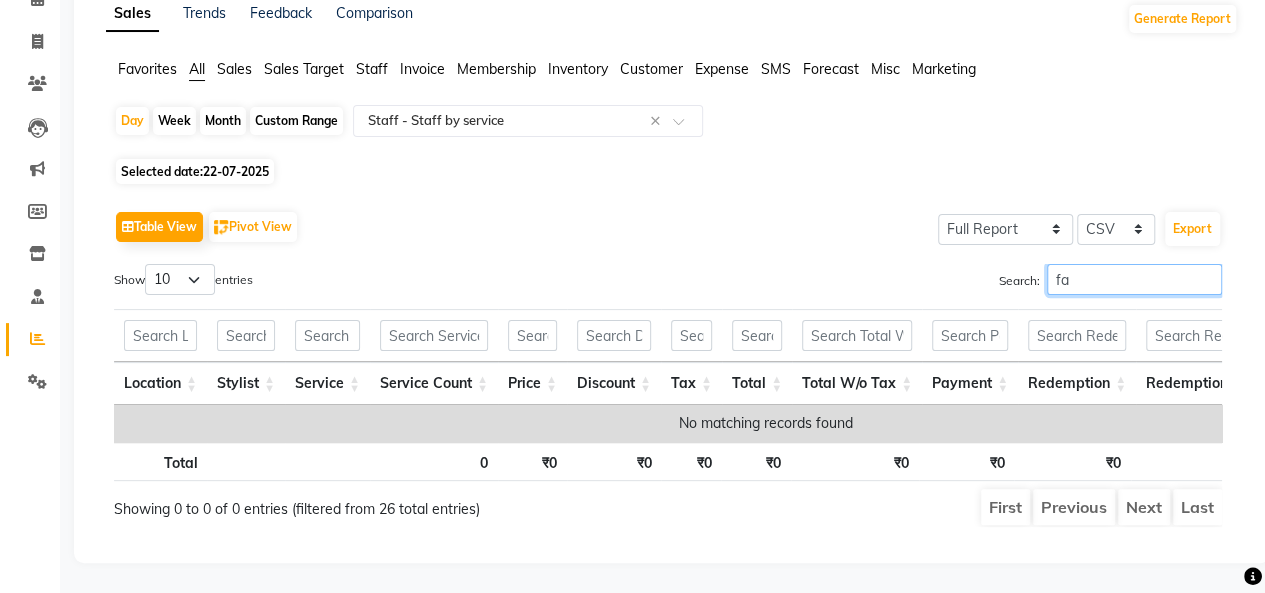type on "f" 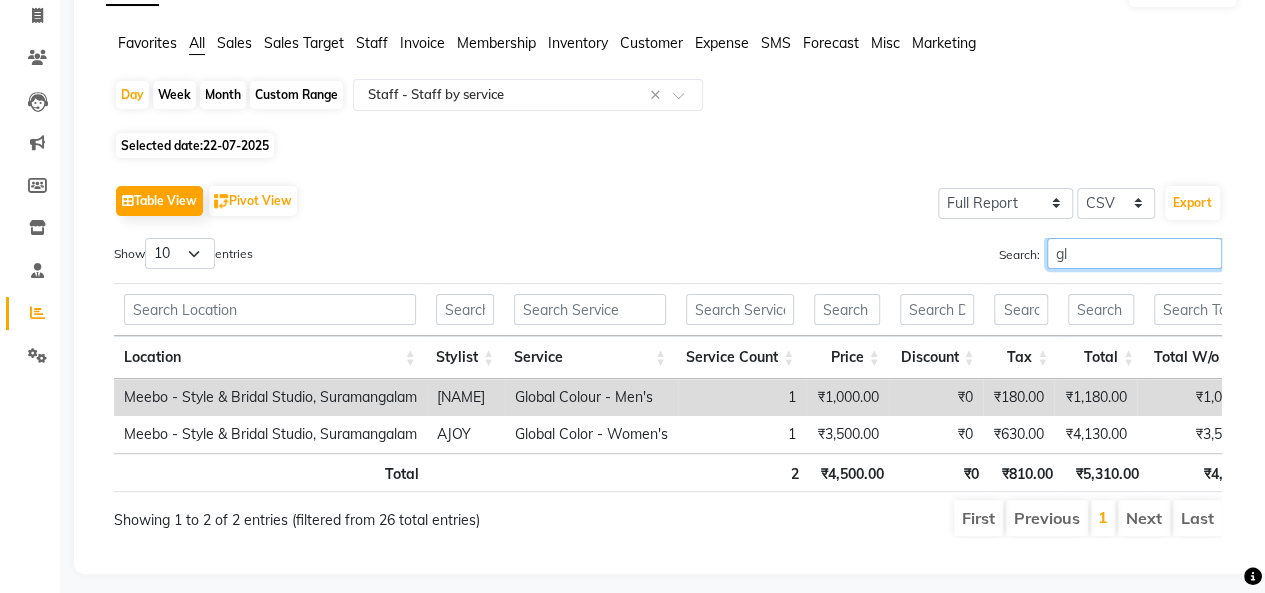 type on "g" 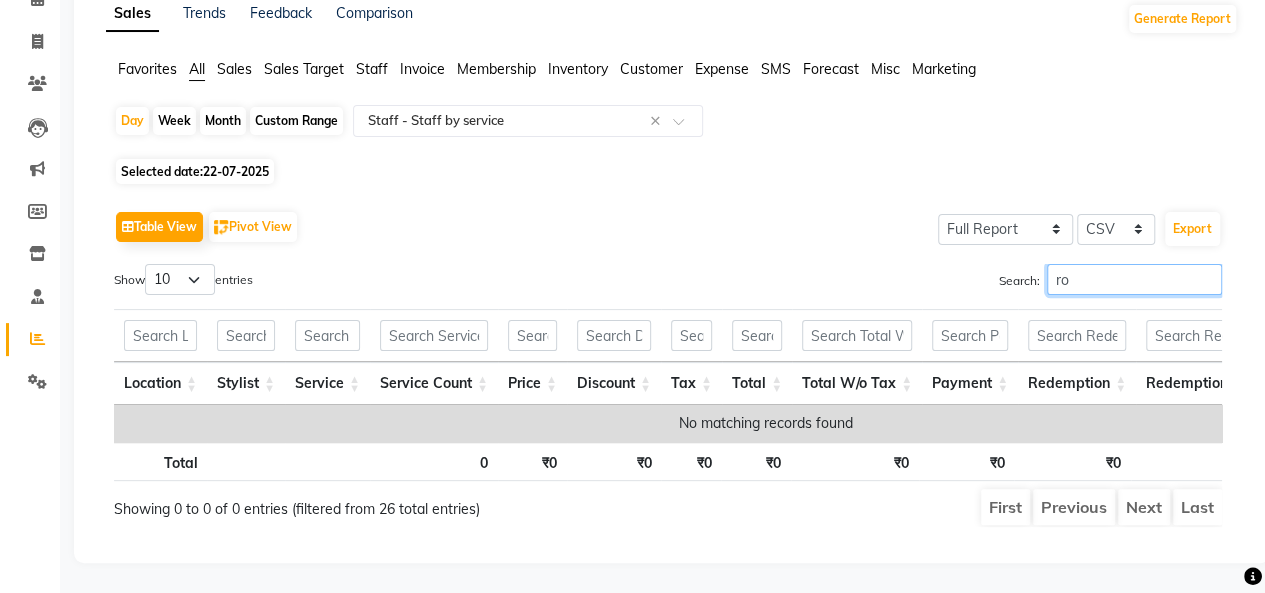 type on "r" 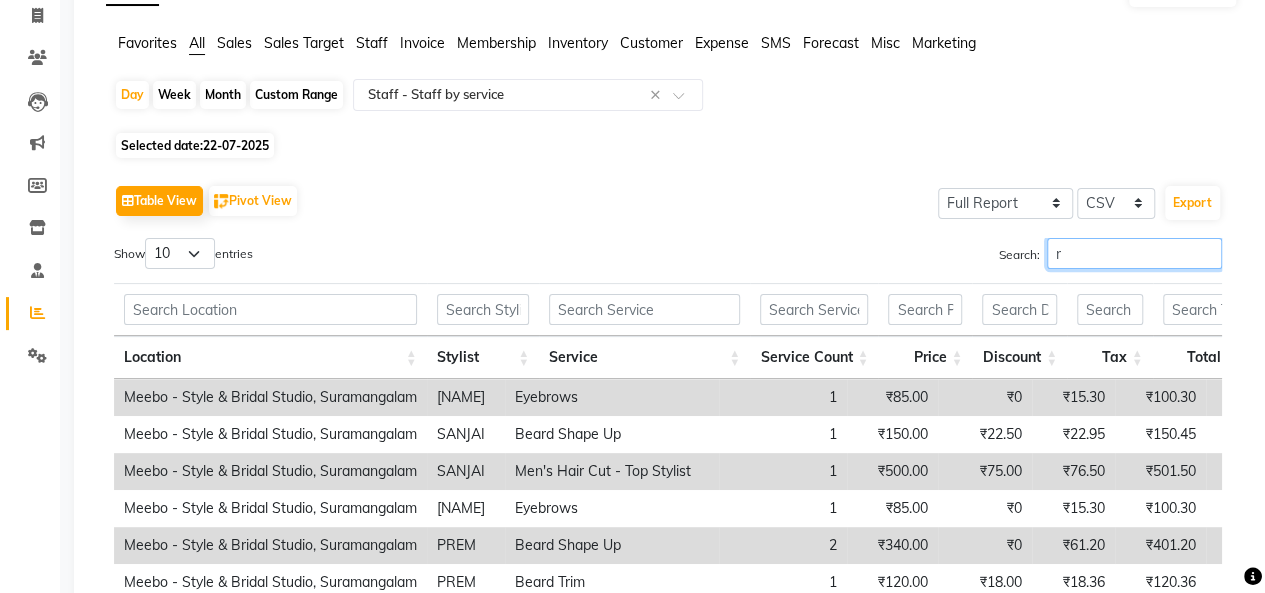 type 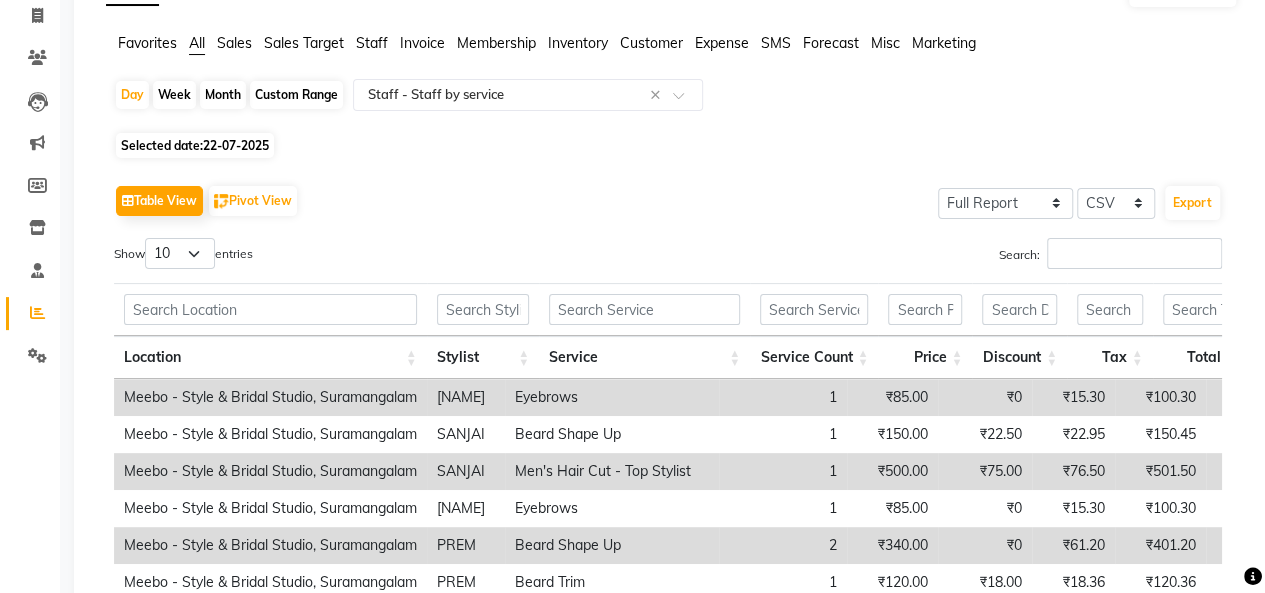 click on "22-07-2025" 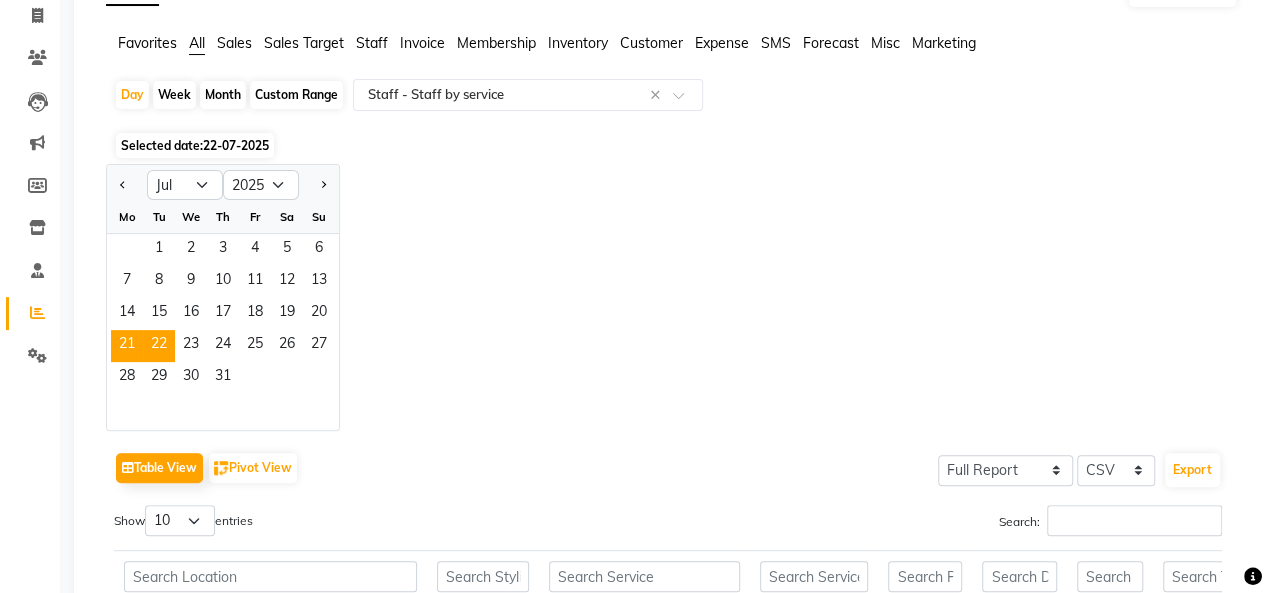 click on "21" 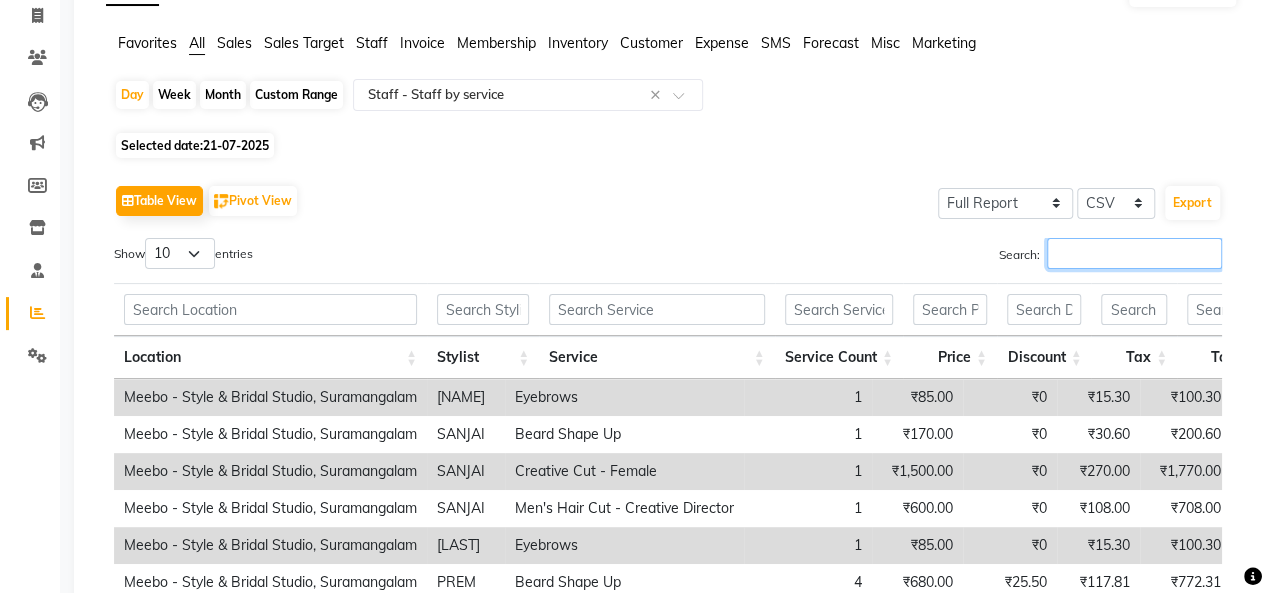 click on "Search:" at bounding box center [1134, 253] 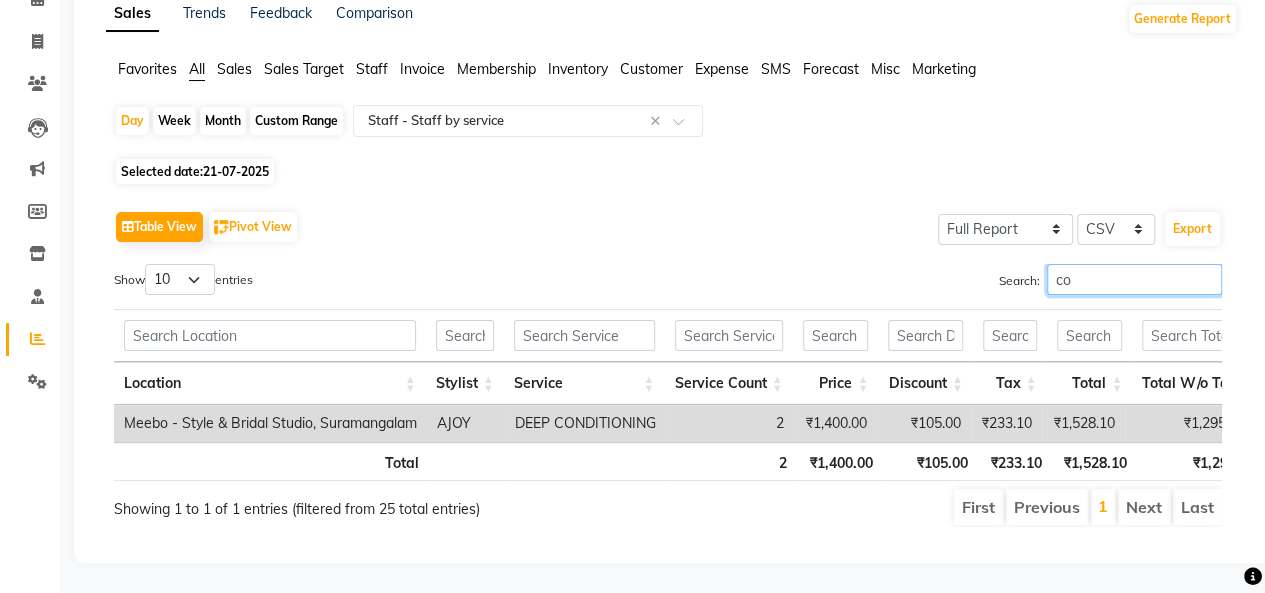 type on "c" 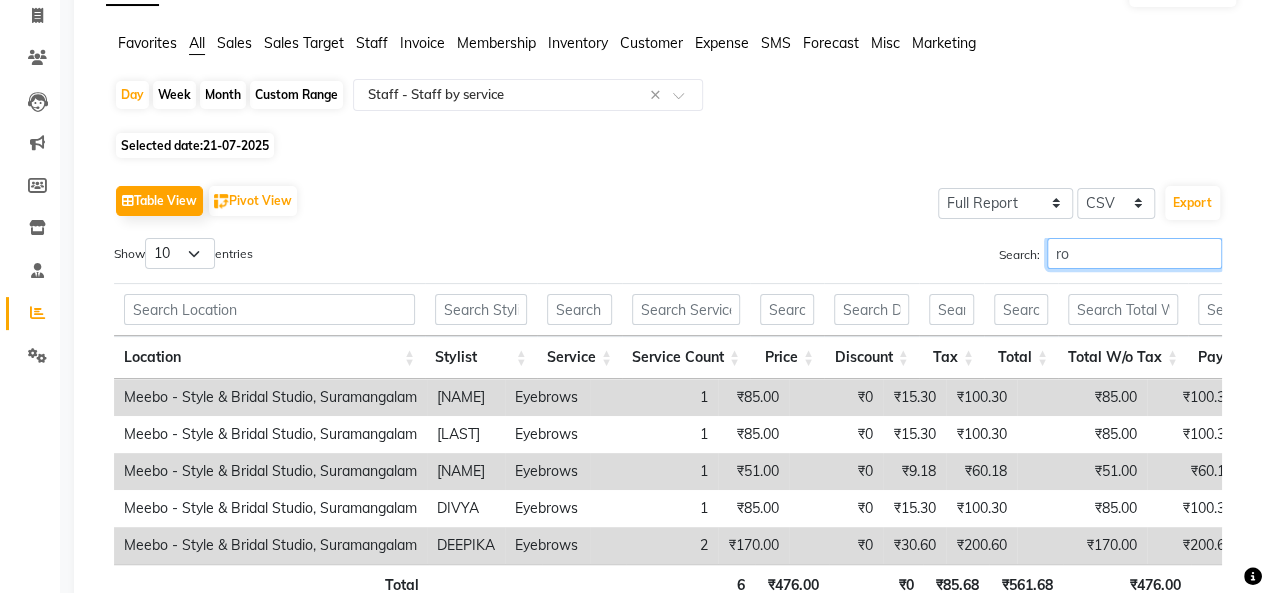 type on "r" 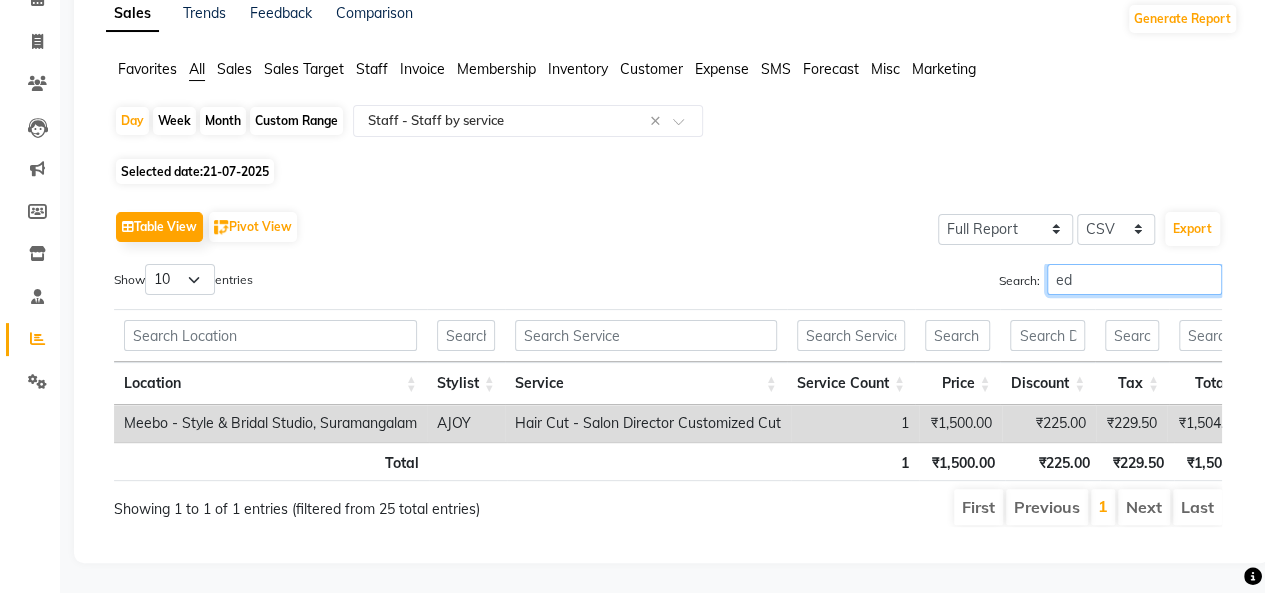 type on "e" 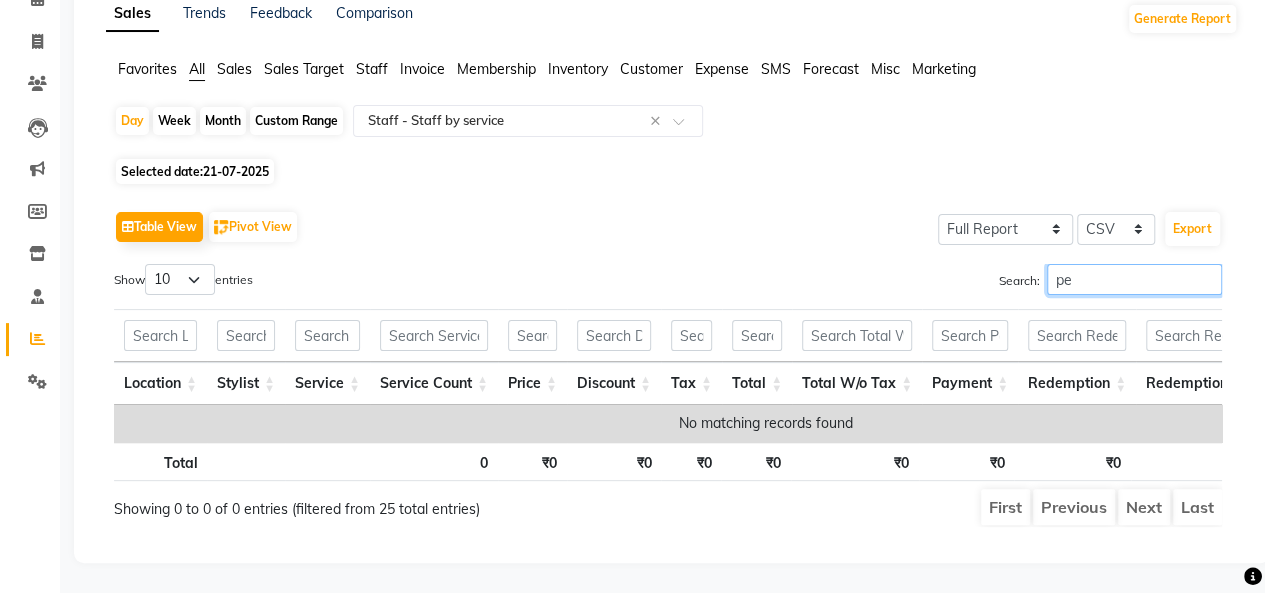 type on "p" 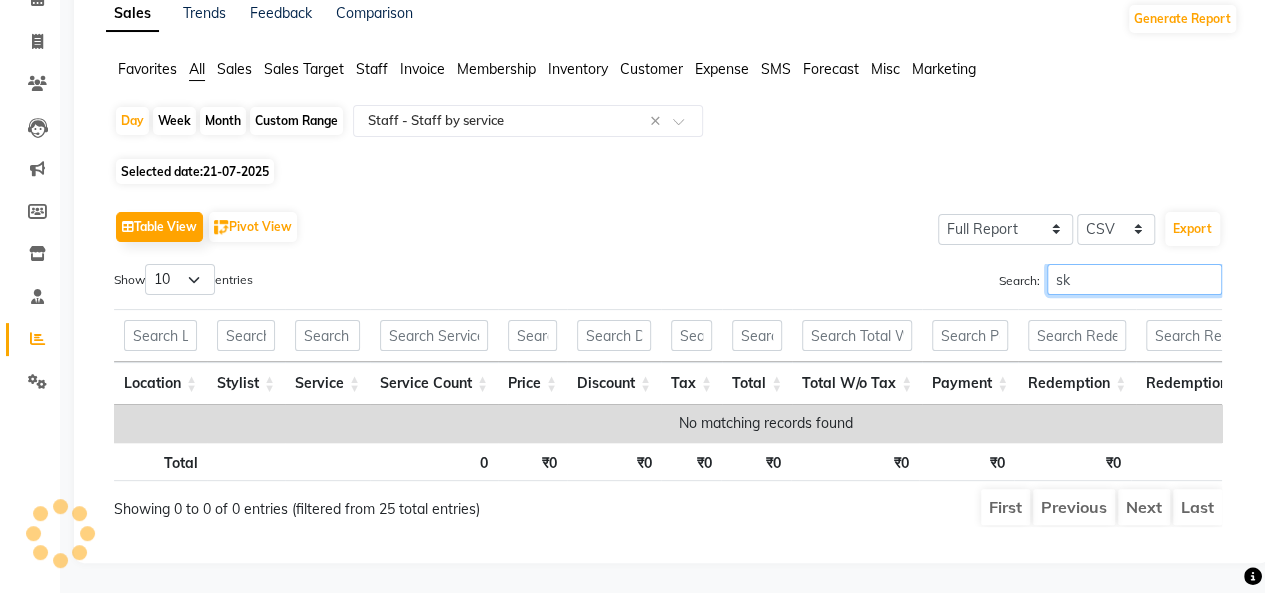 type on "s" 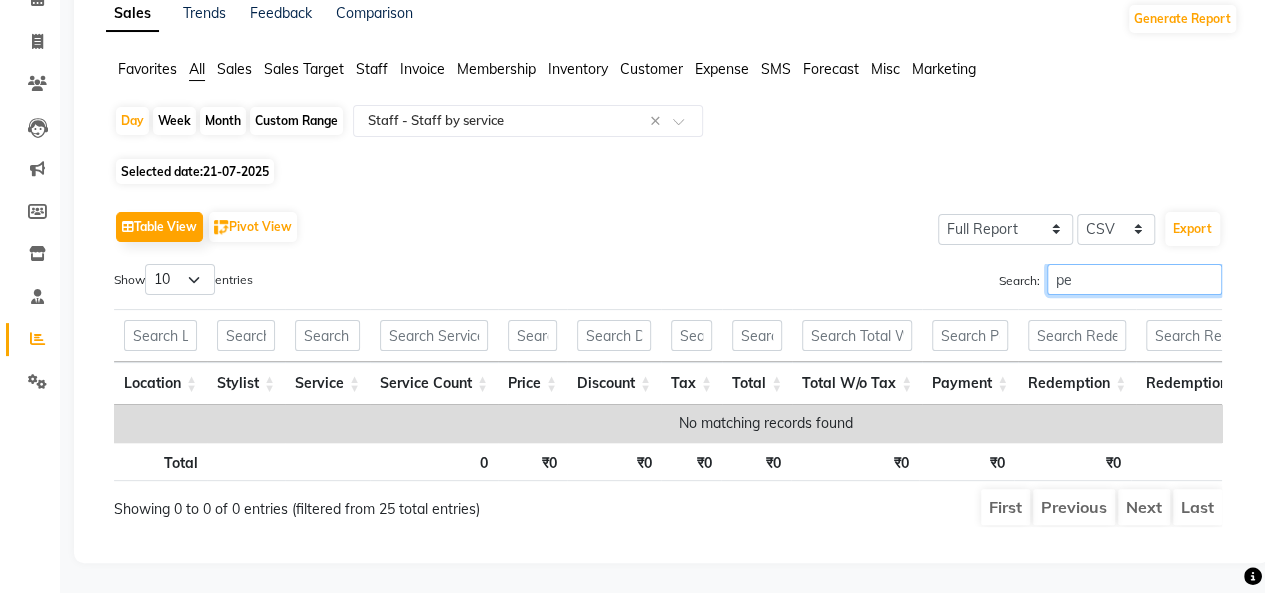 type on "p" 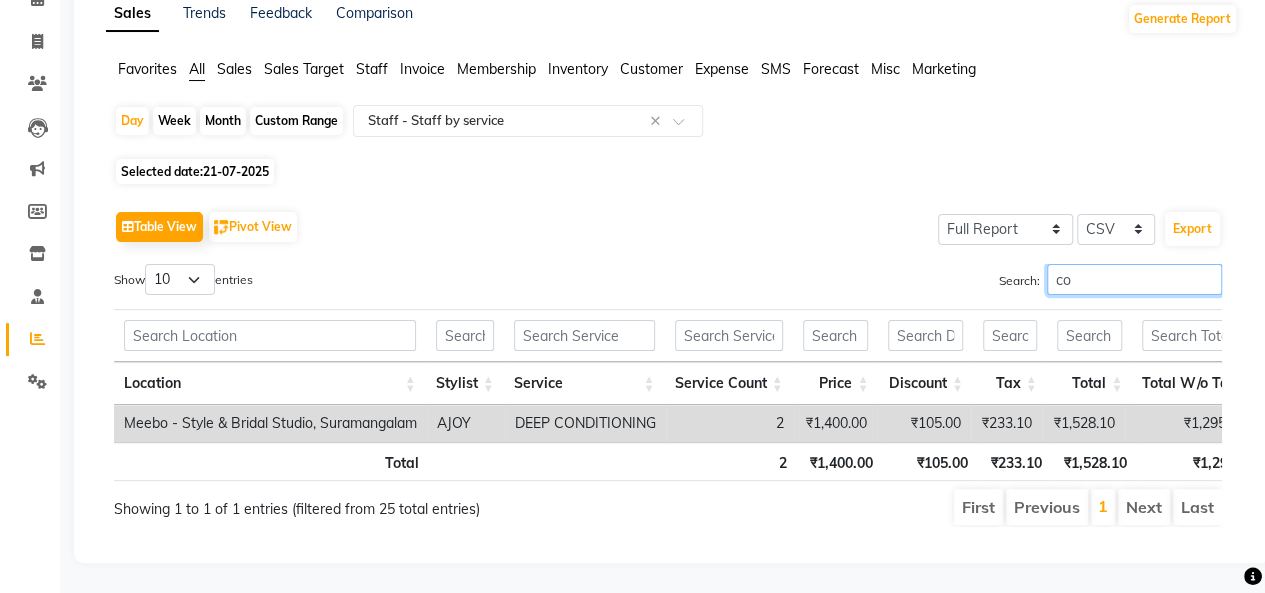type on "c" 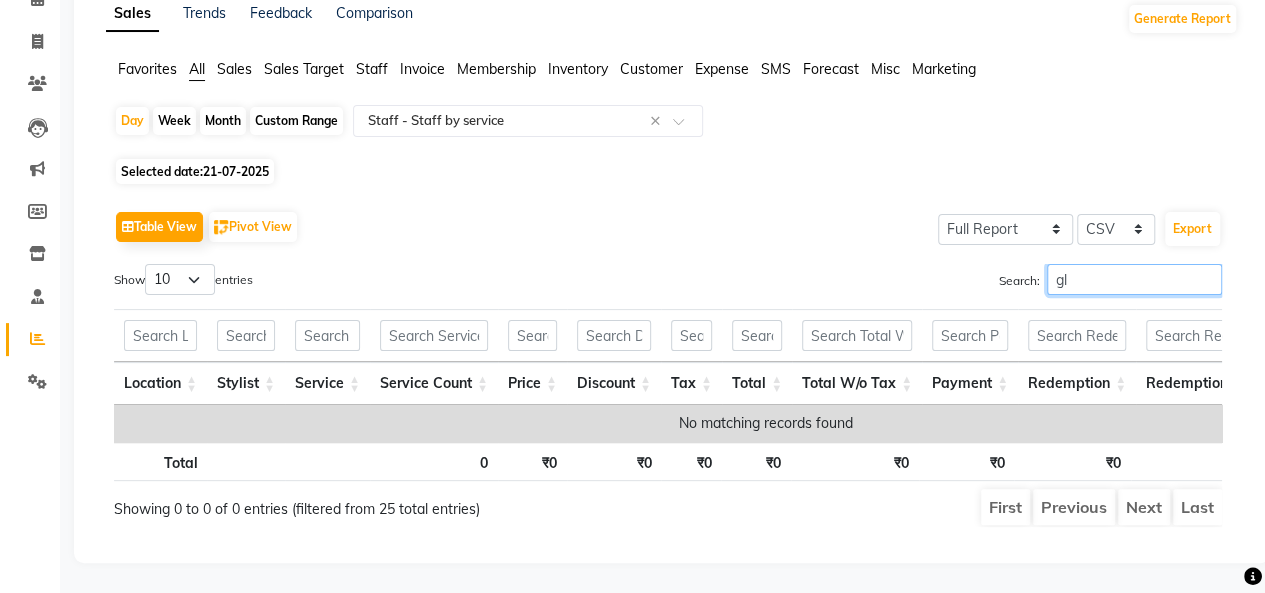 type on "g" 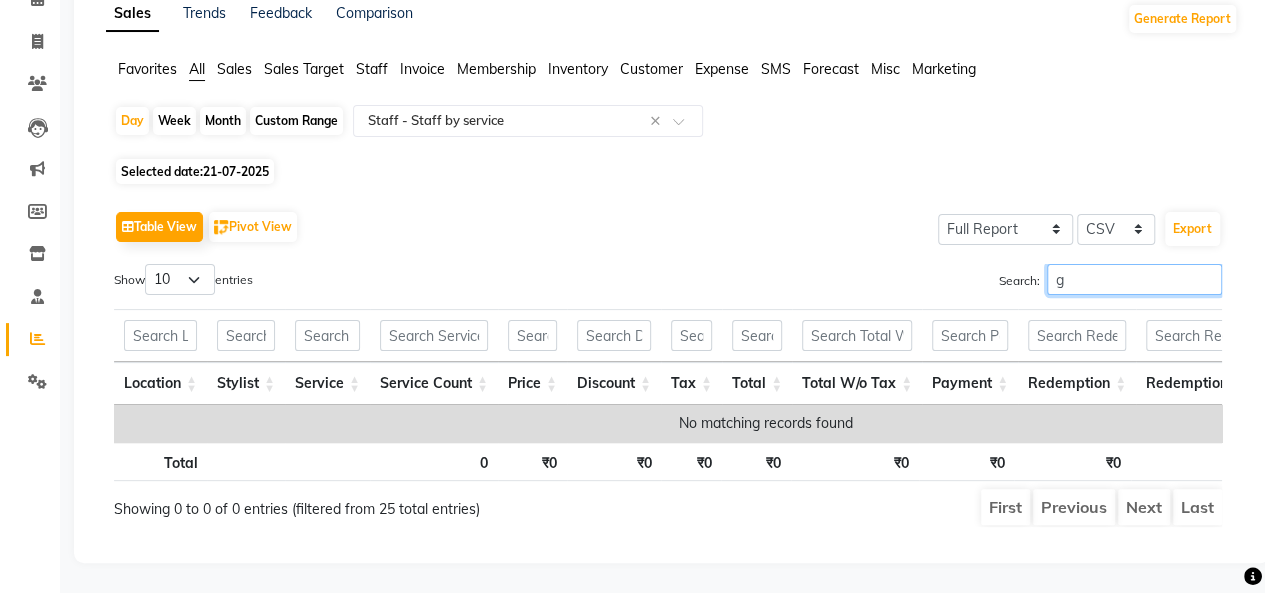type 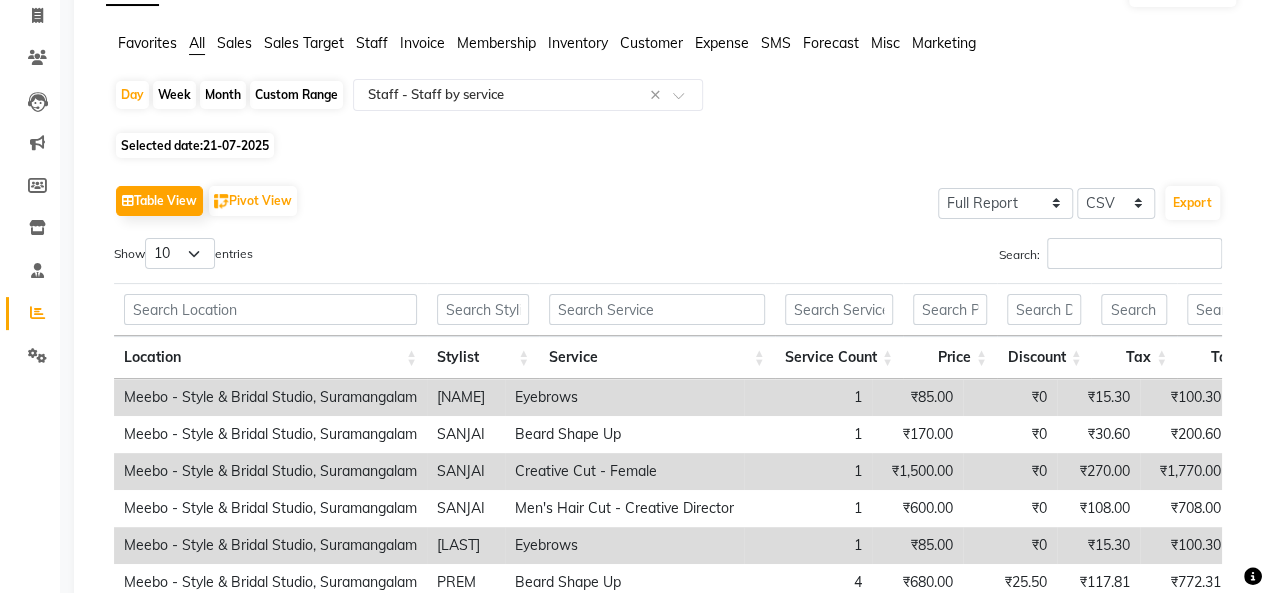 click on "21-07-2025" 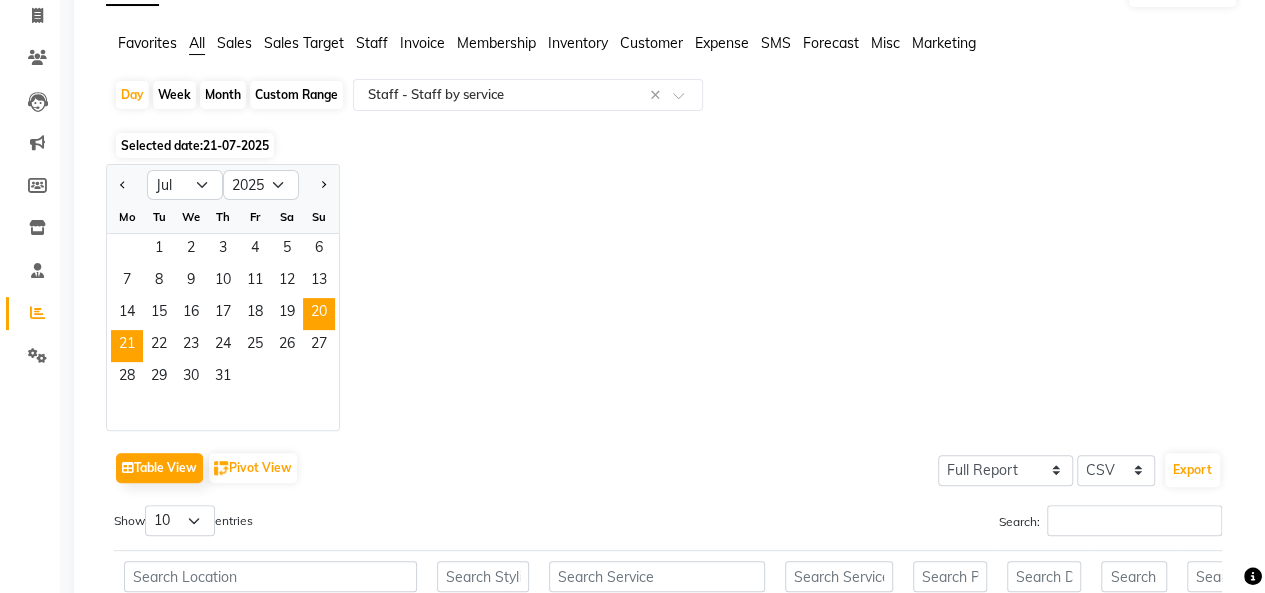 click on "20" 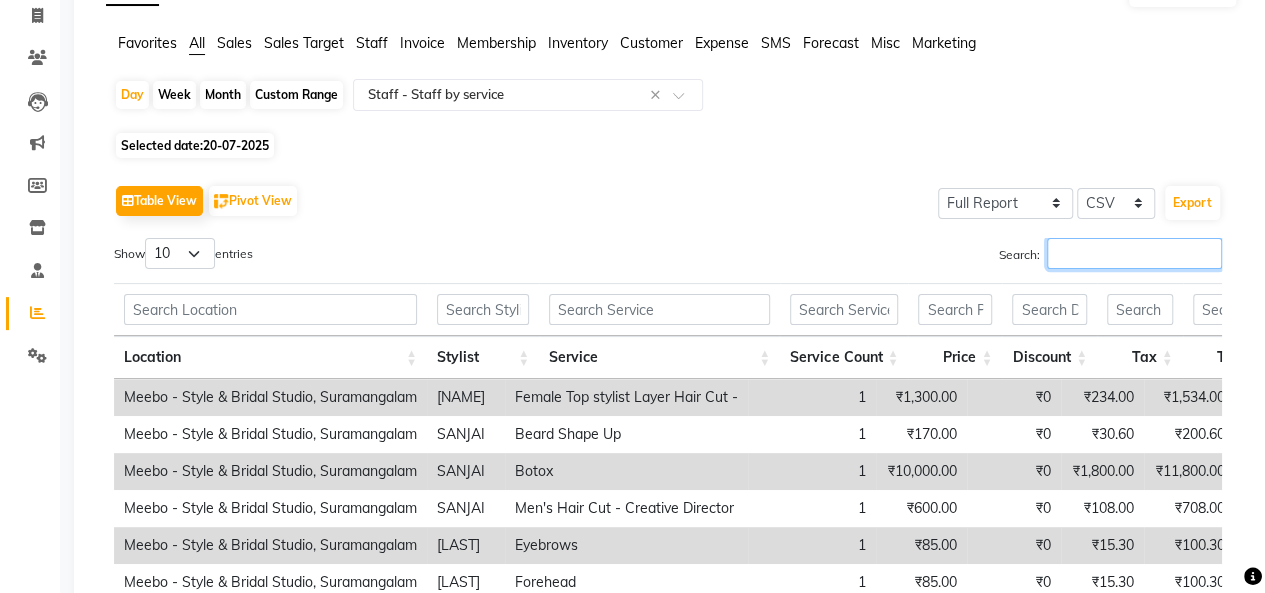 click on "Search:" at bounding box center [1134, 253] 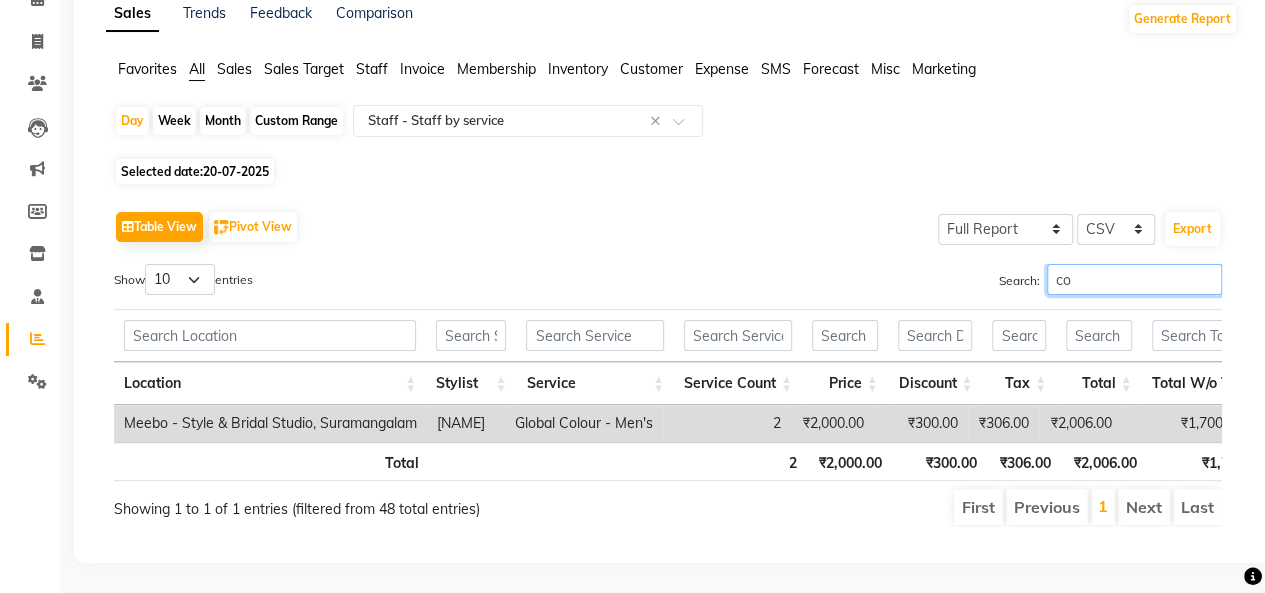 type on "c" 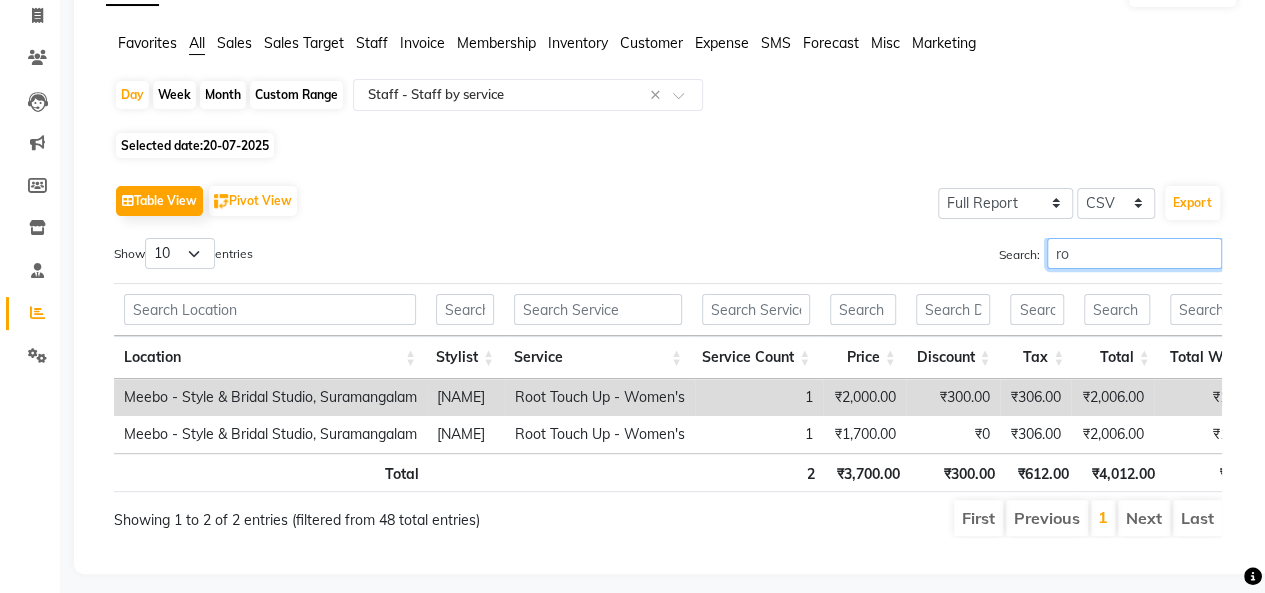 type on "r" 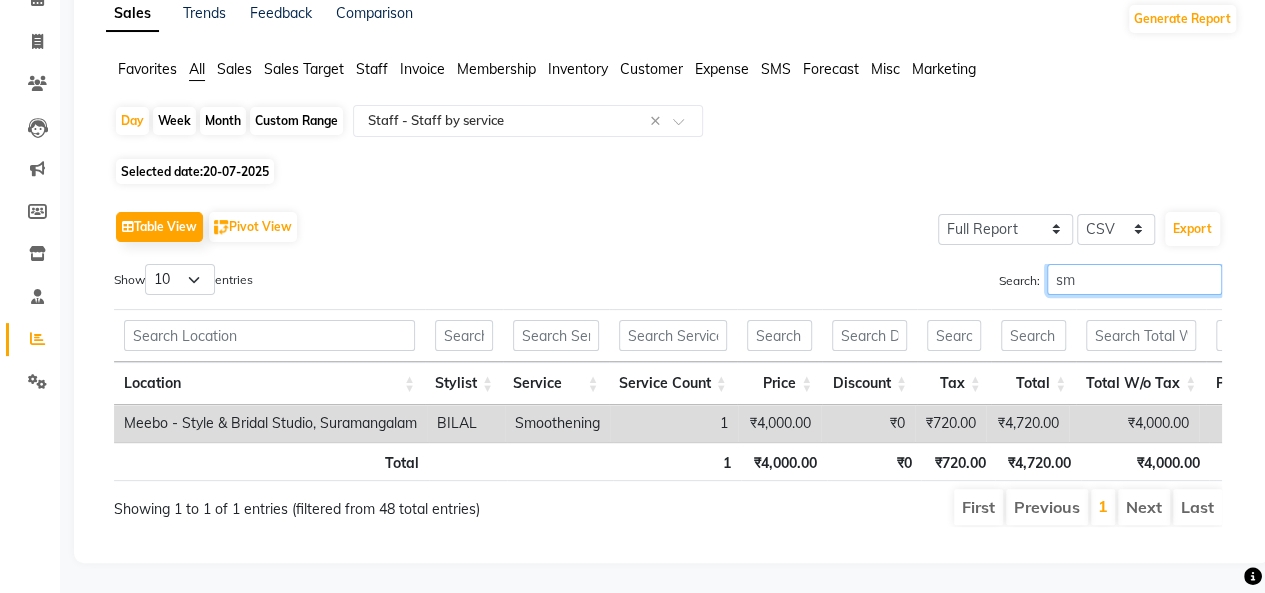 type on "s" 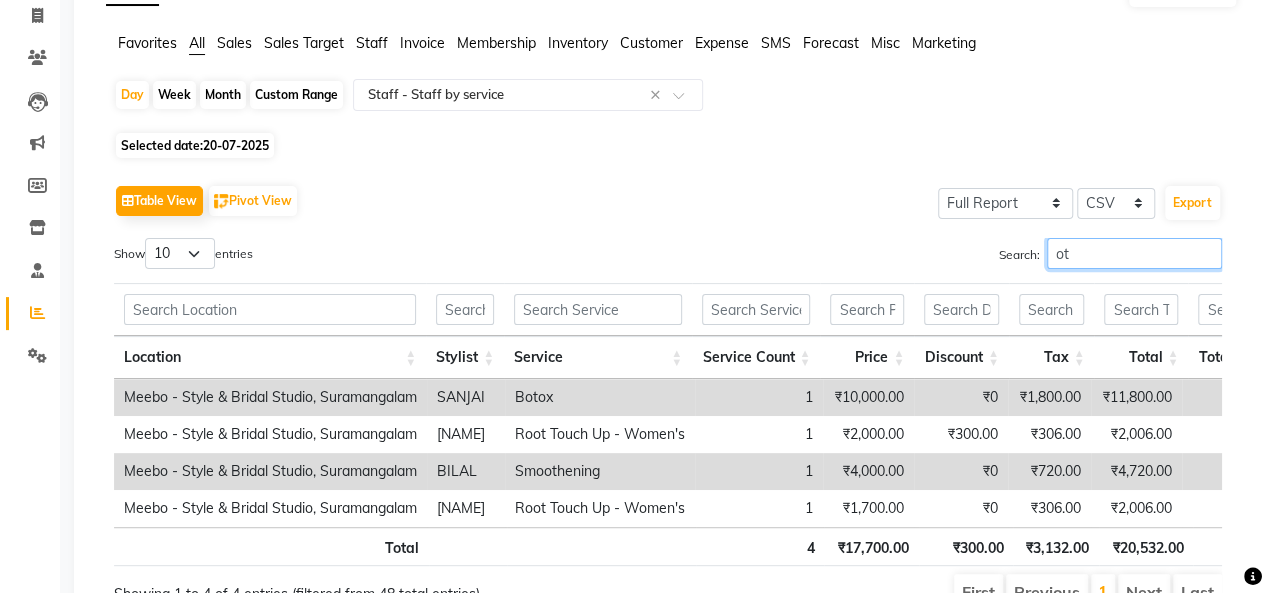 type on "o" 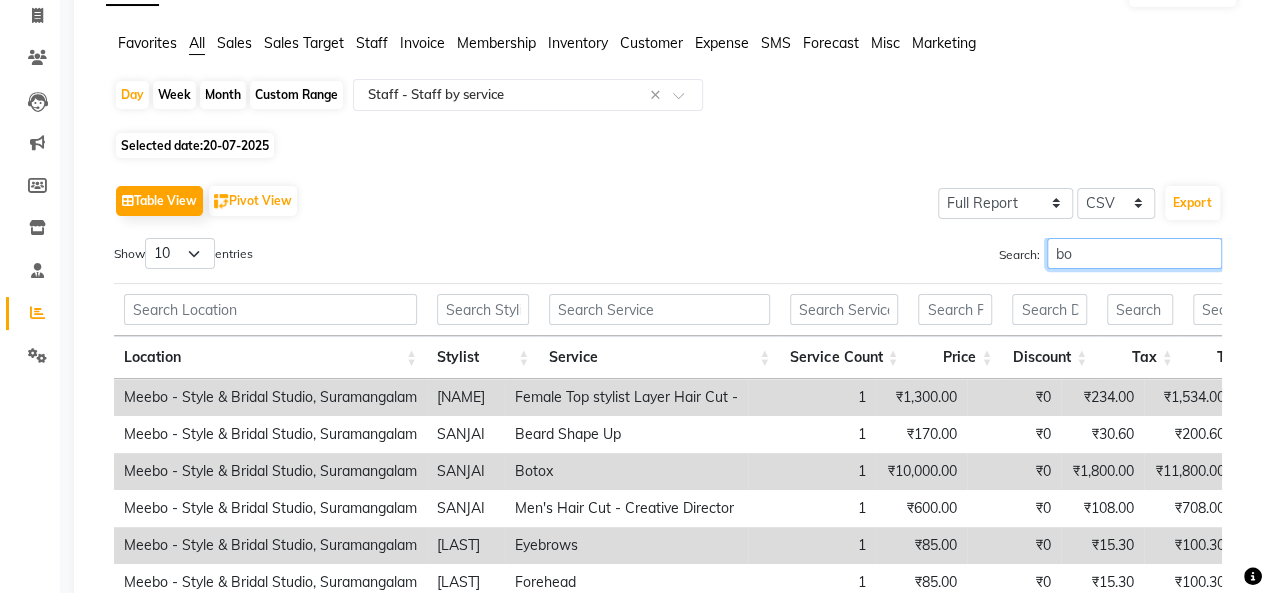 type on "b" 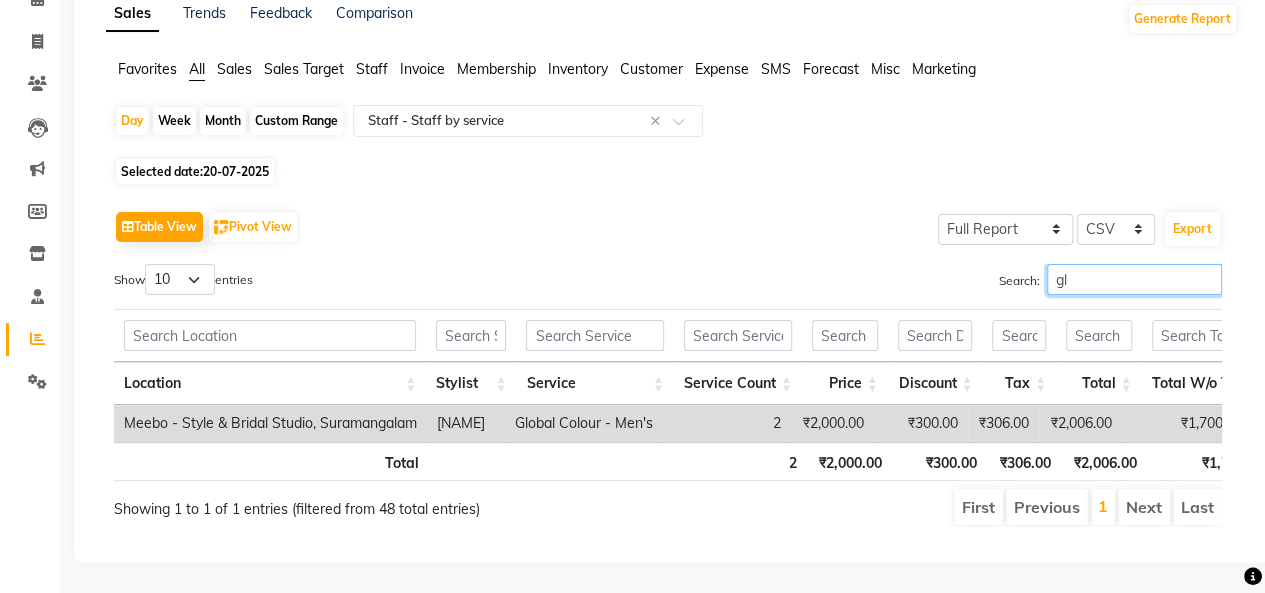 type on "g" 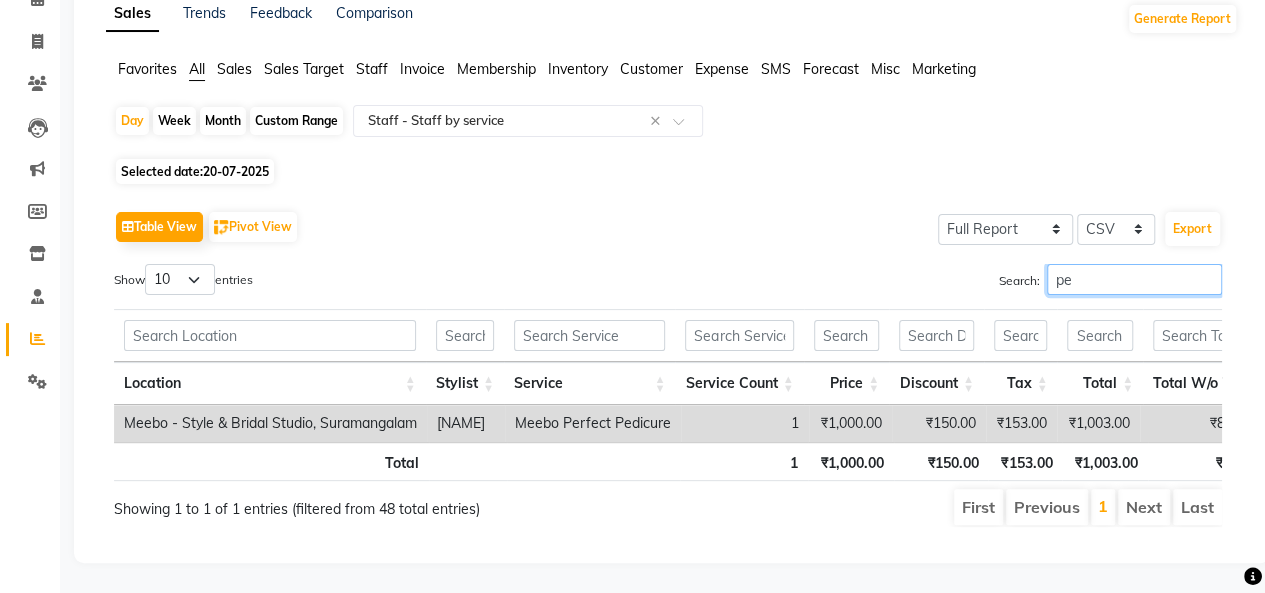 type on "p" 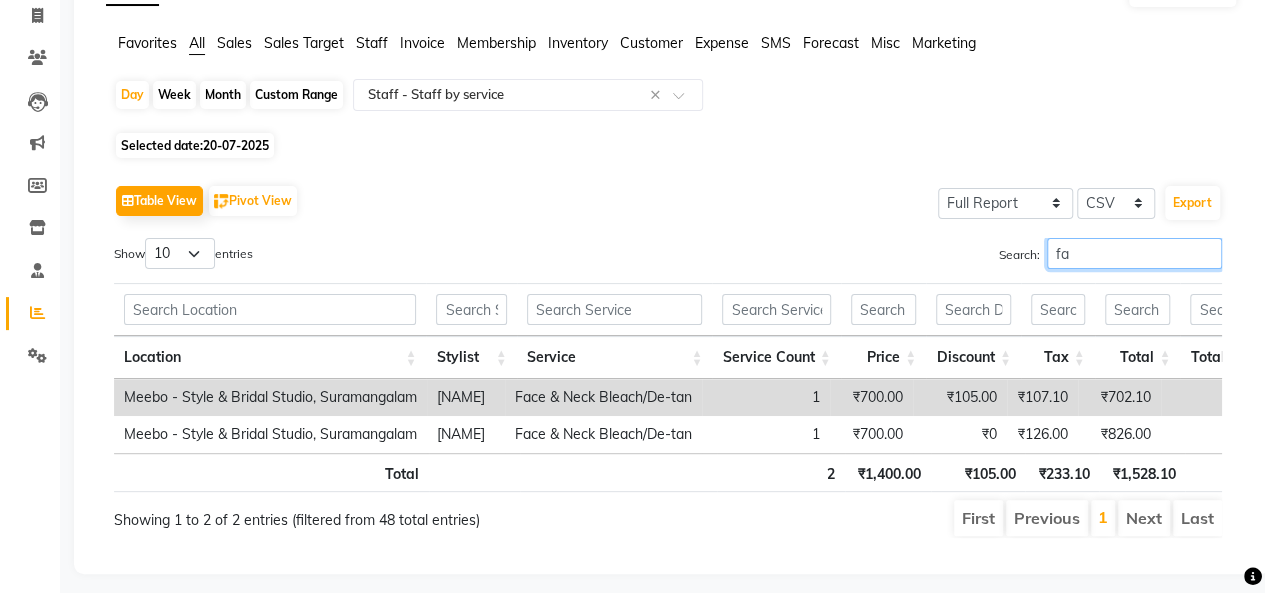 type on "f" 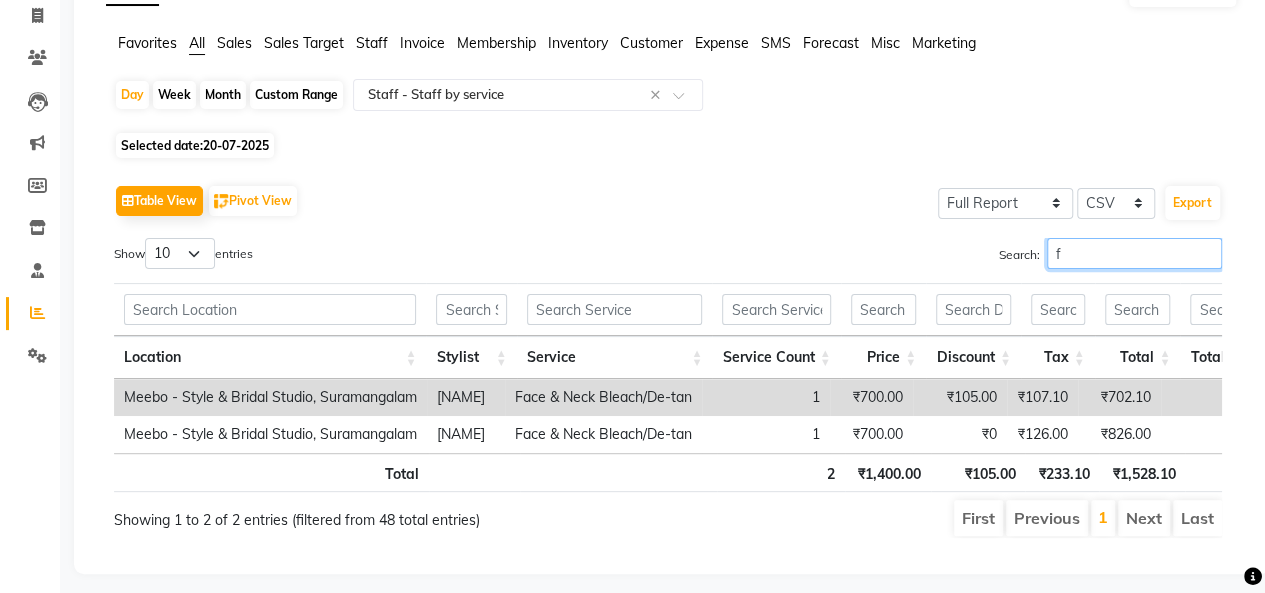 type 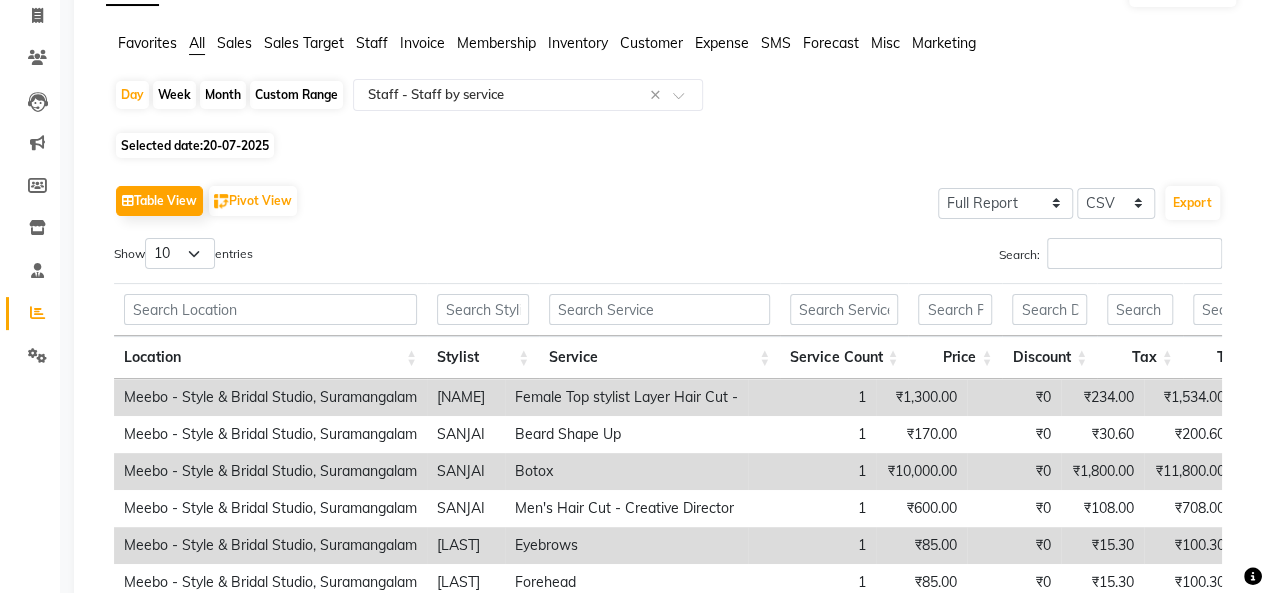 click on "Selected date:  20-07-2025" 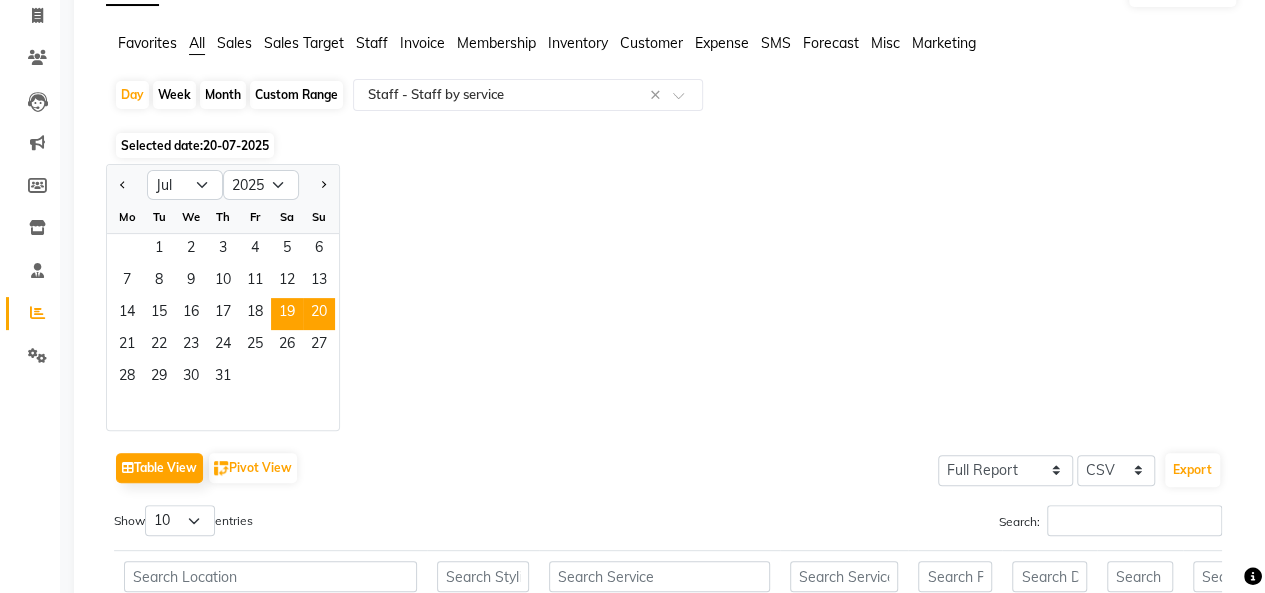 click on "19" 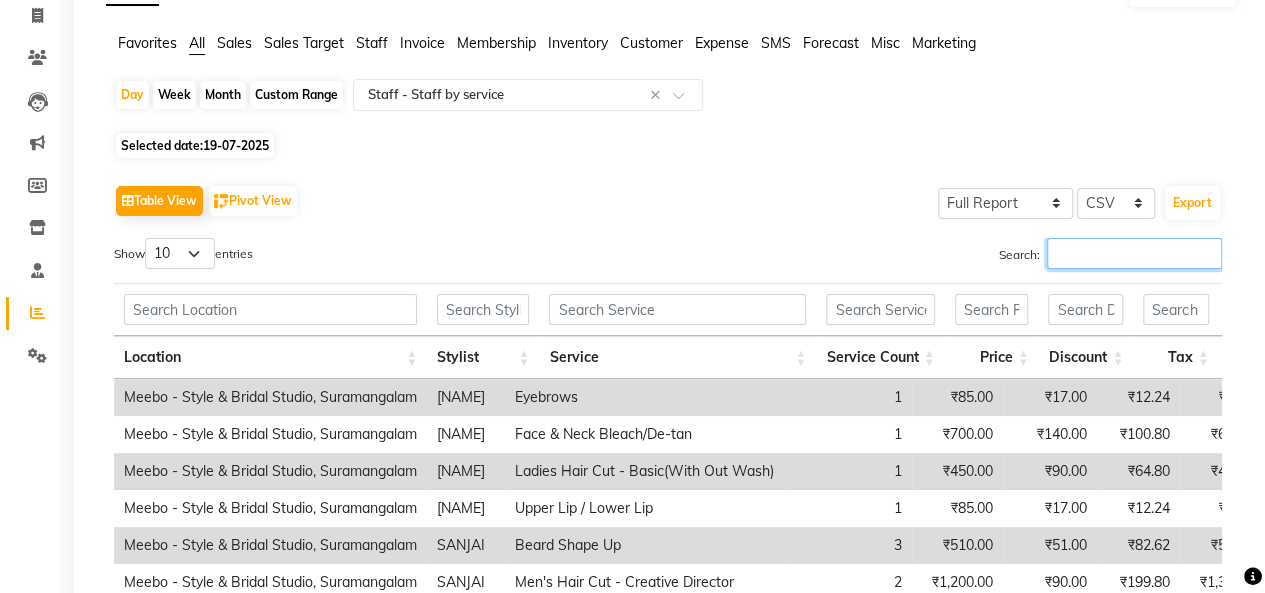 click on "Search:" at bounding box center [1134, 253] 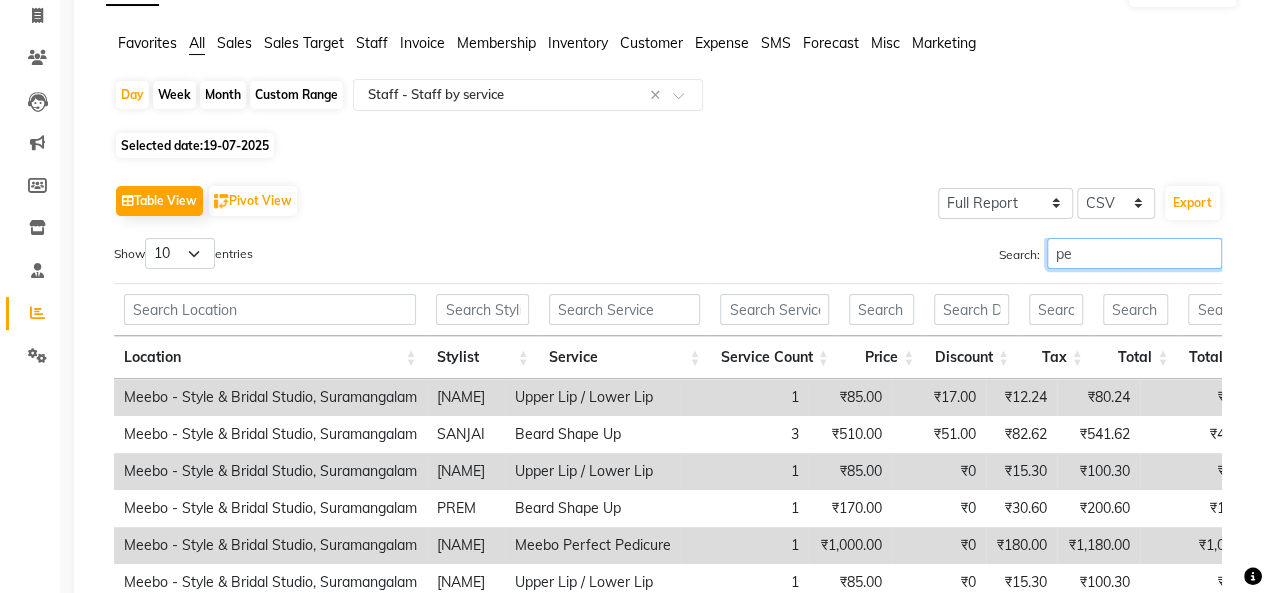 type on "p" 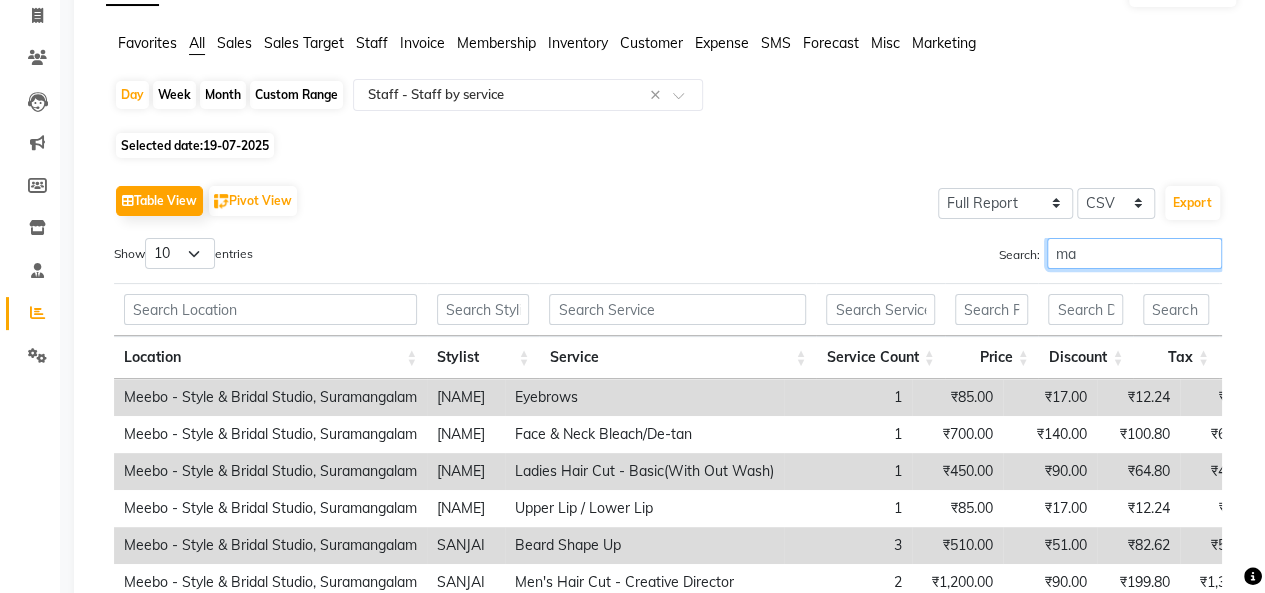 type on "m" 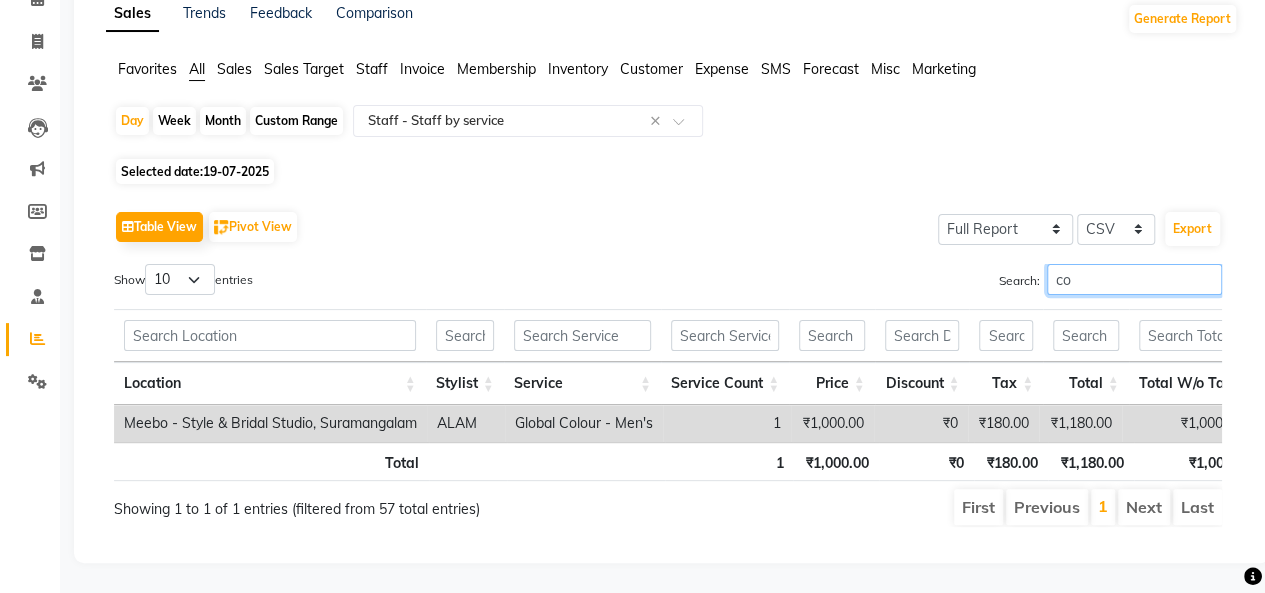 type on "c" 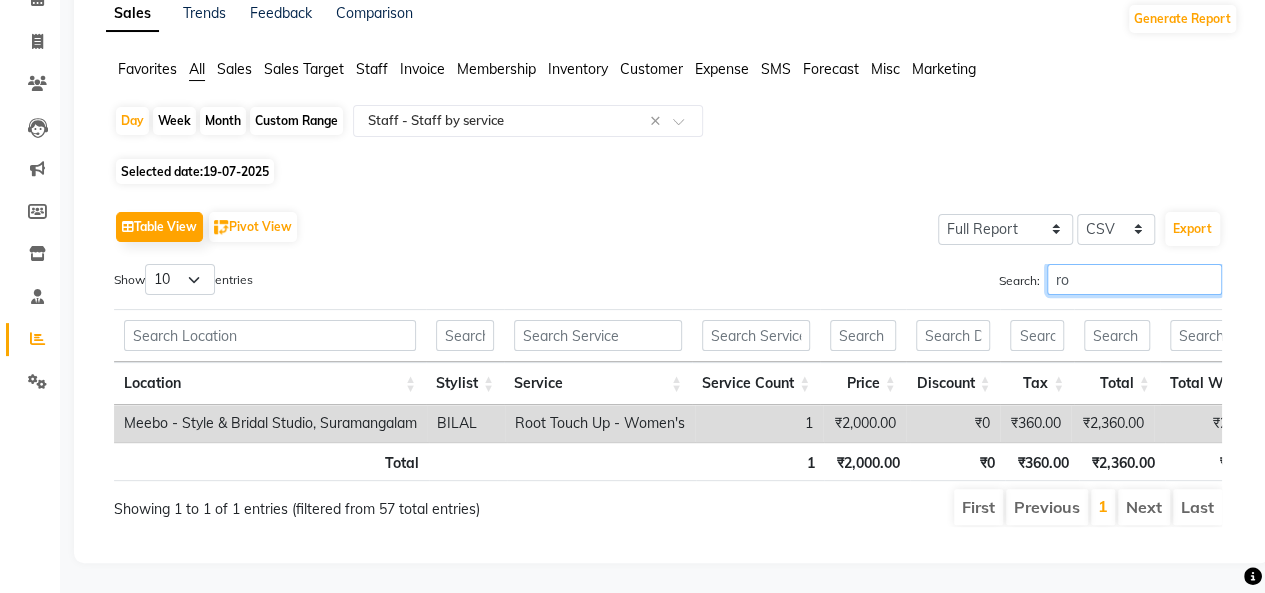 type on "r" 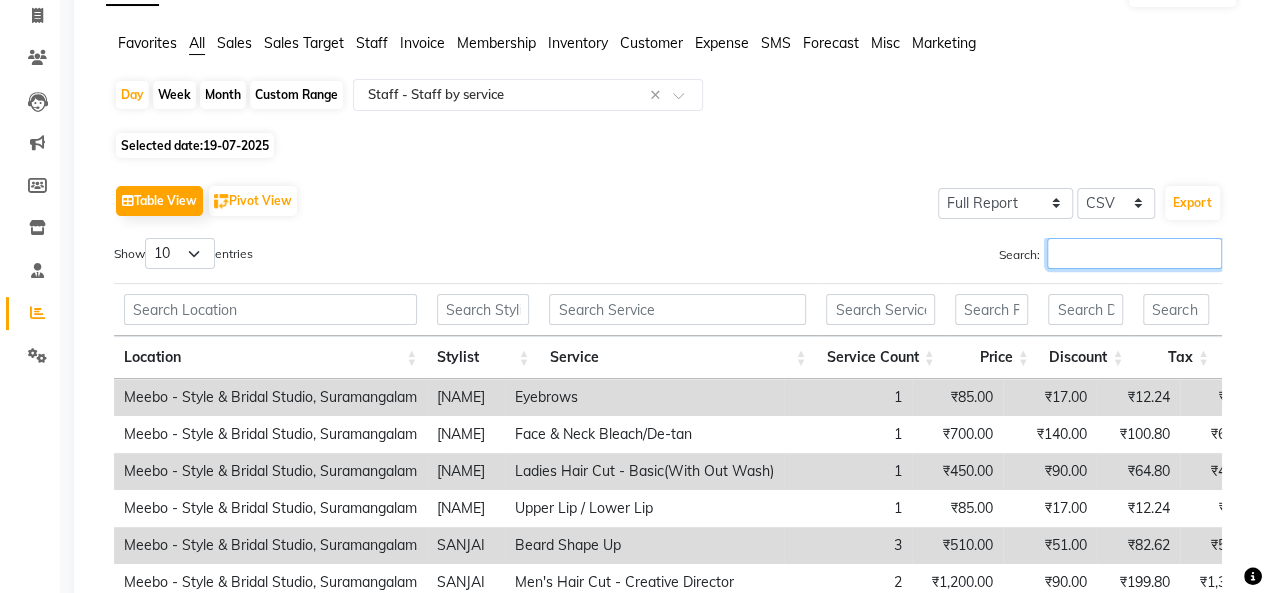 type on "g" 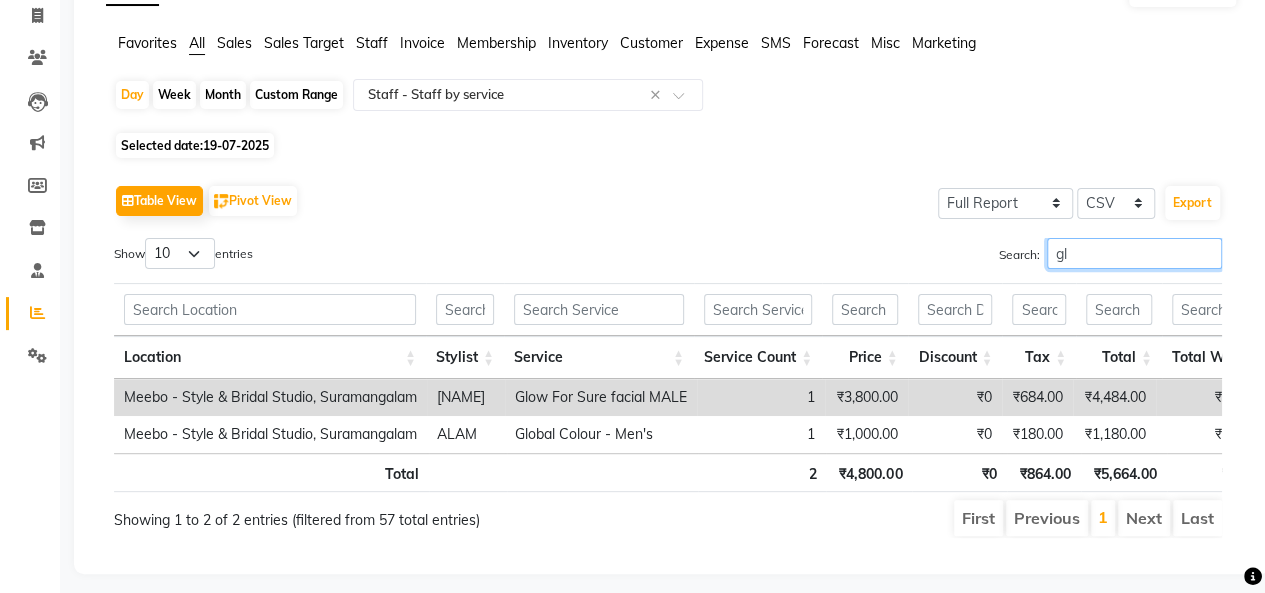 type on "g" 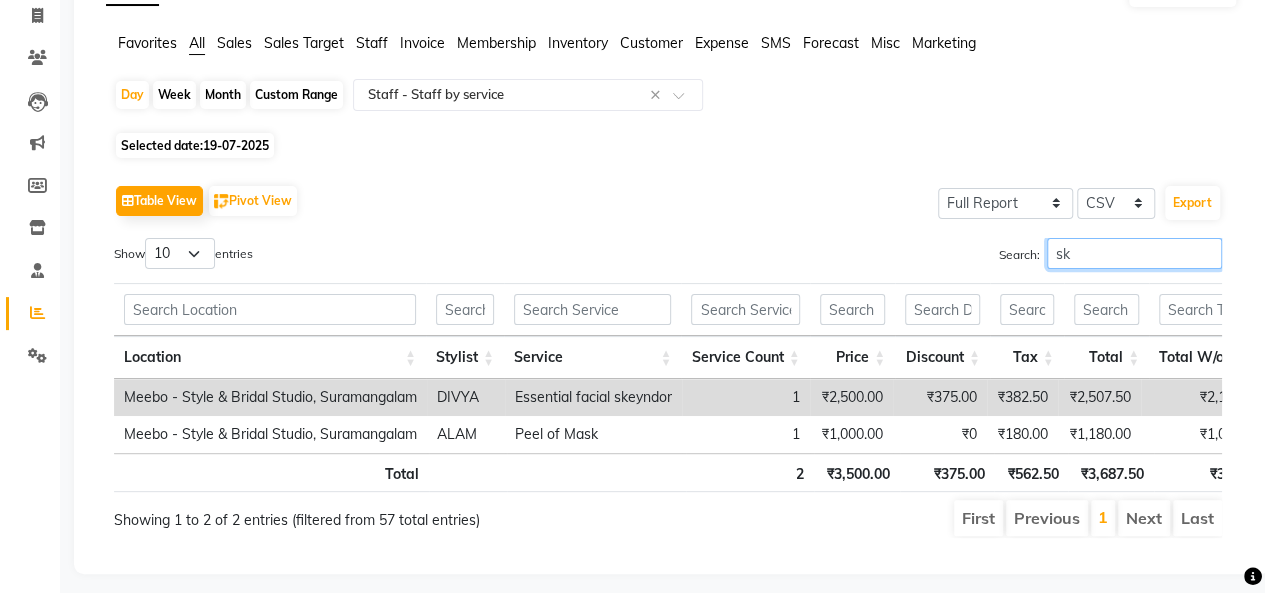 type on "sk" 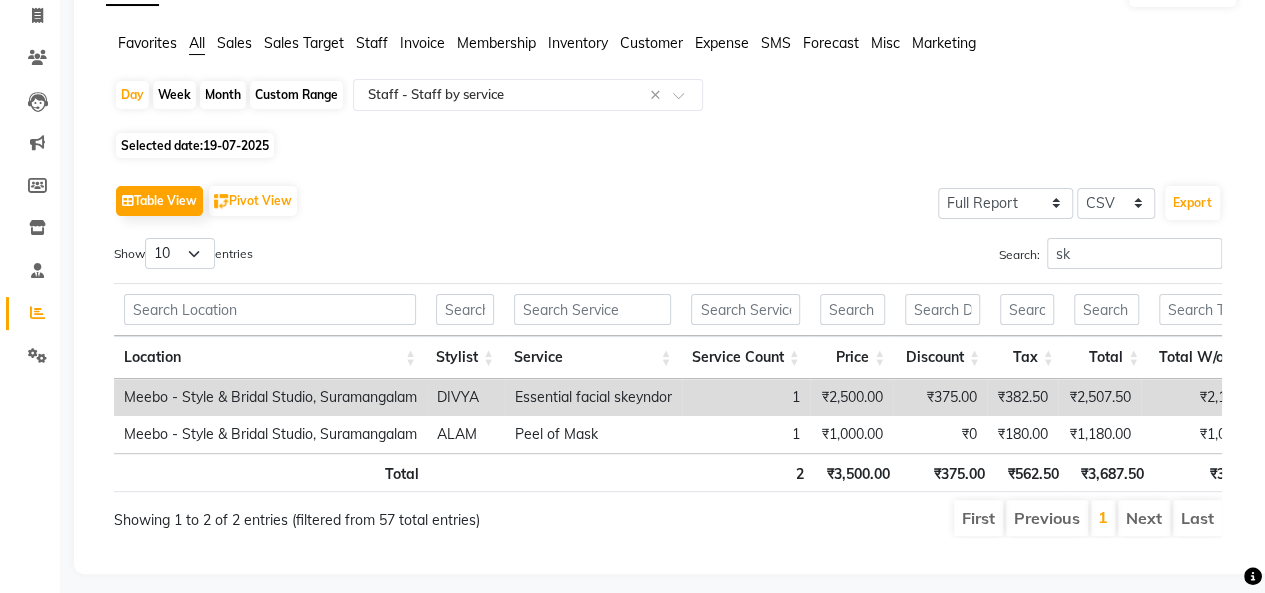 click on "19-07-2025" 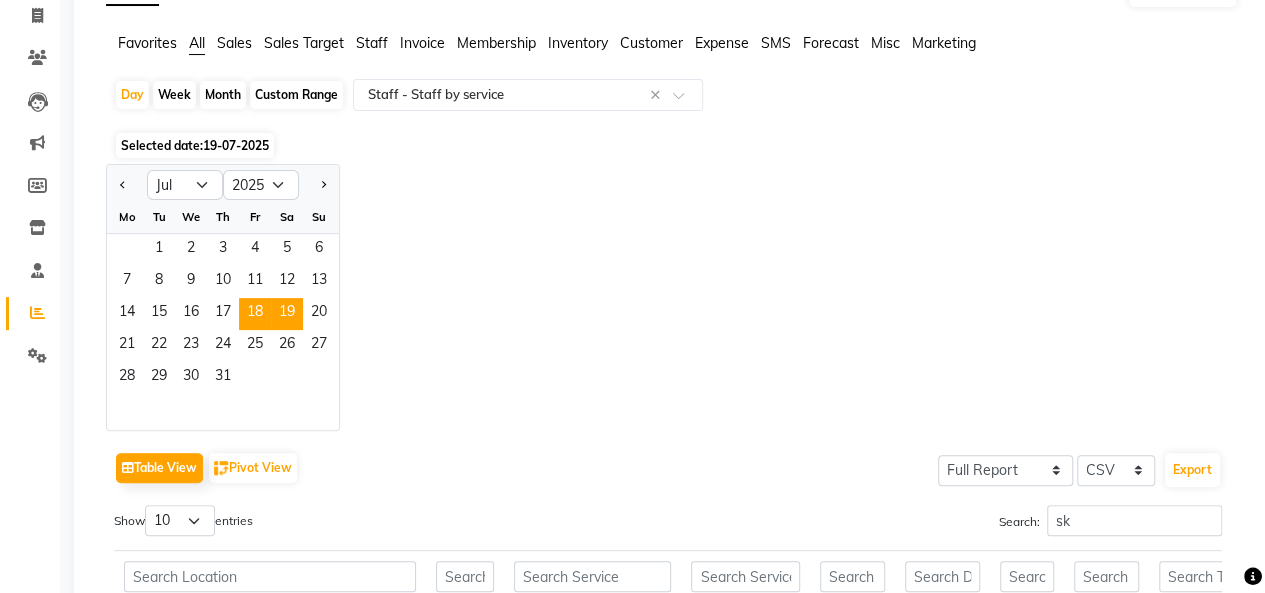 click on "18" 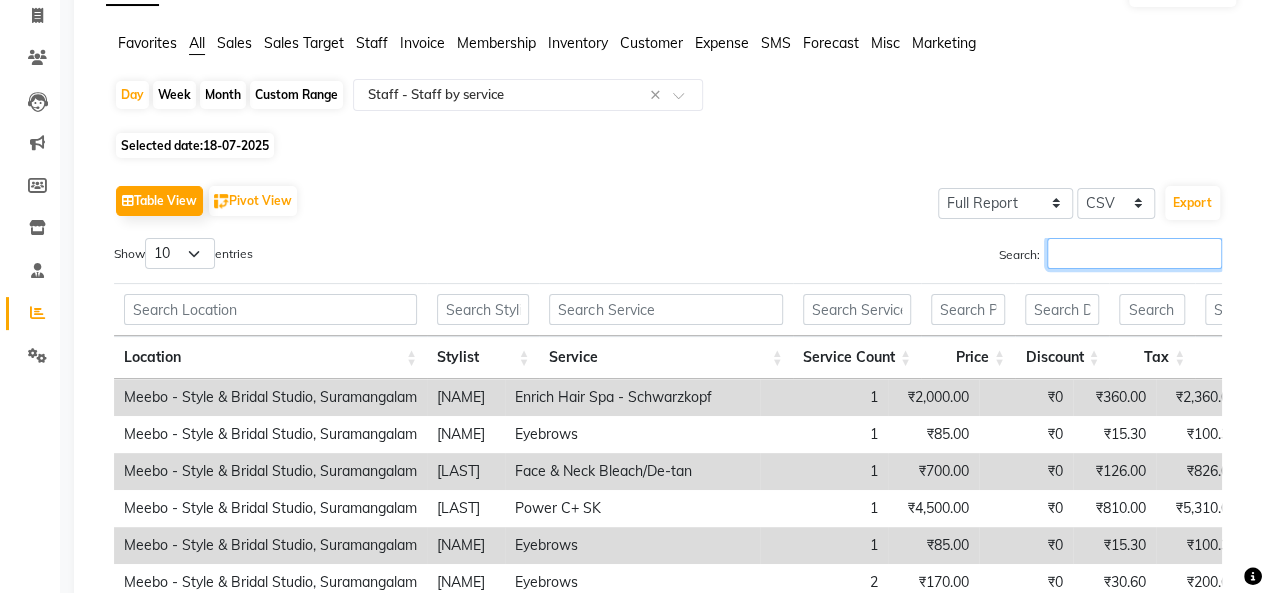 click on "Search:" at bounding box center (1134, 253) 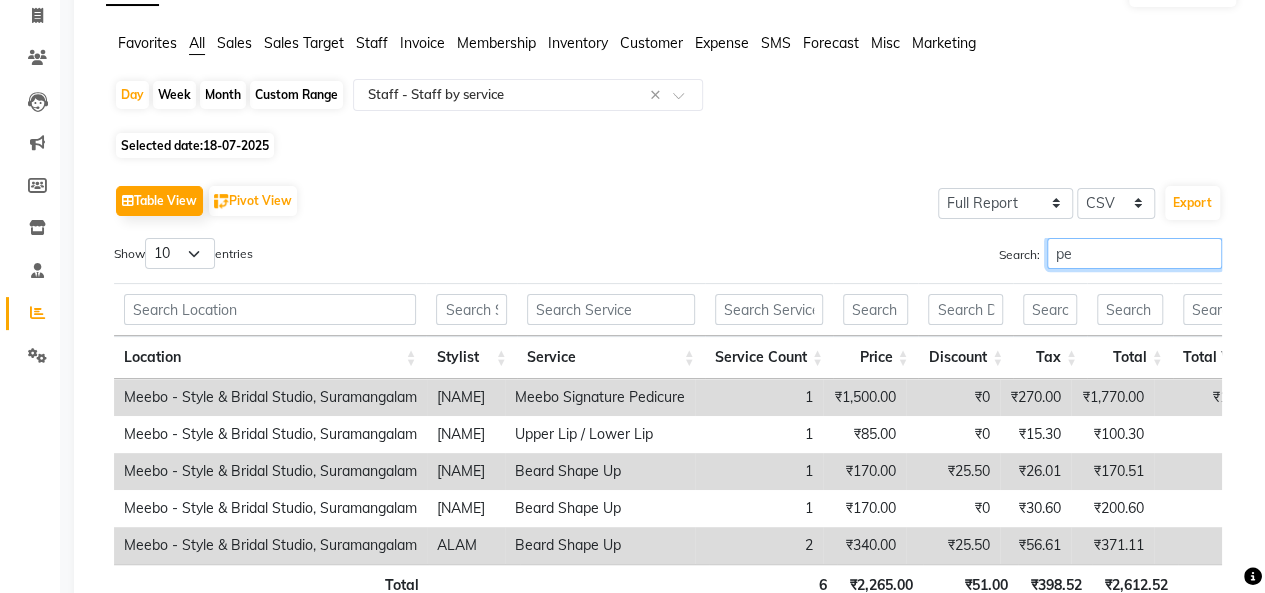 type on "p" 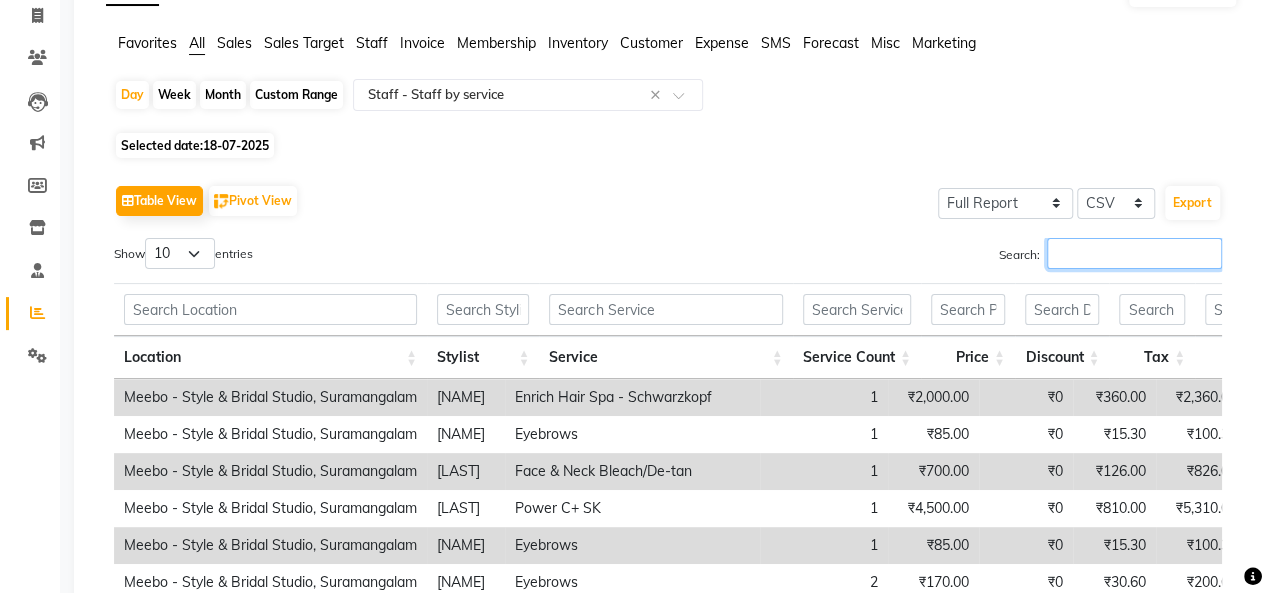 type on "a" 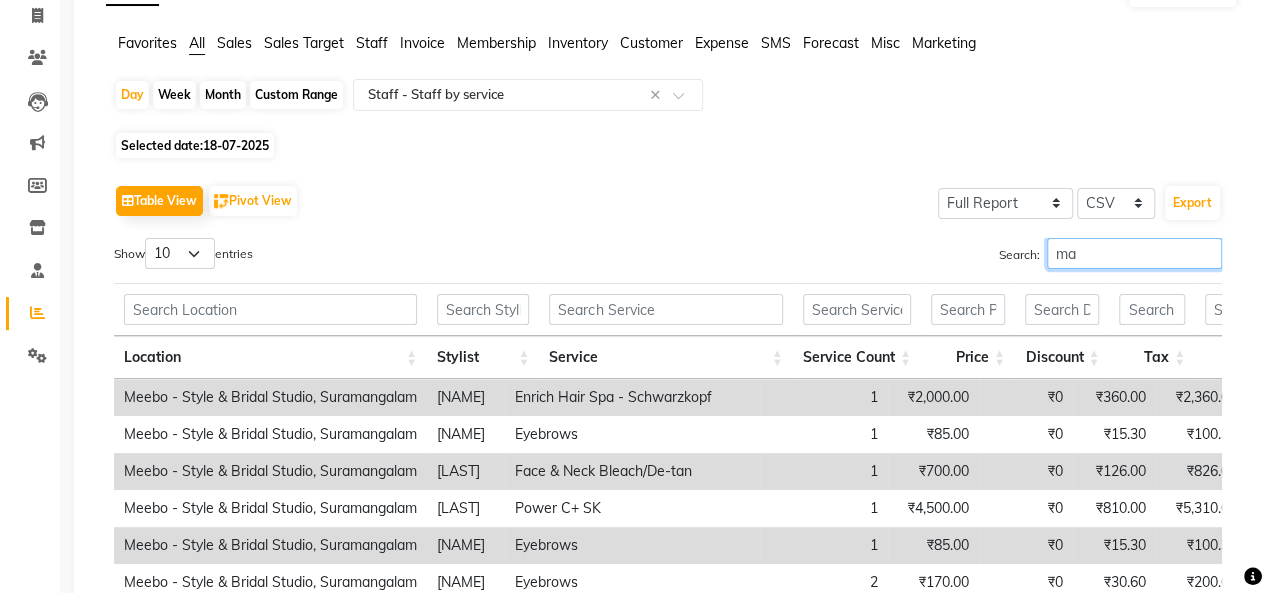 type on "m" 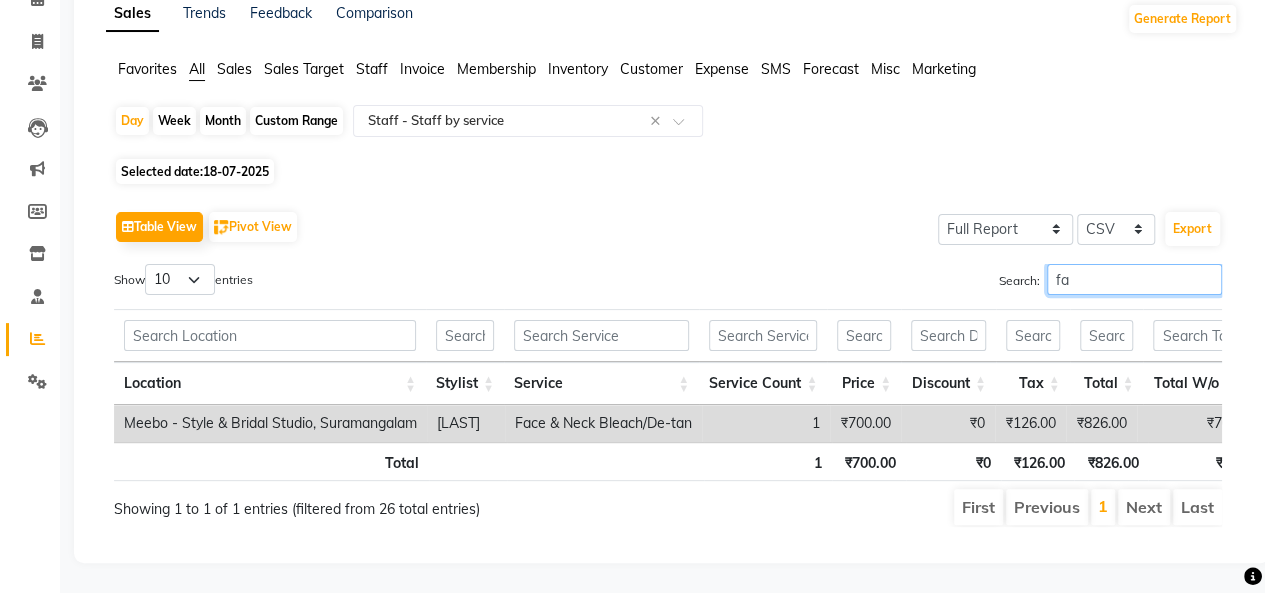 type on "f" 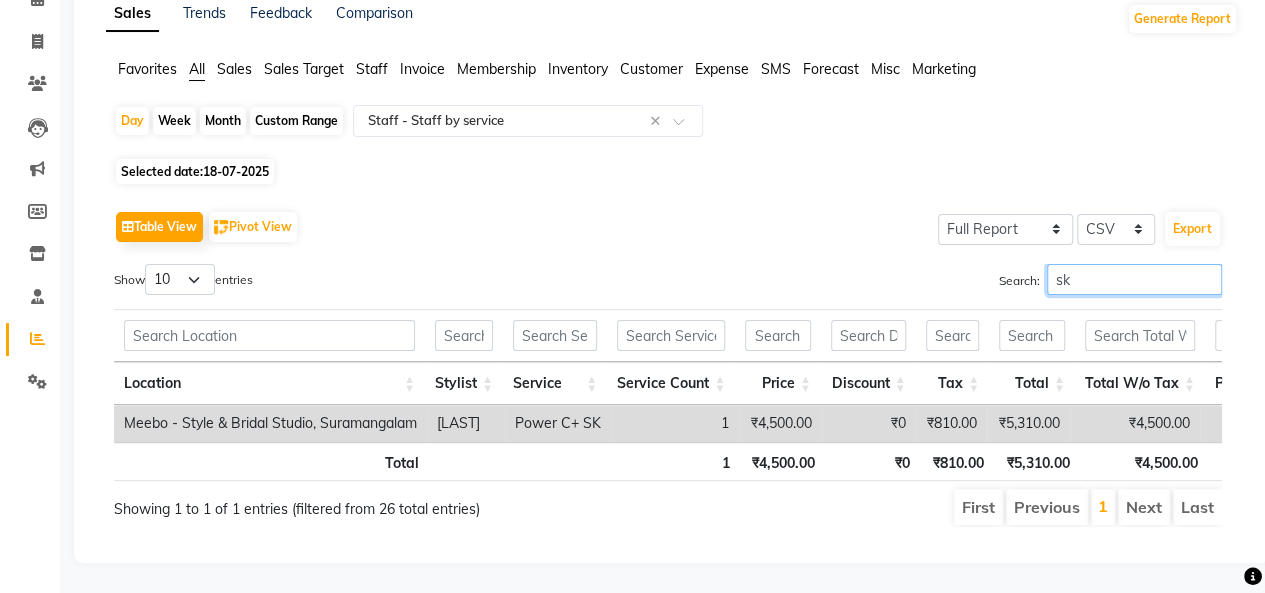 type on "s" 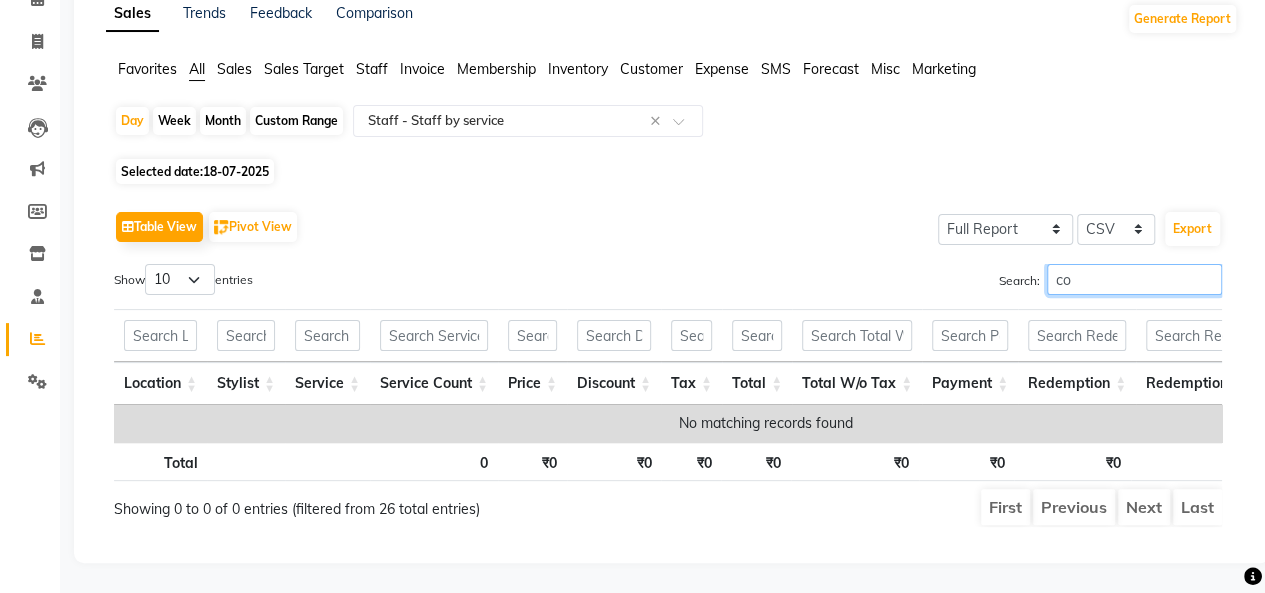 type on "c" 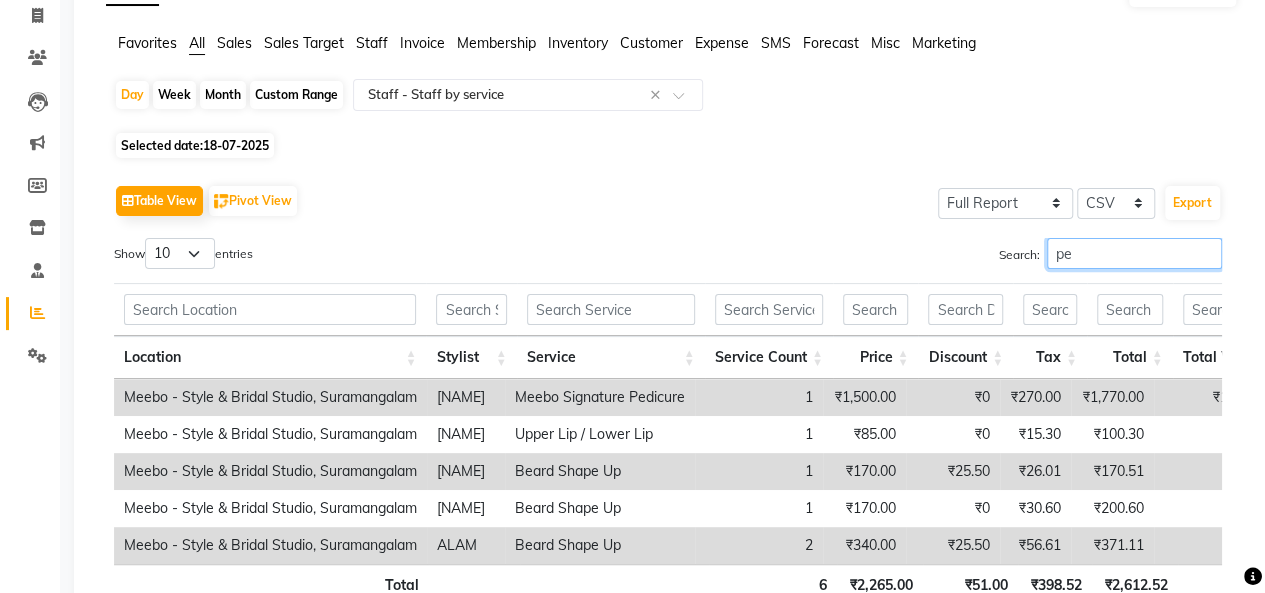 type on "p" 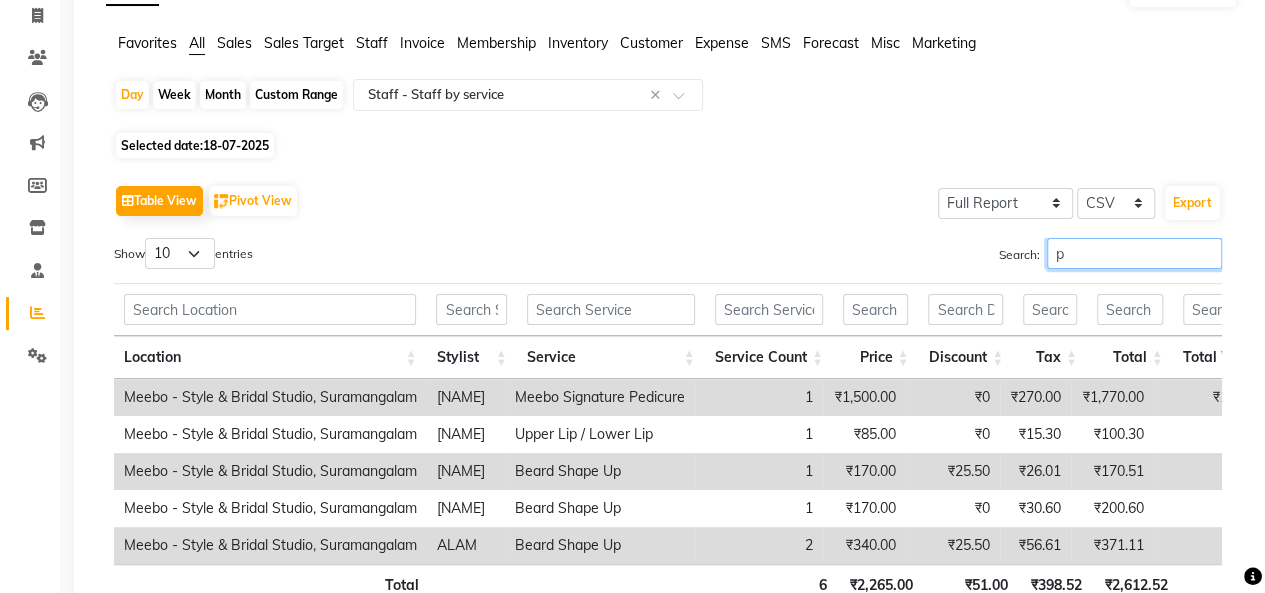 type 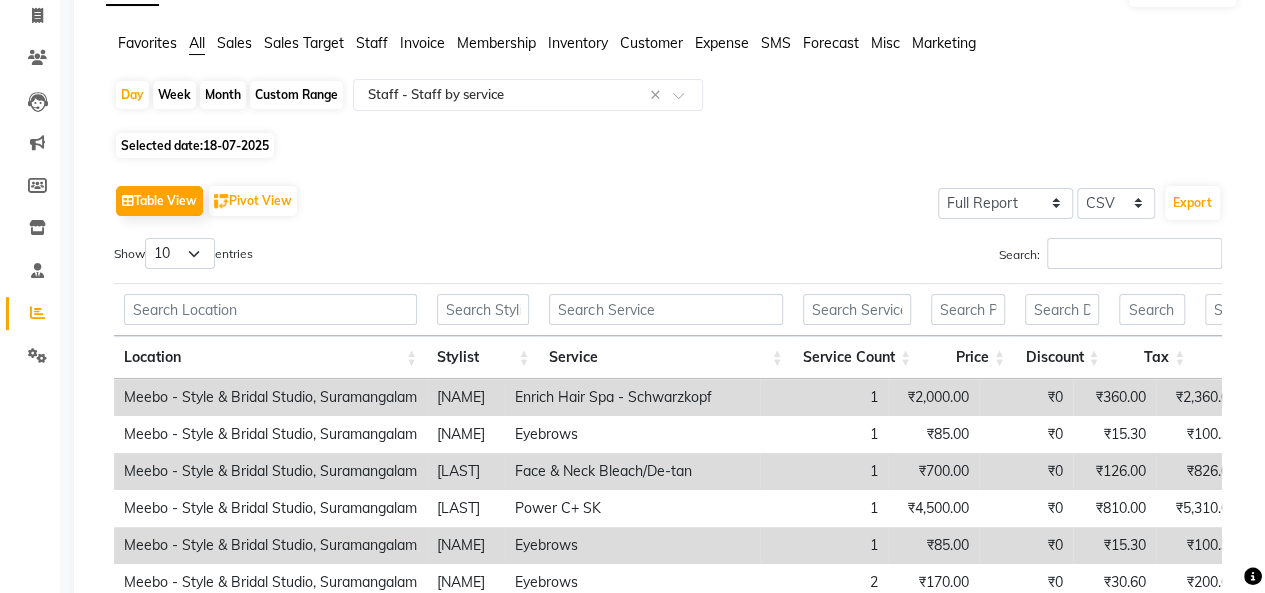 click on "Selected date:  [DATE]" 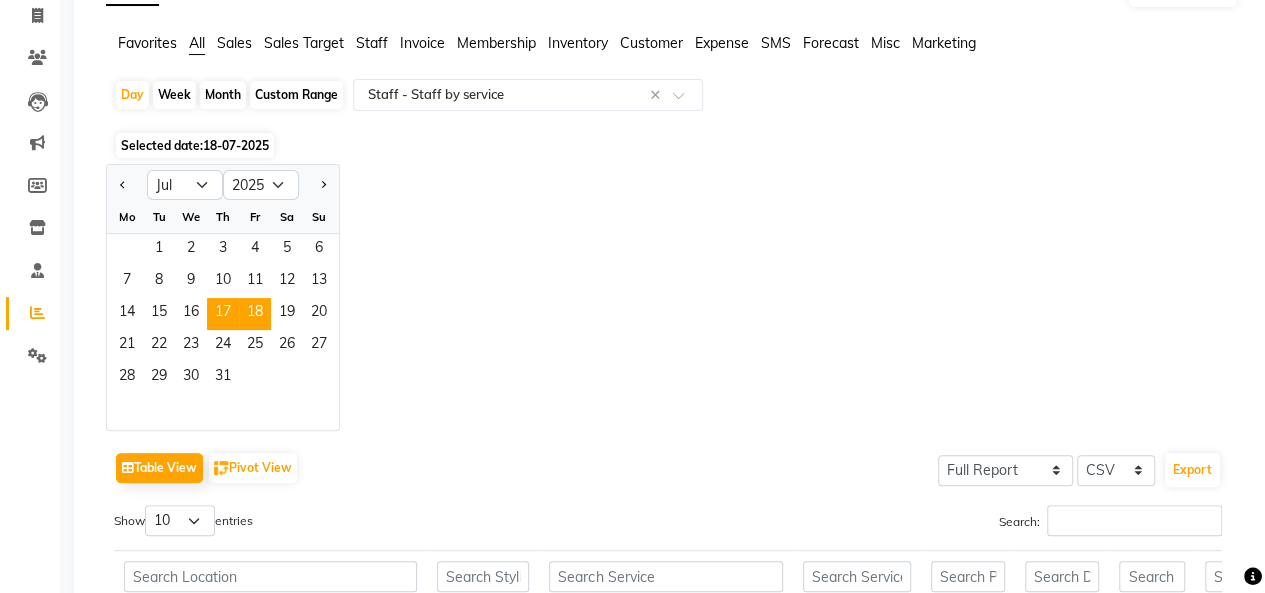click on "17" 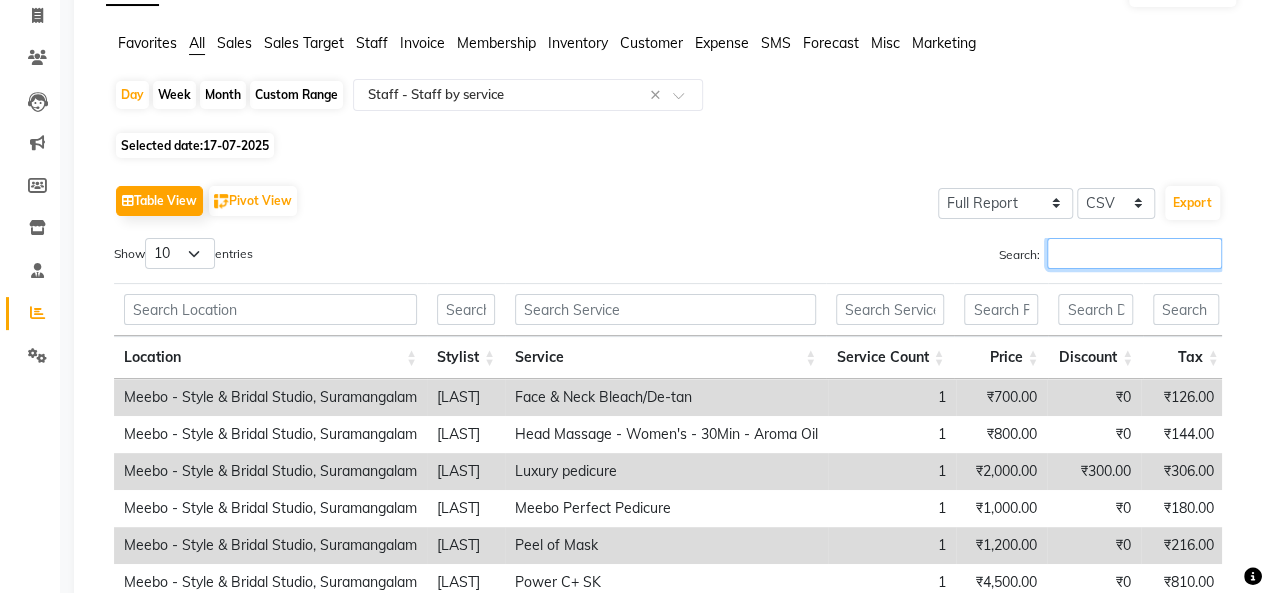 click on "Search:" at bounding box center (1134, 253) 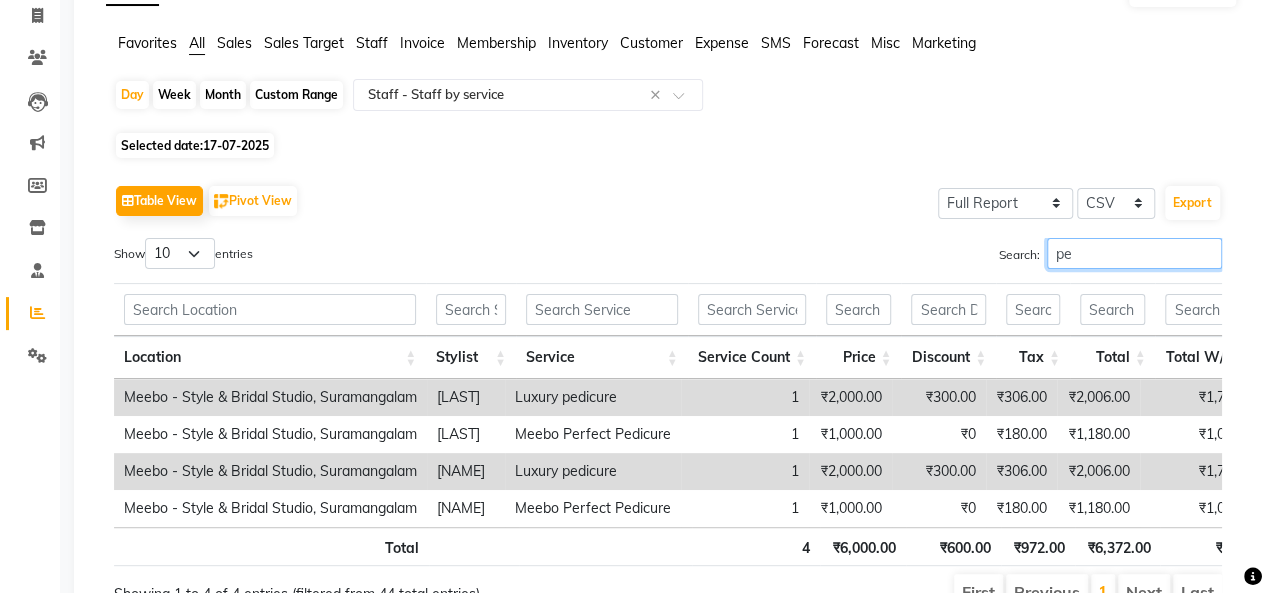 type on "p" 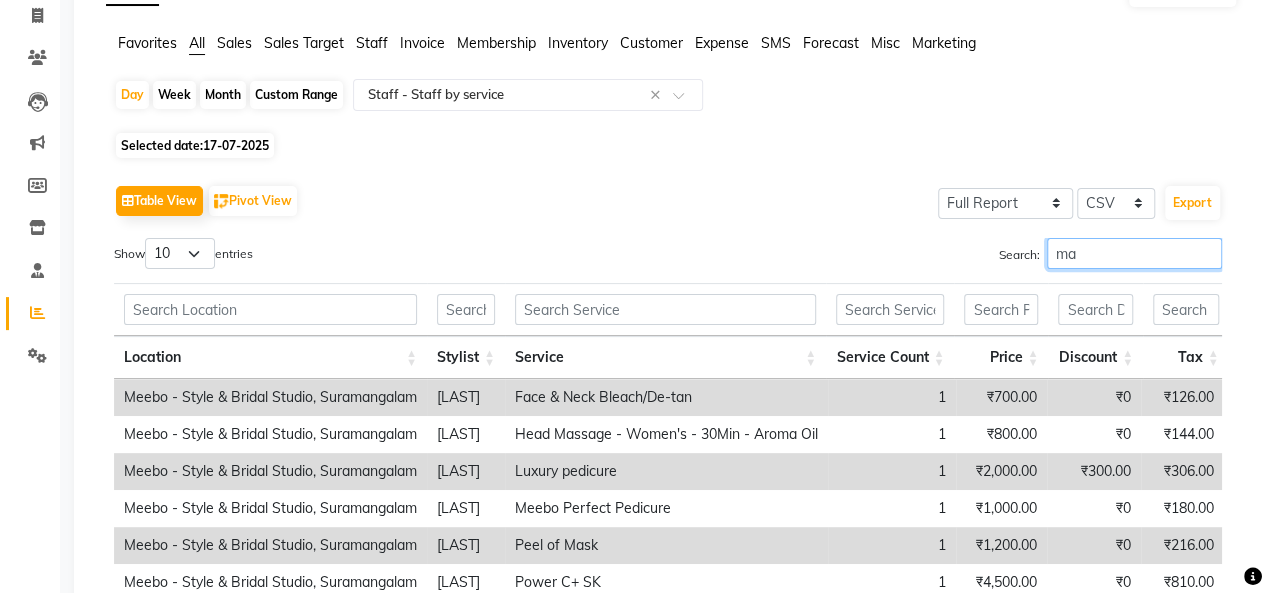 type on "m" 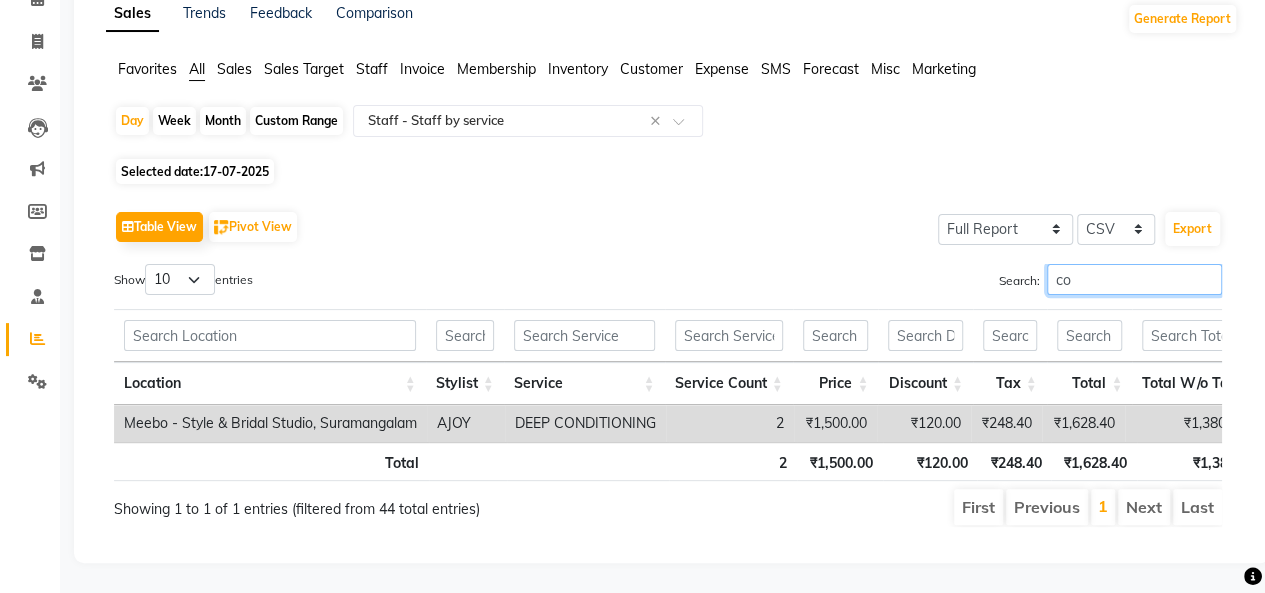 type on "c" 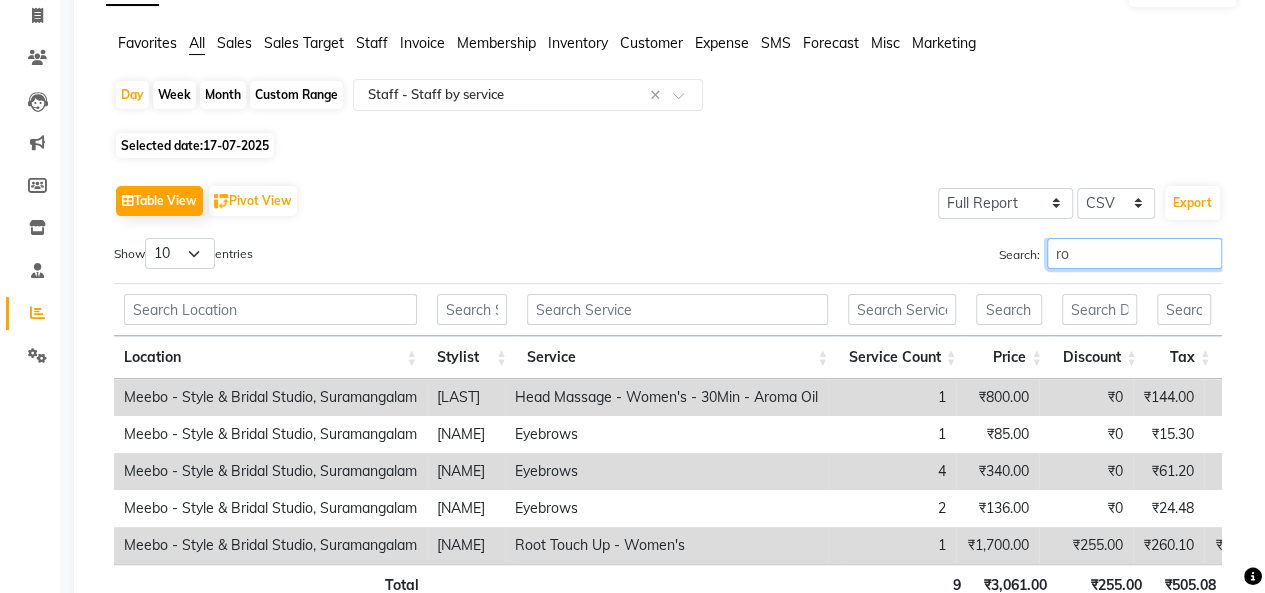 type on "r" 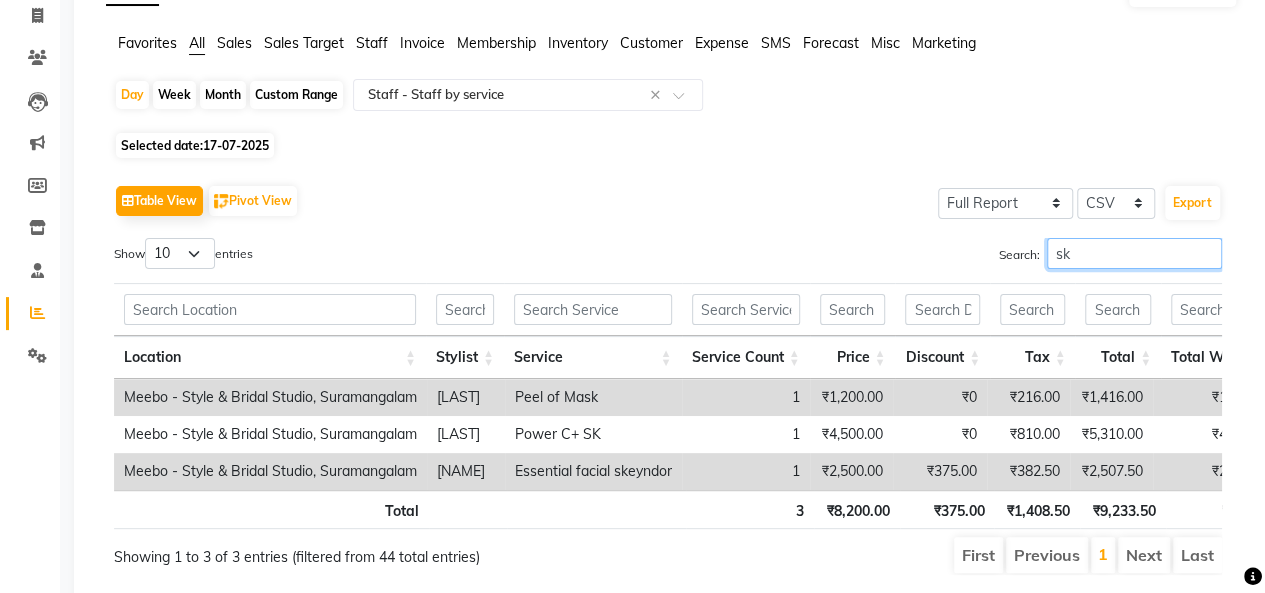 type on "s" 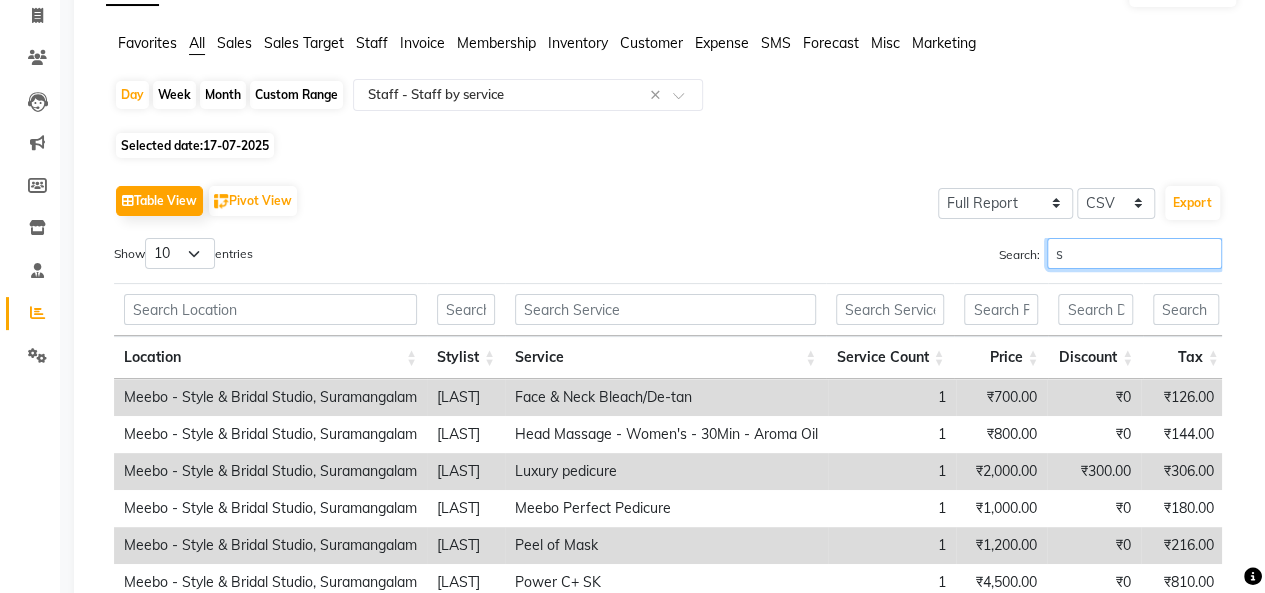 type 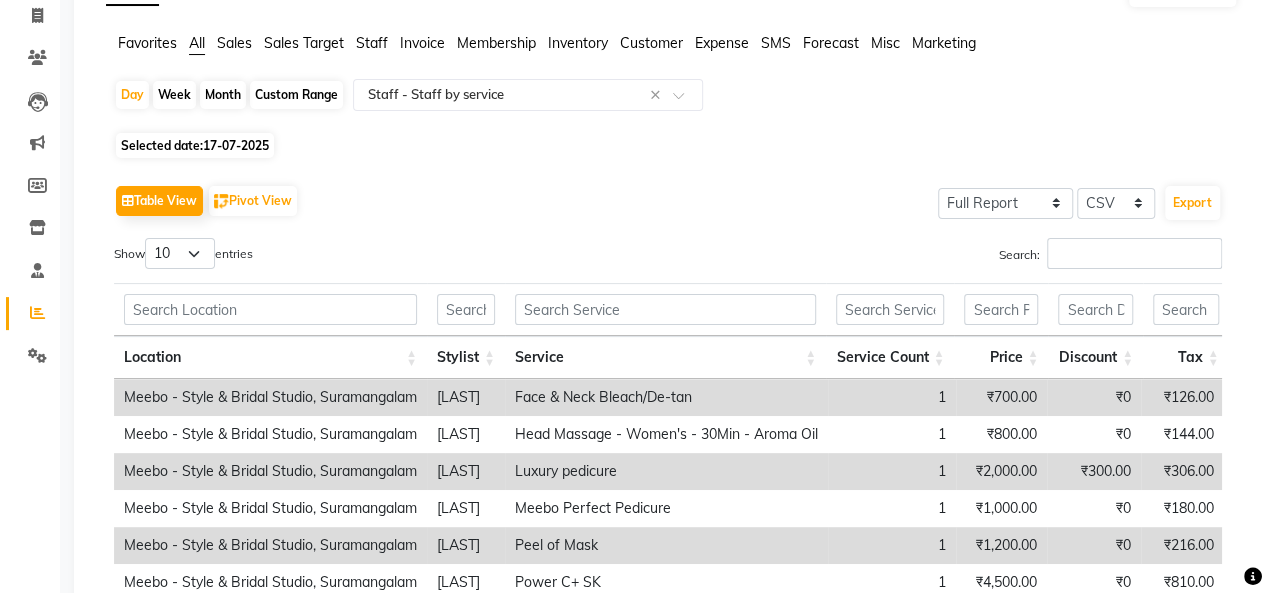click on "17-07-2025" 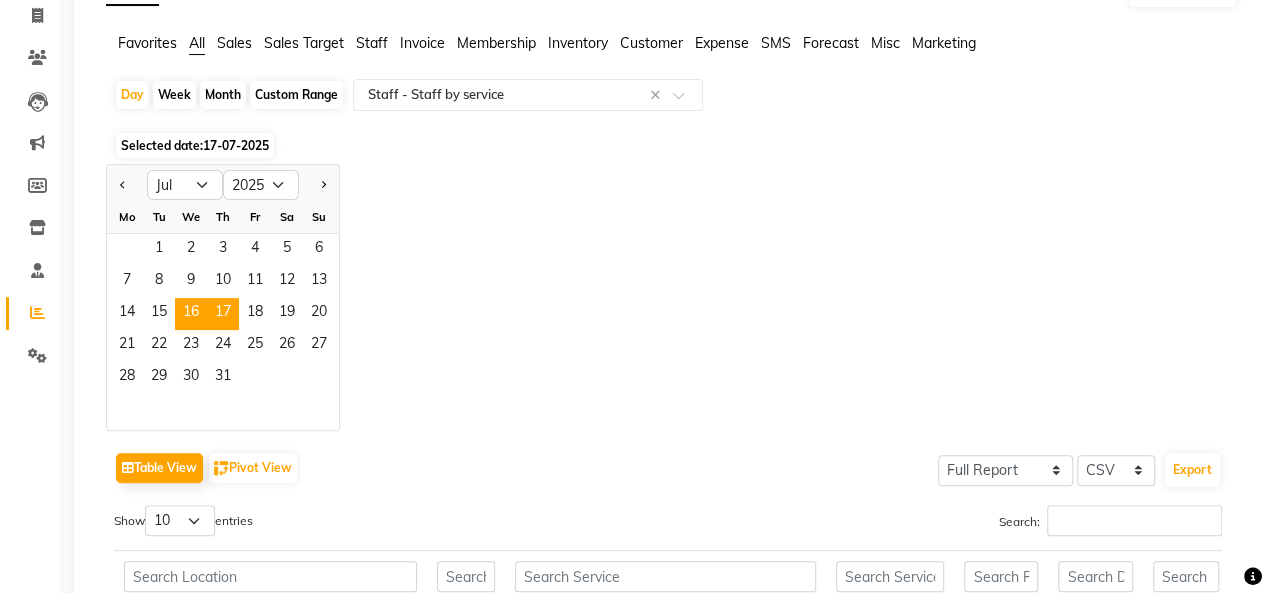 click on "16" 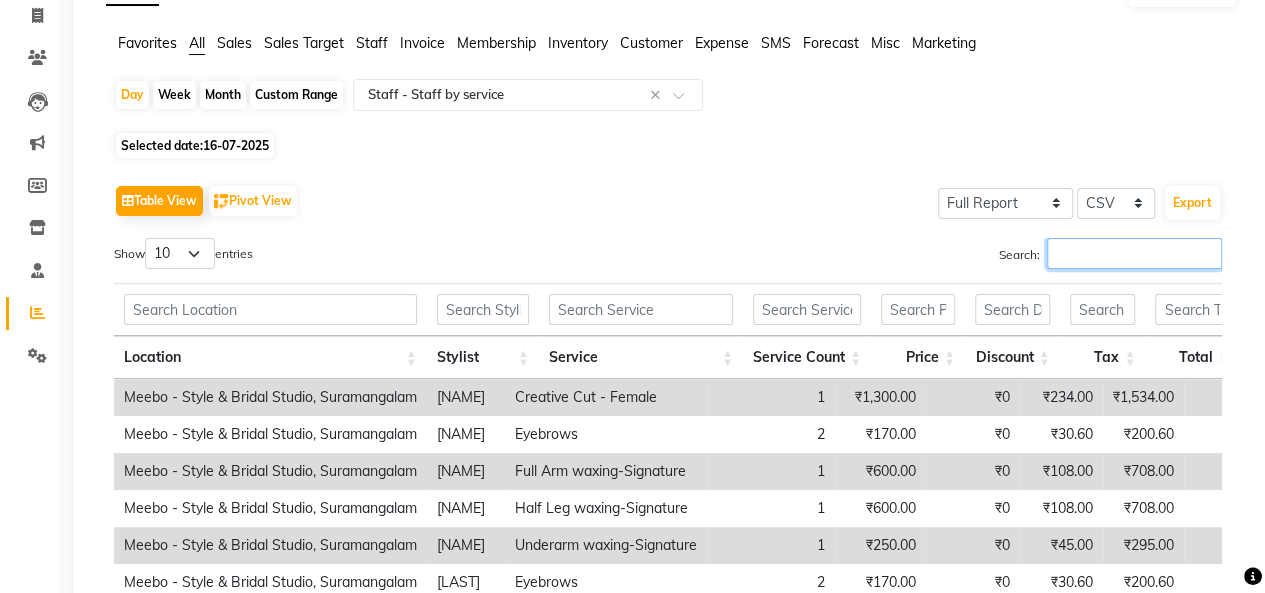 click on "Search:" at bounding box center [1134, 253] 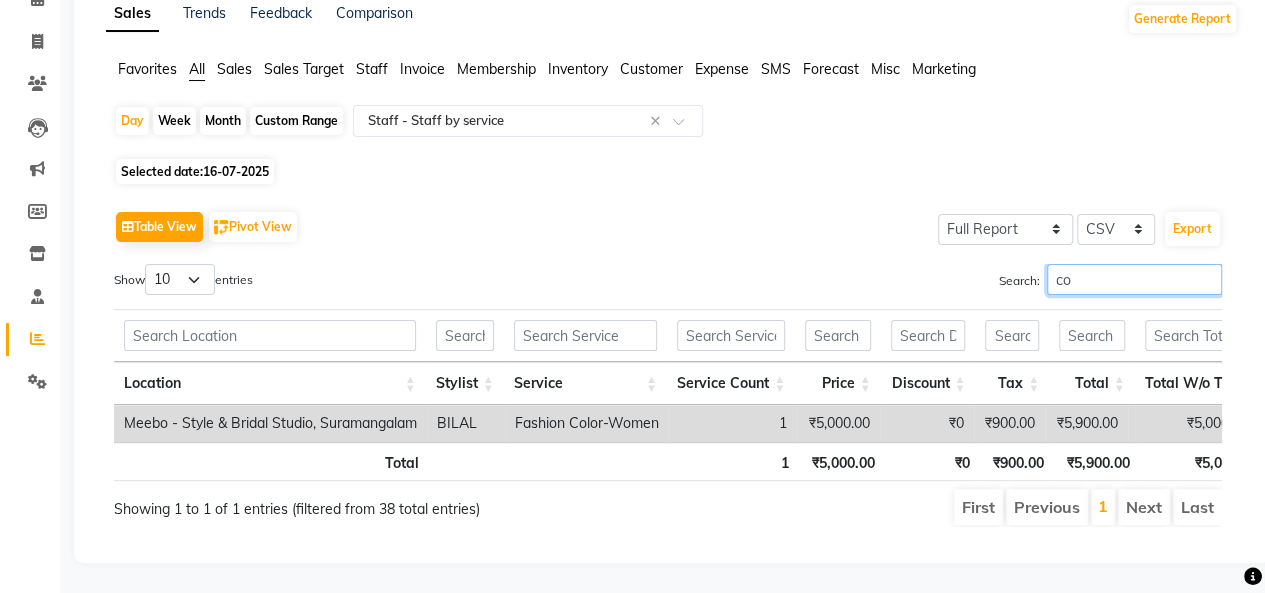type on "c" 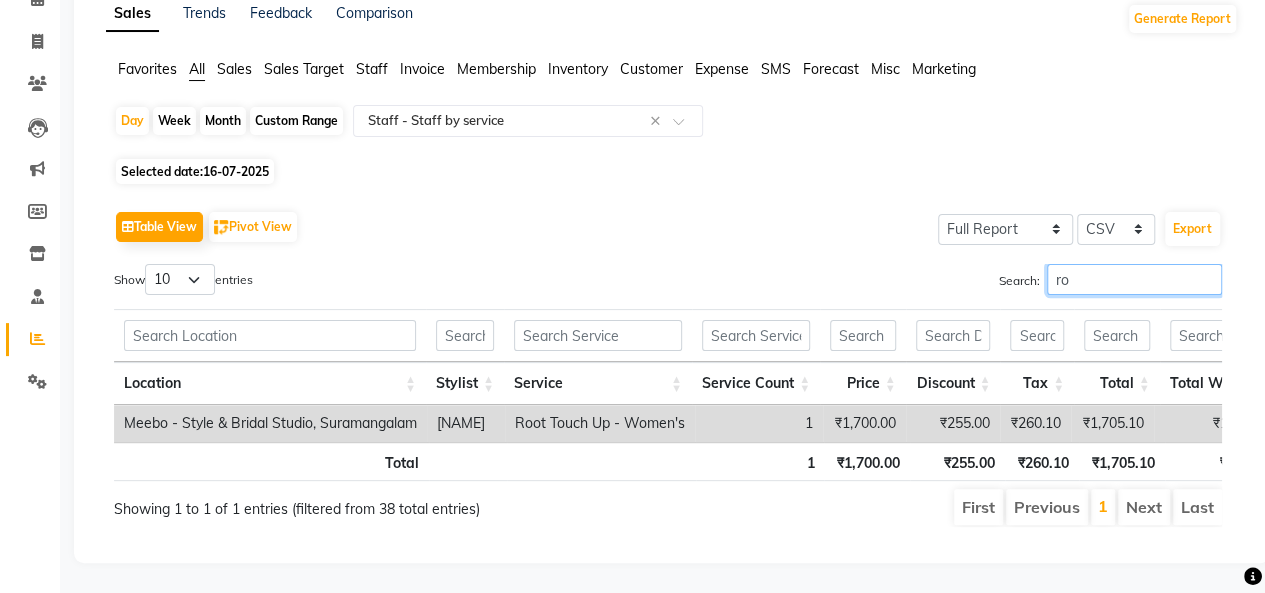 type on "r" 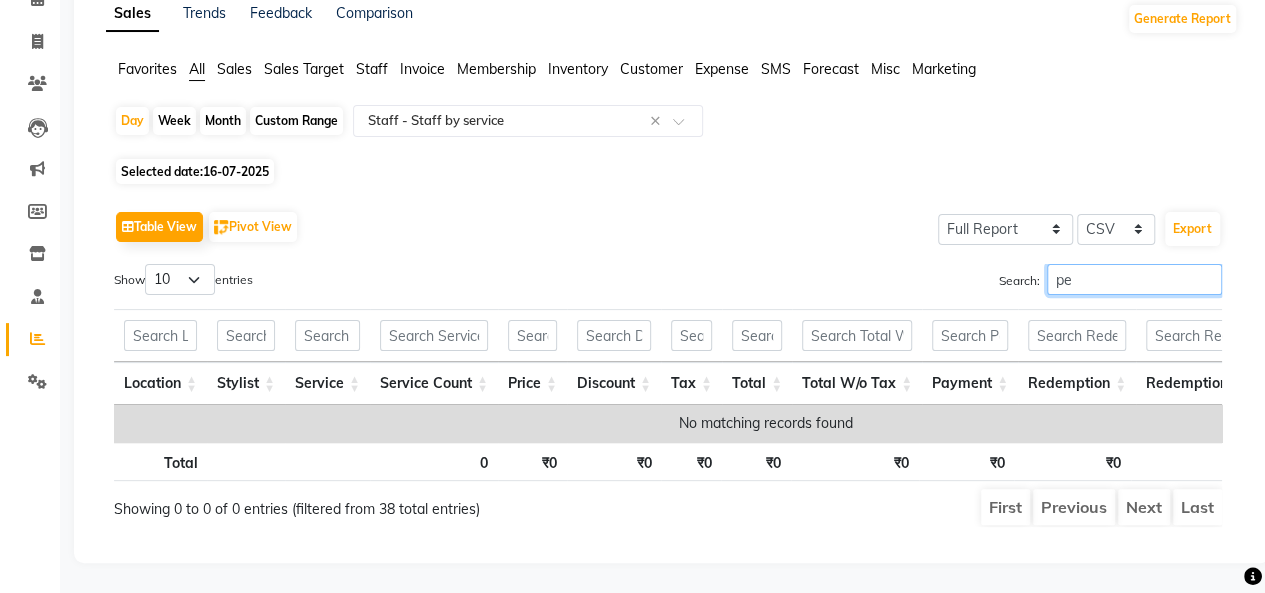 type on "p" 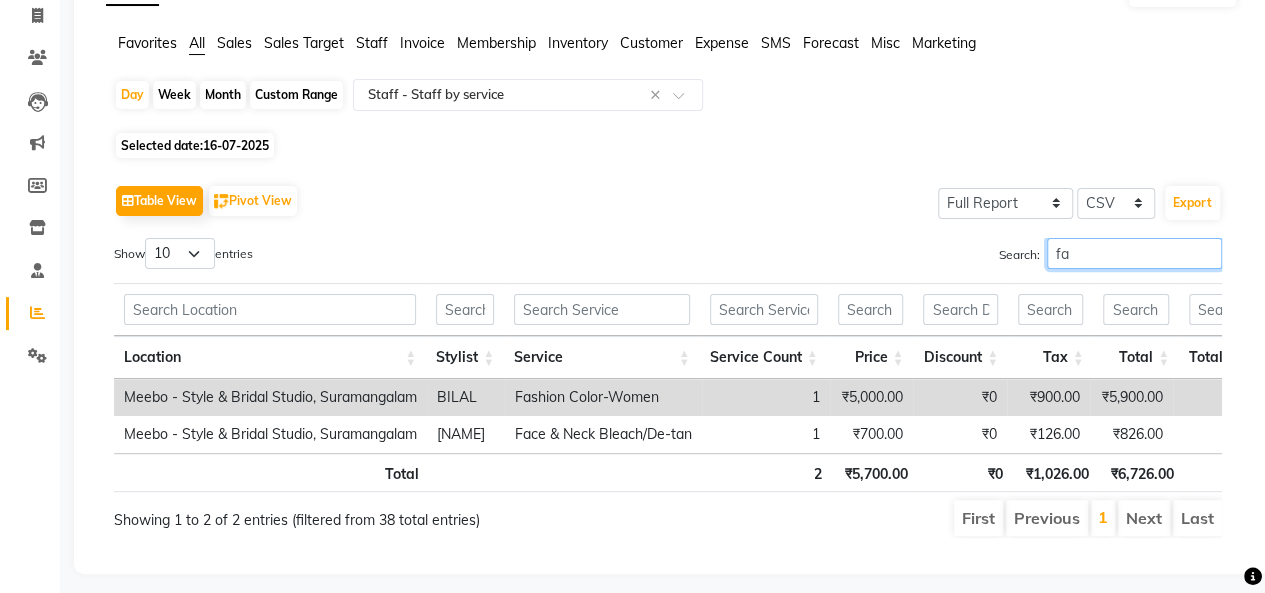 type on "f" 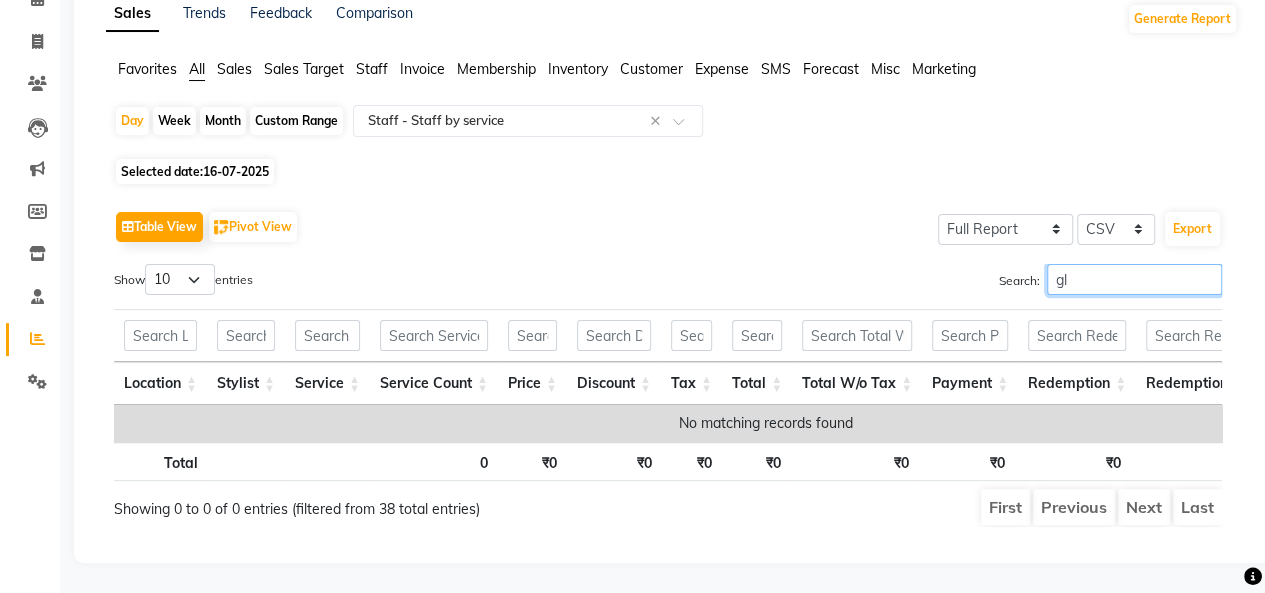 type on "g" 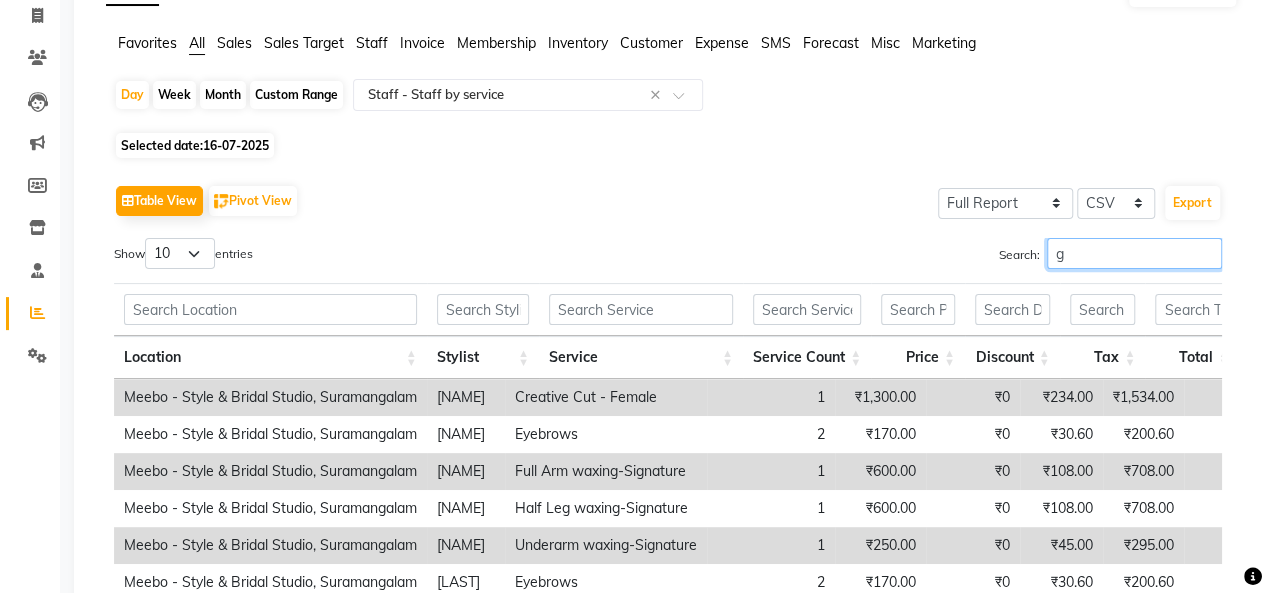 type 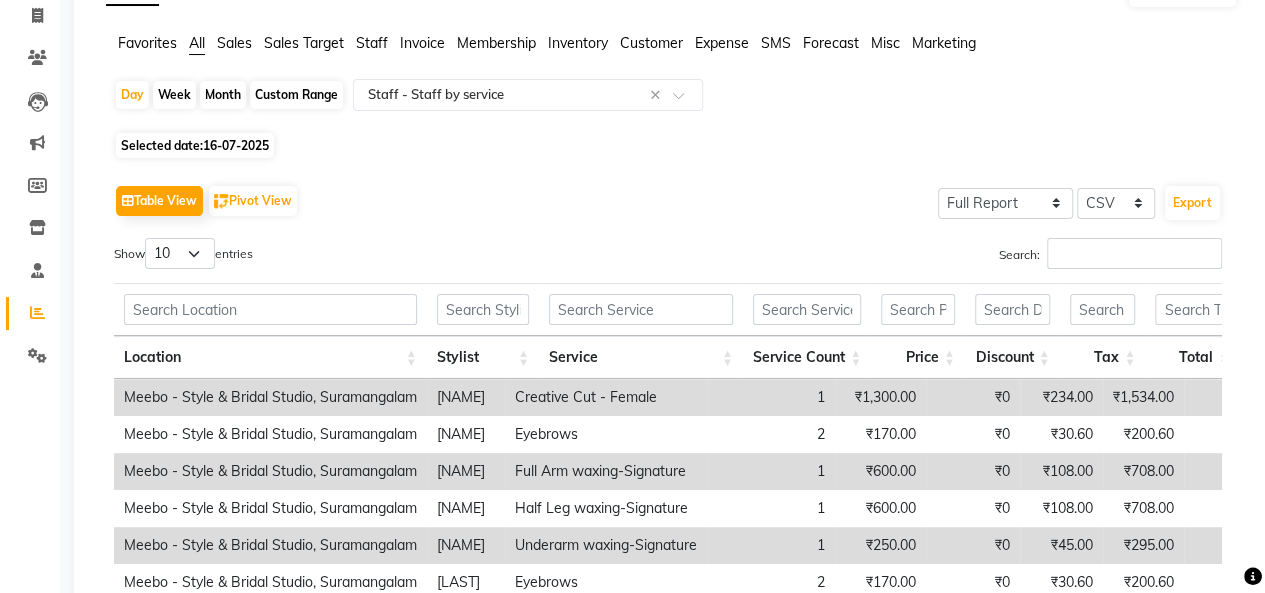 click on "16-07-2025" 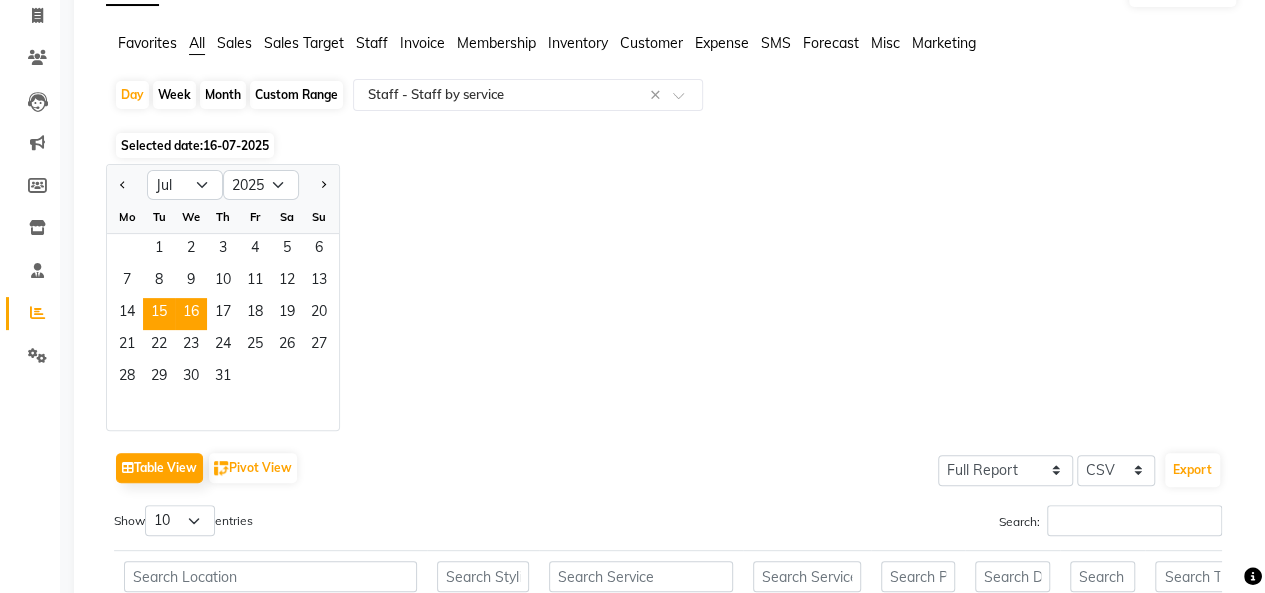 click on "15" 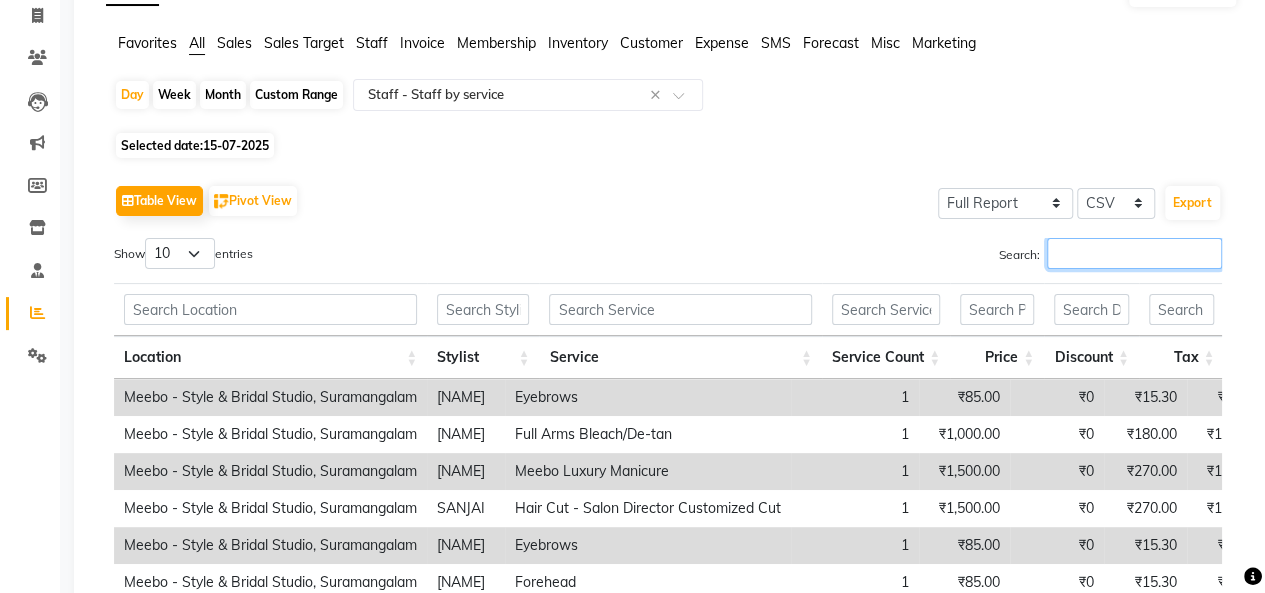 click on "Search:" at bounding box center (1134, 253) 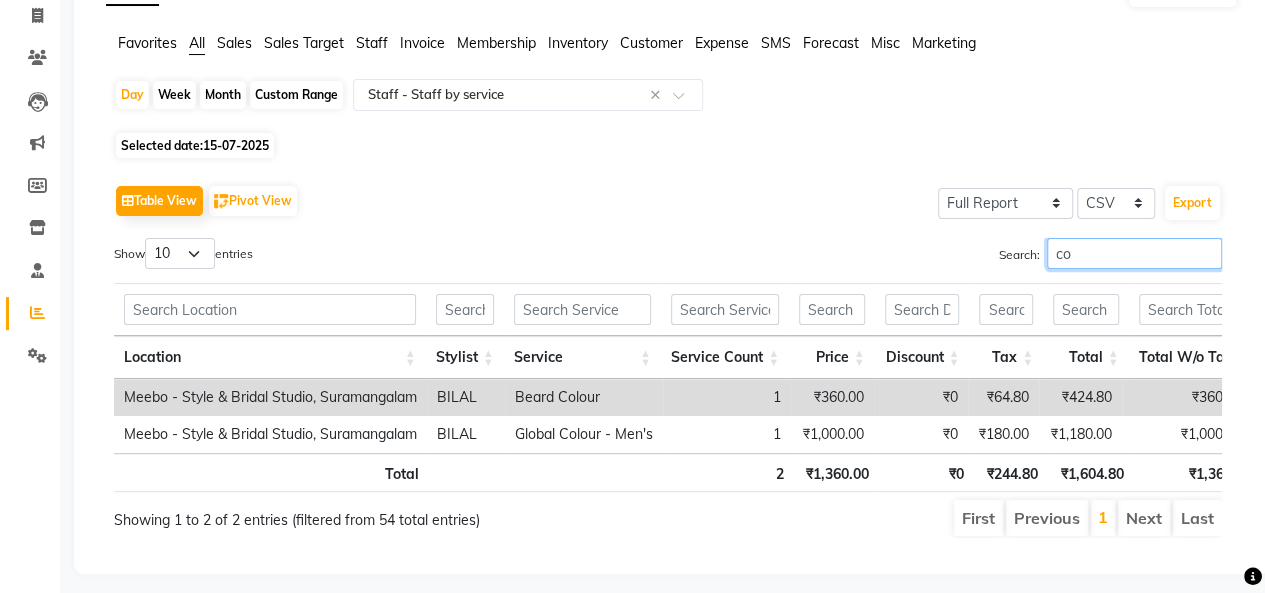 type on "c" 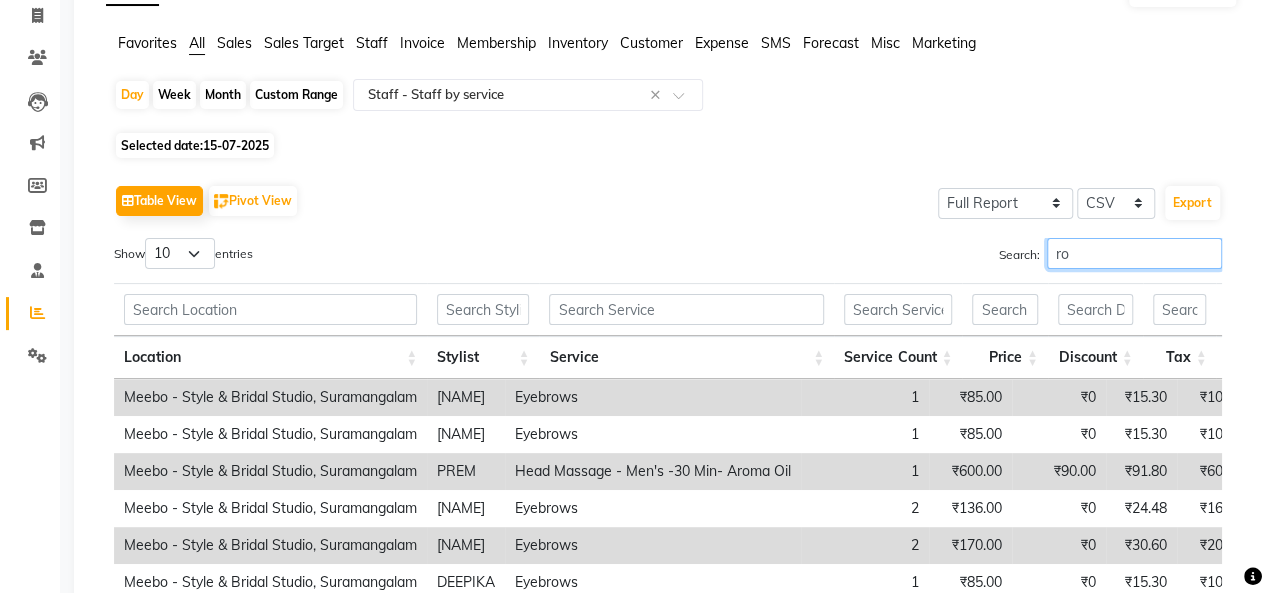 type on "r" 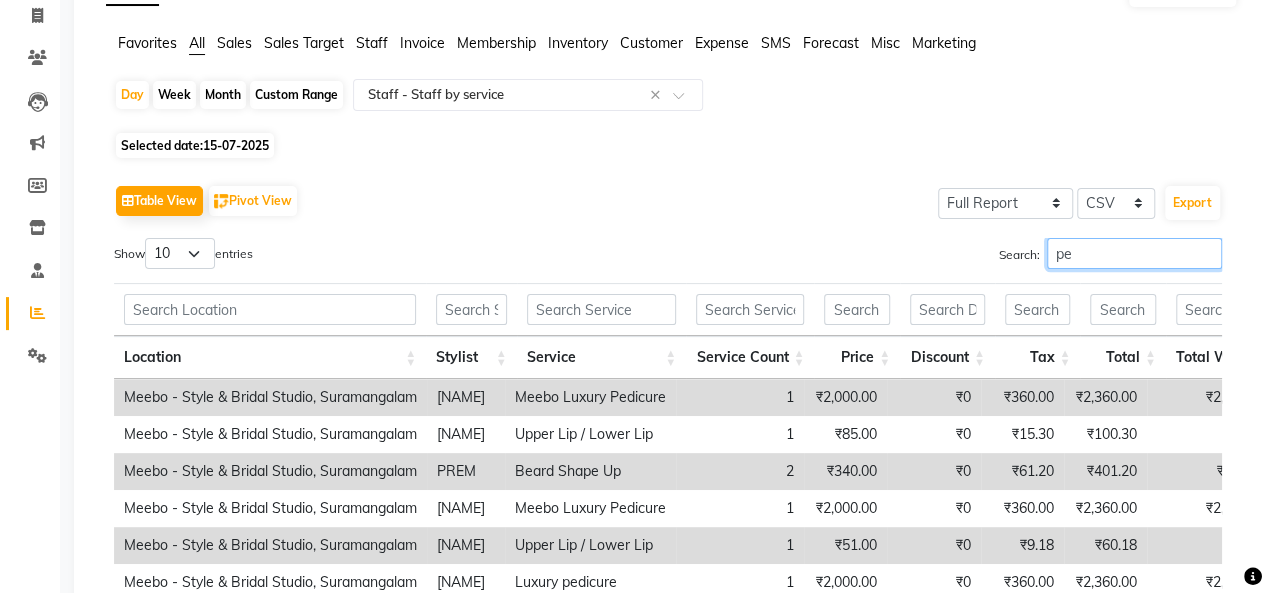 type on "p" 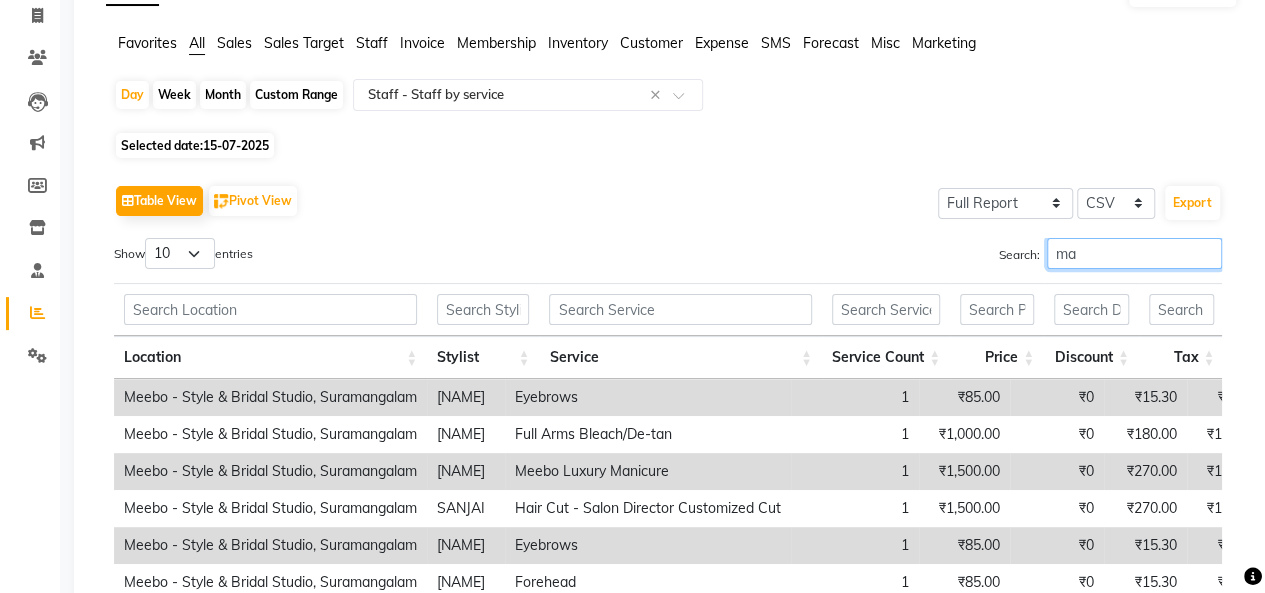 type on "m" 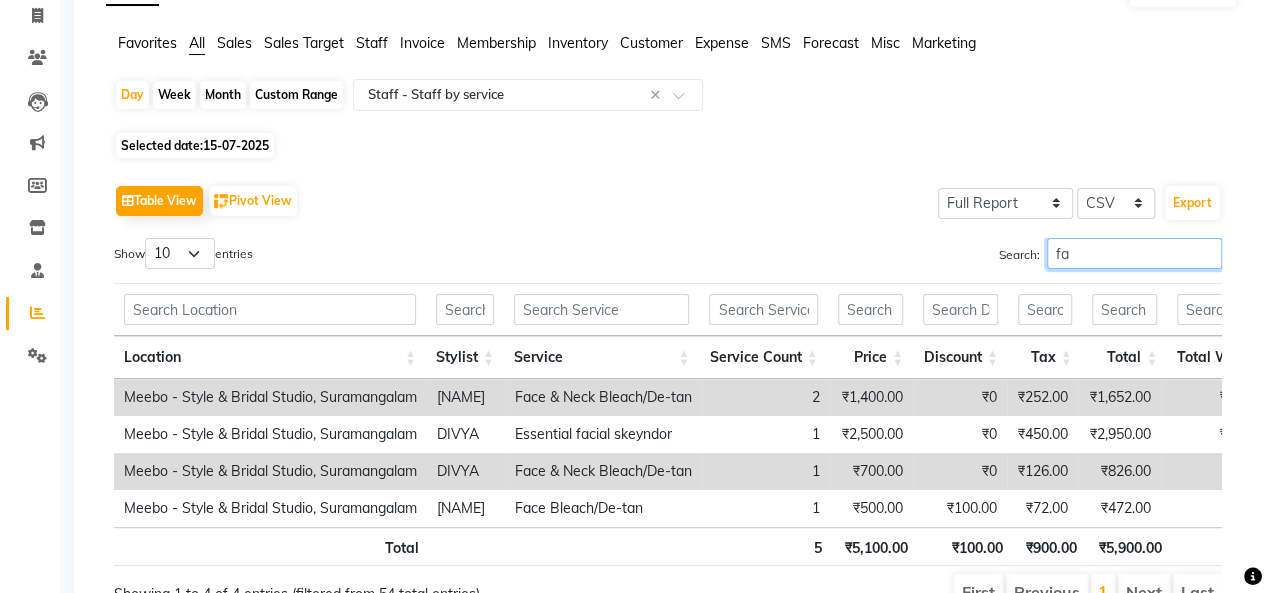 type on "f" 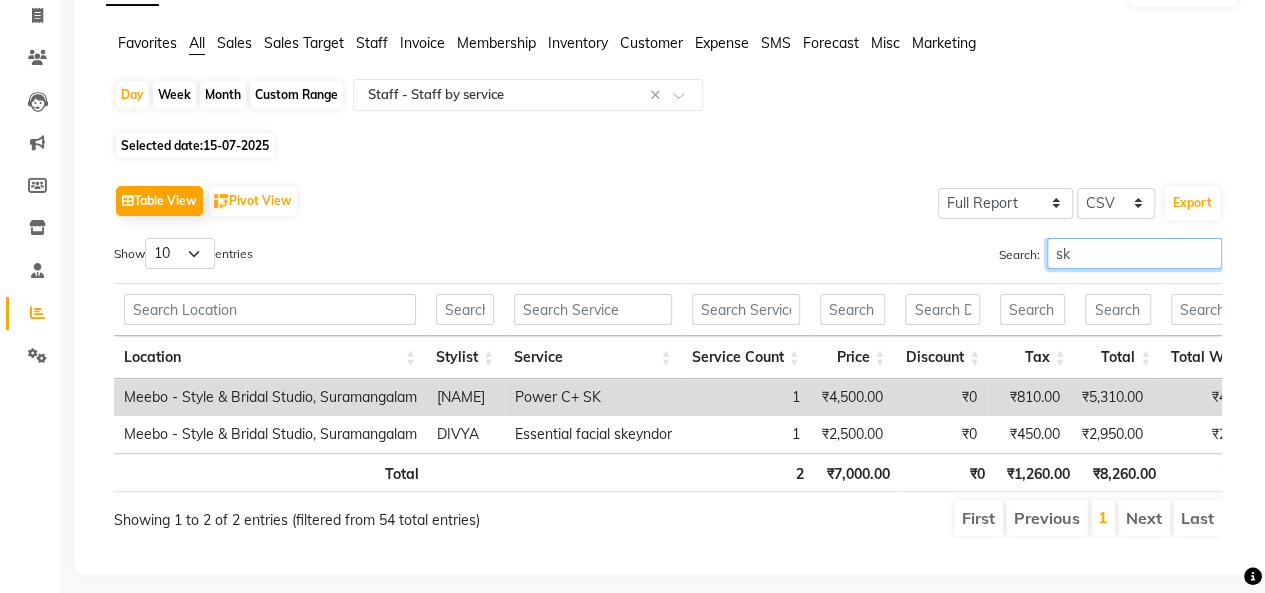 type on "s" 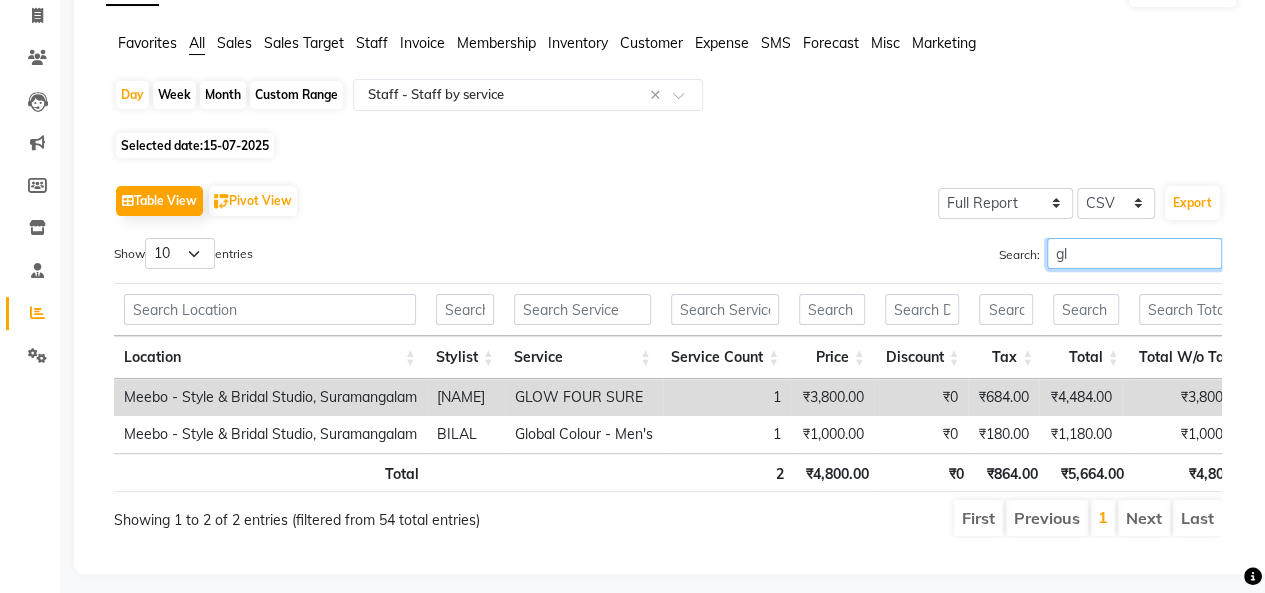 type on "g" 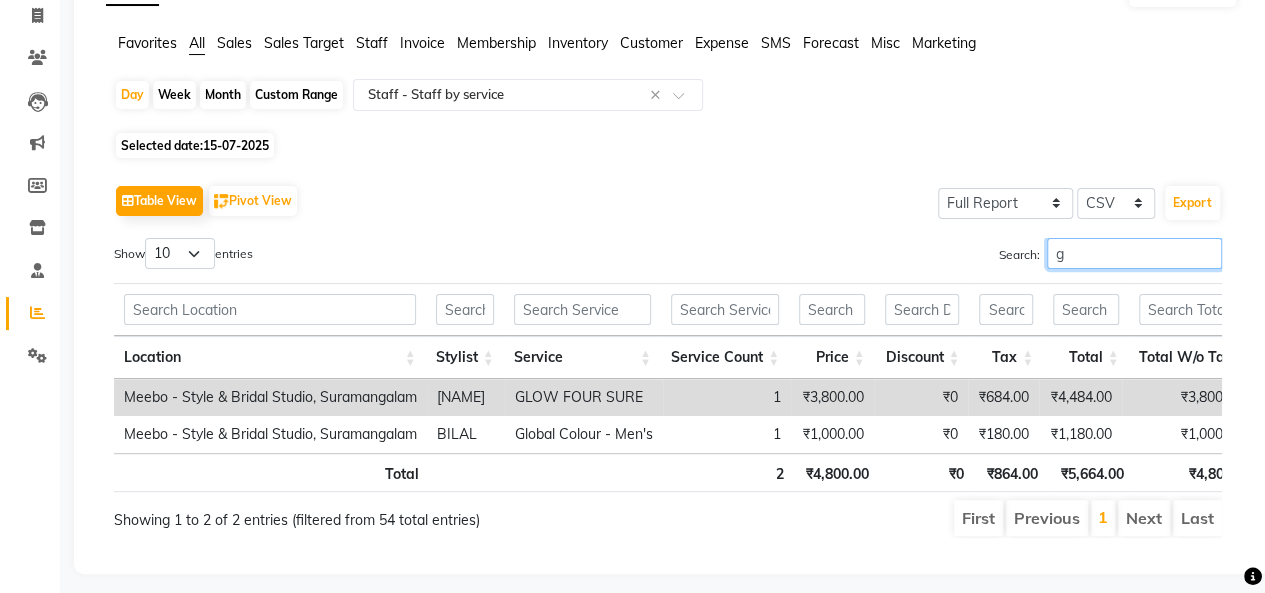 type 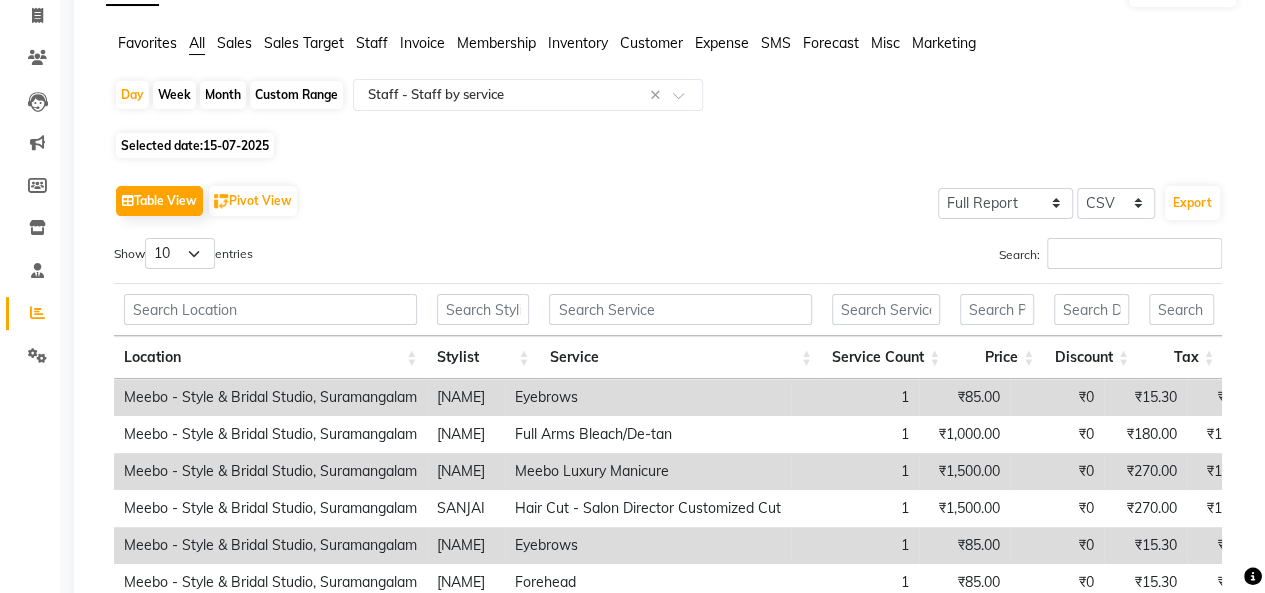 click on "Selected date:  15-07-2025" 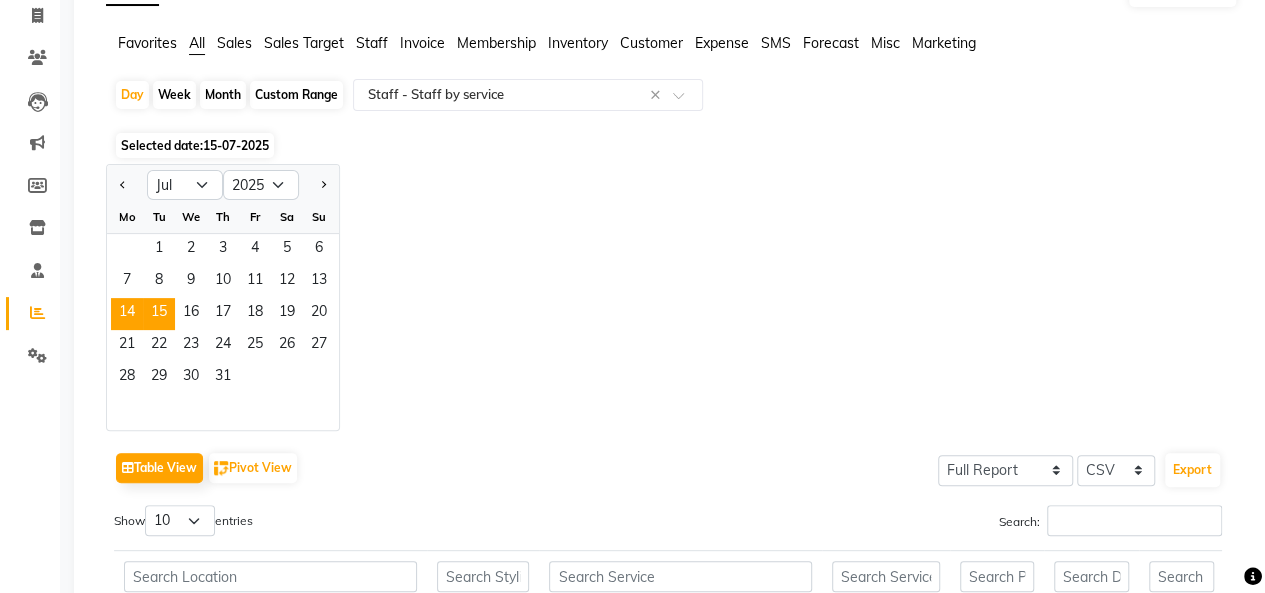 click on "14" 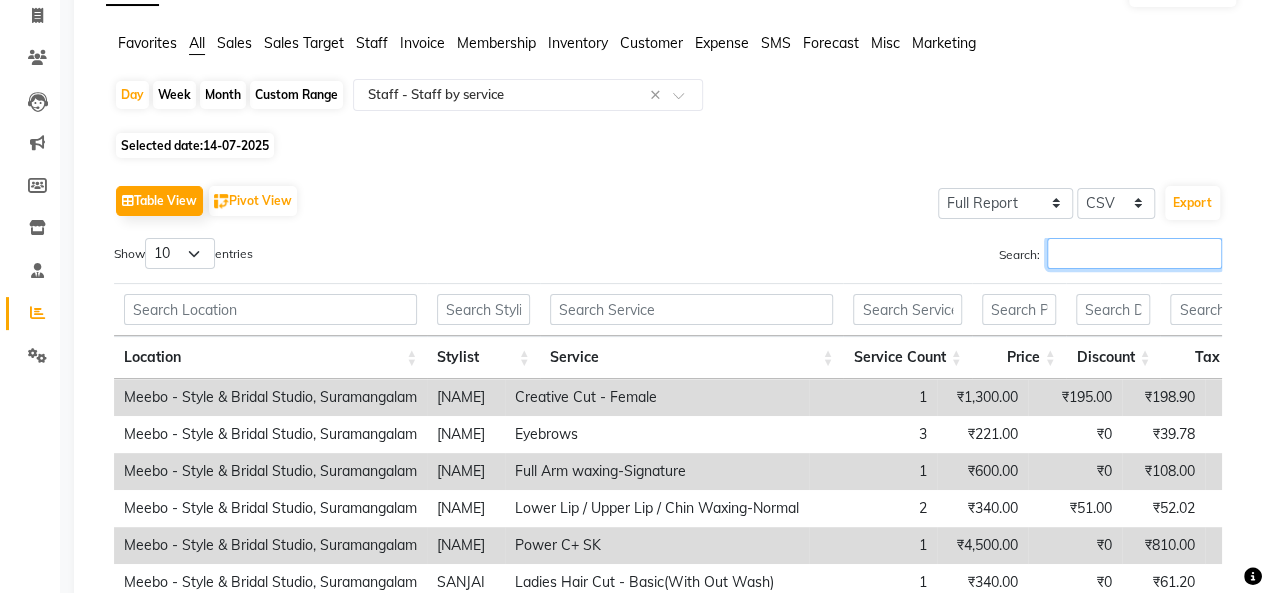 click on "Search:" at bounding box center [1134, 253] 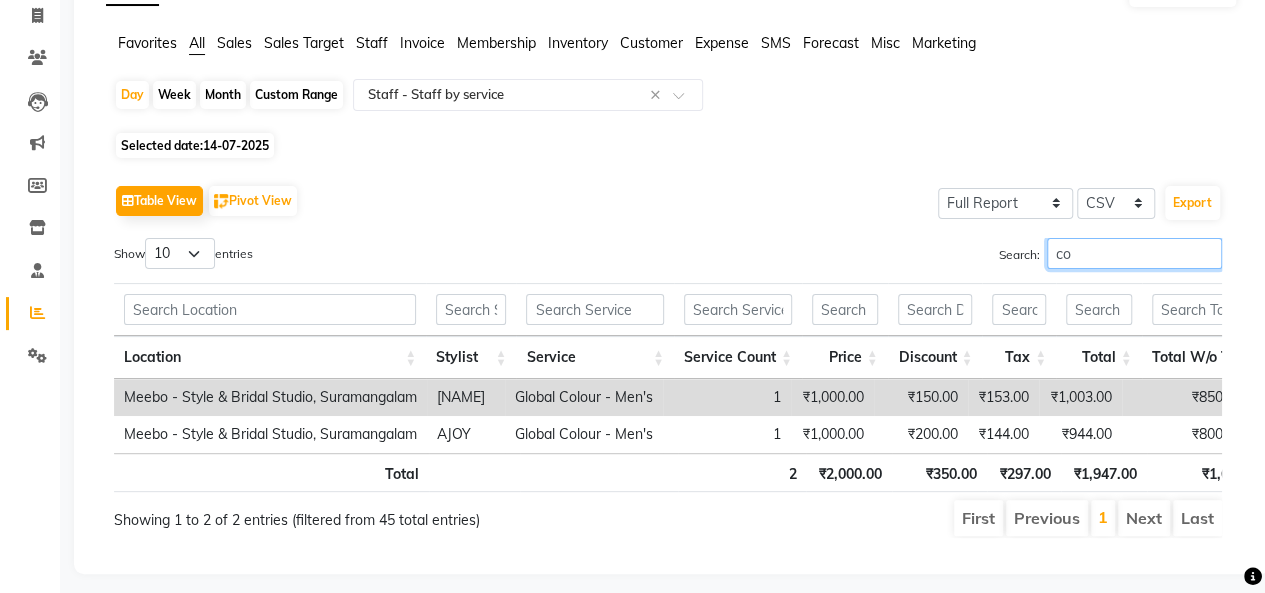 type on "c" 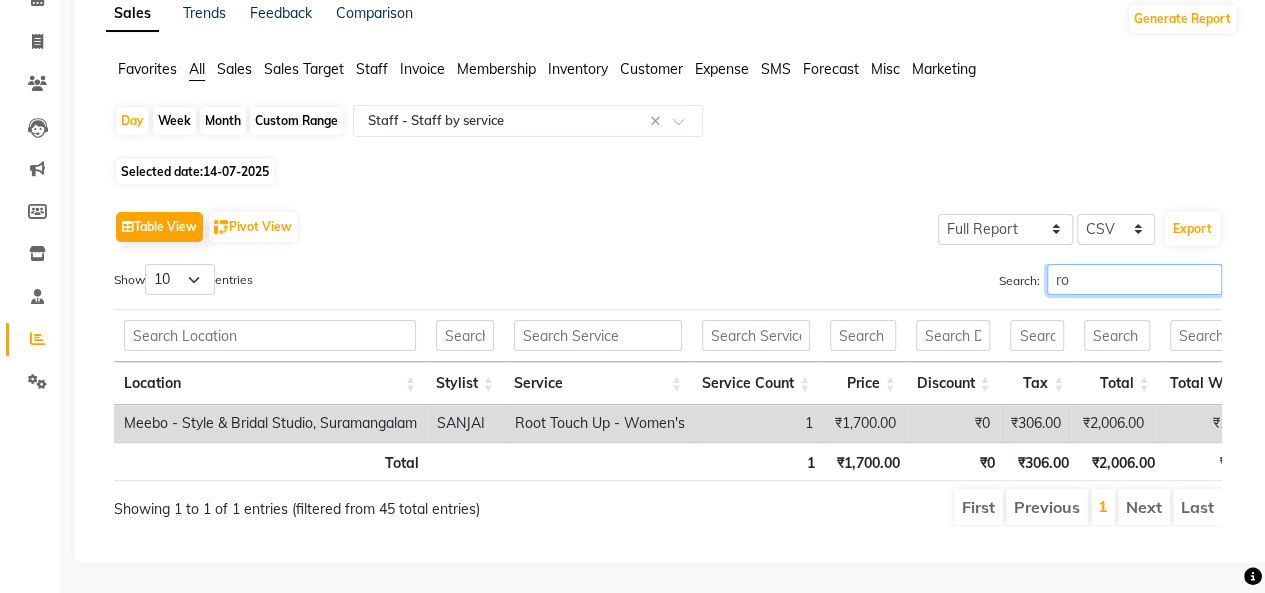 type on "r" 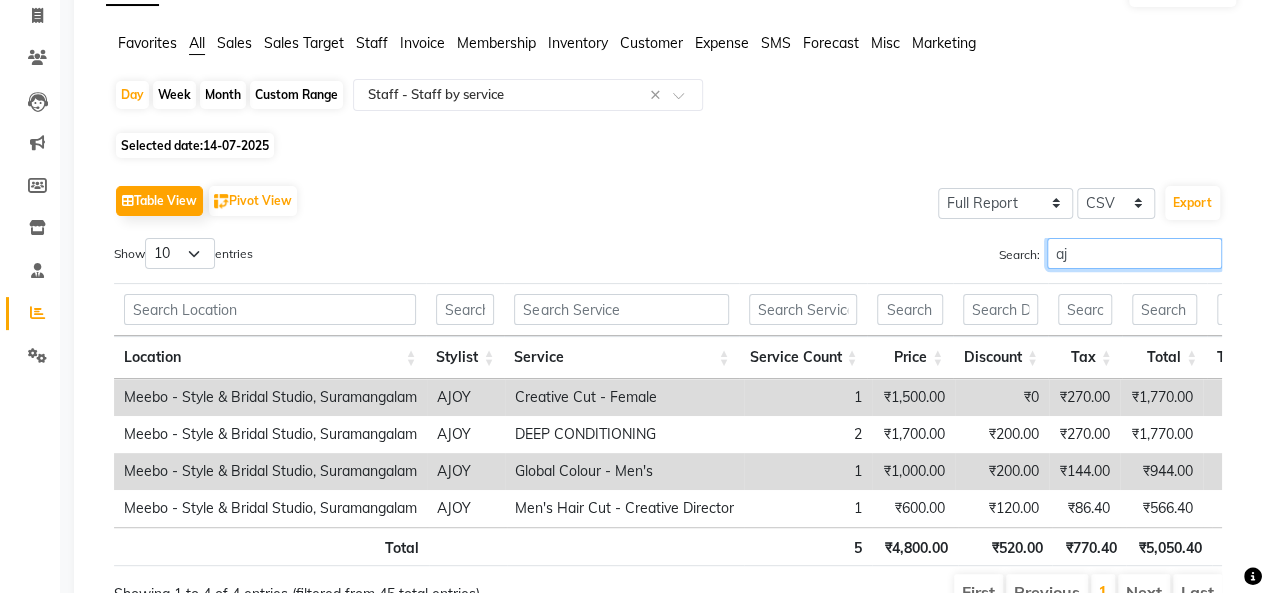 type on "a" 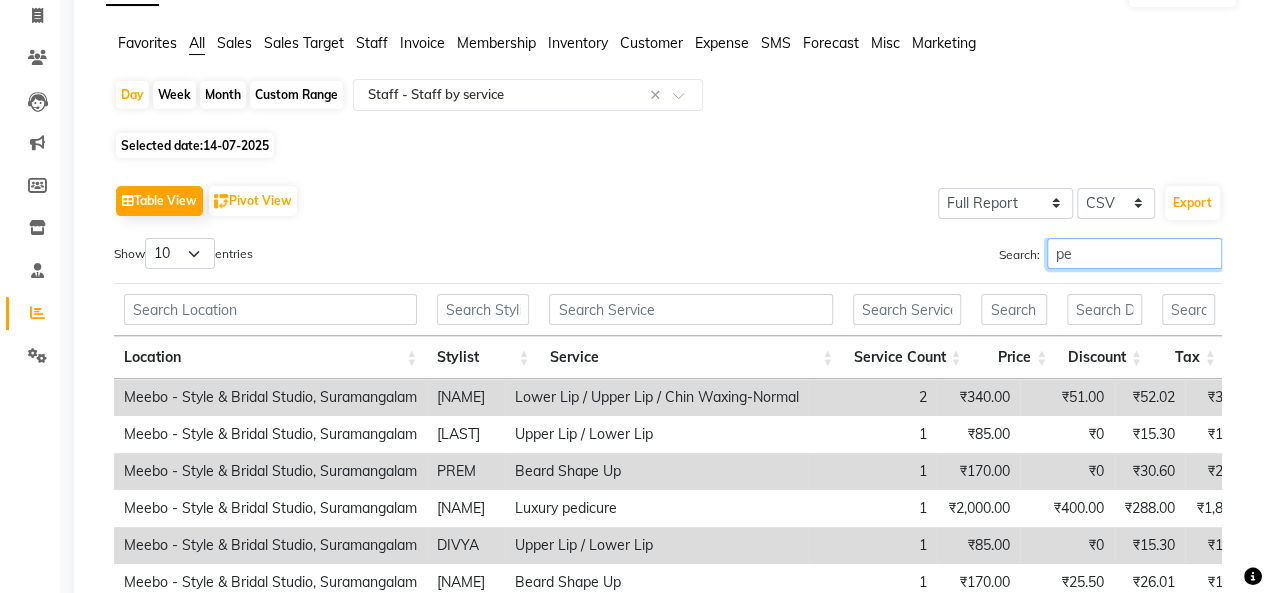 type on "p" 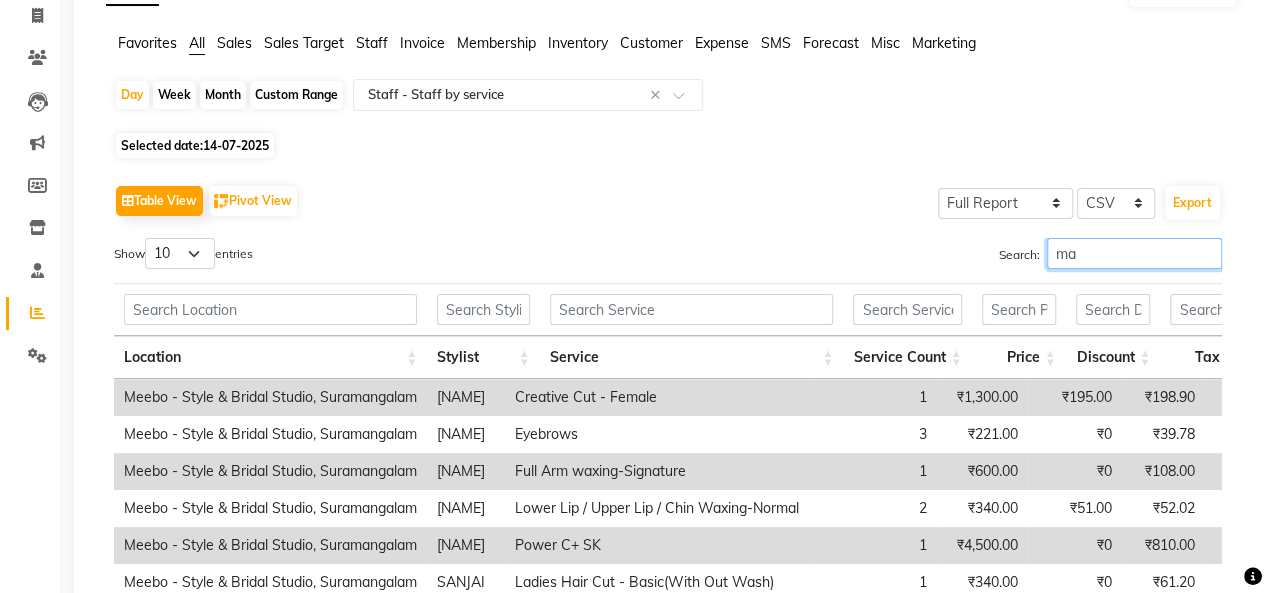 type on "m" 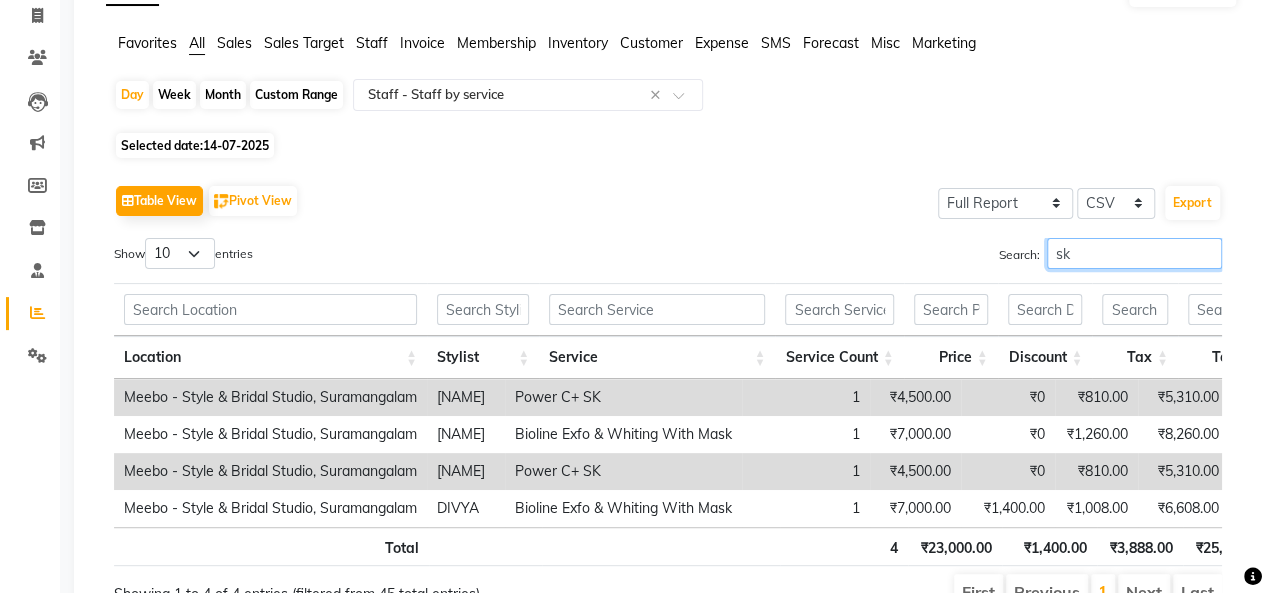 type on "s" 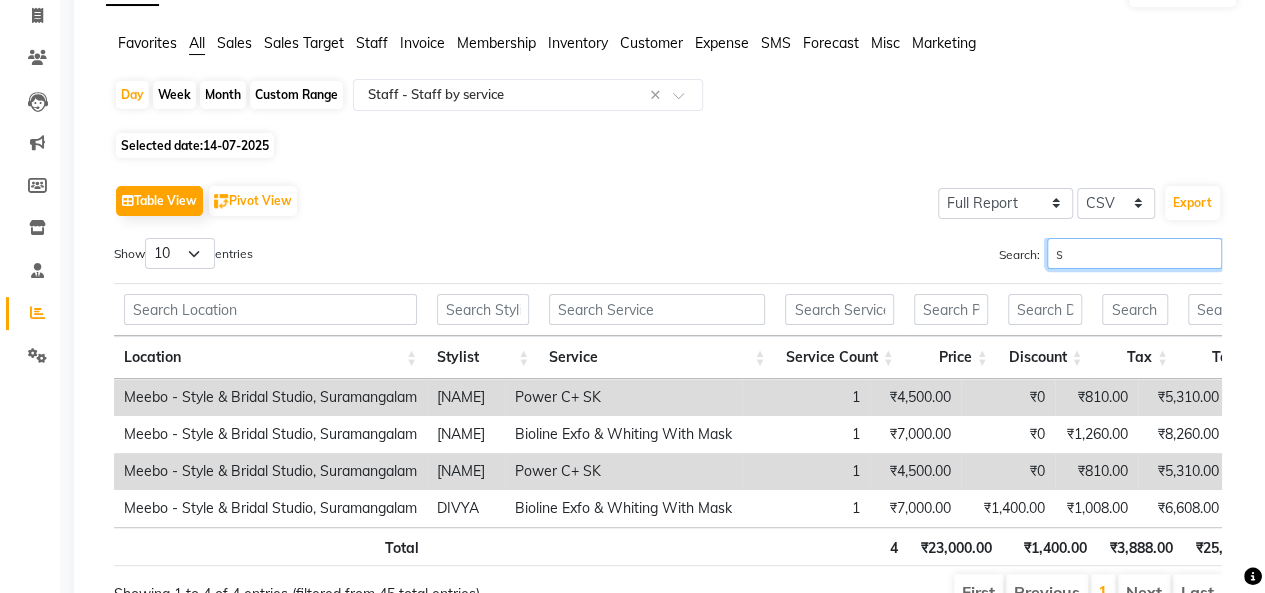 type 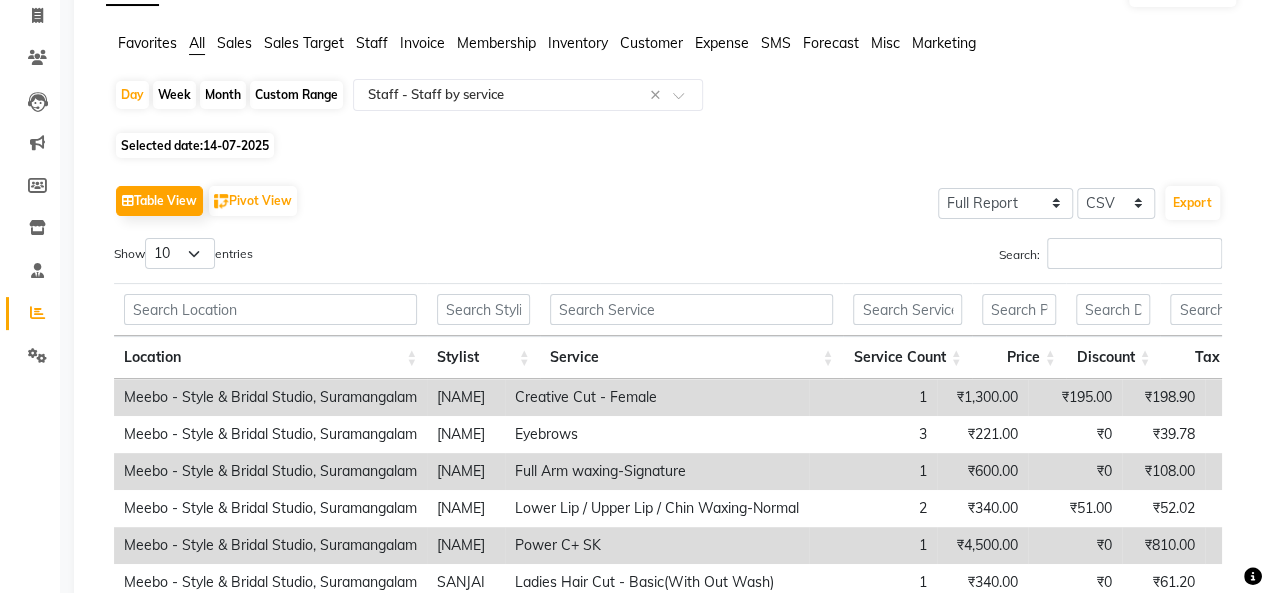 click on "14-07-2025" 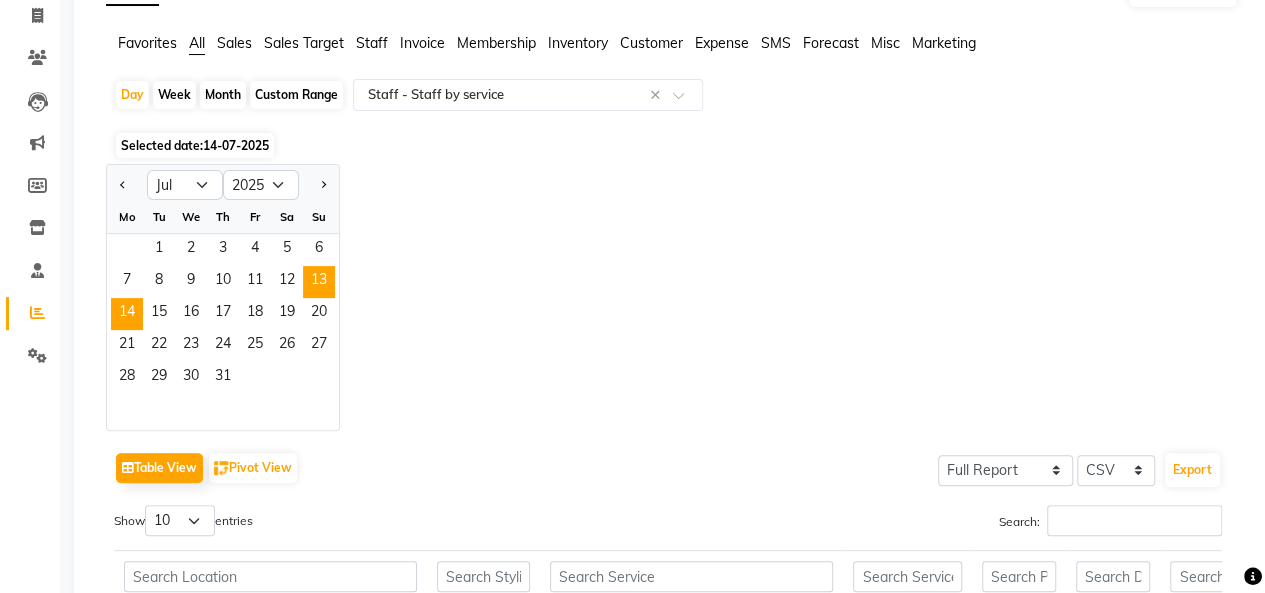click on "13" 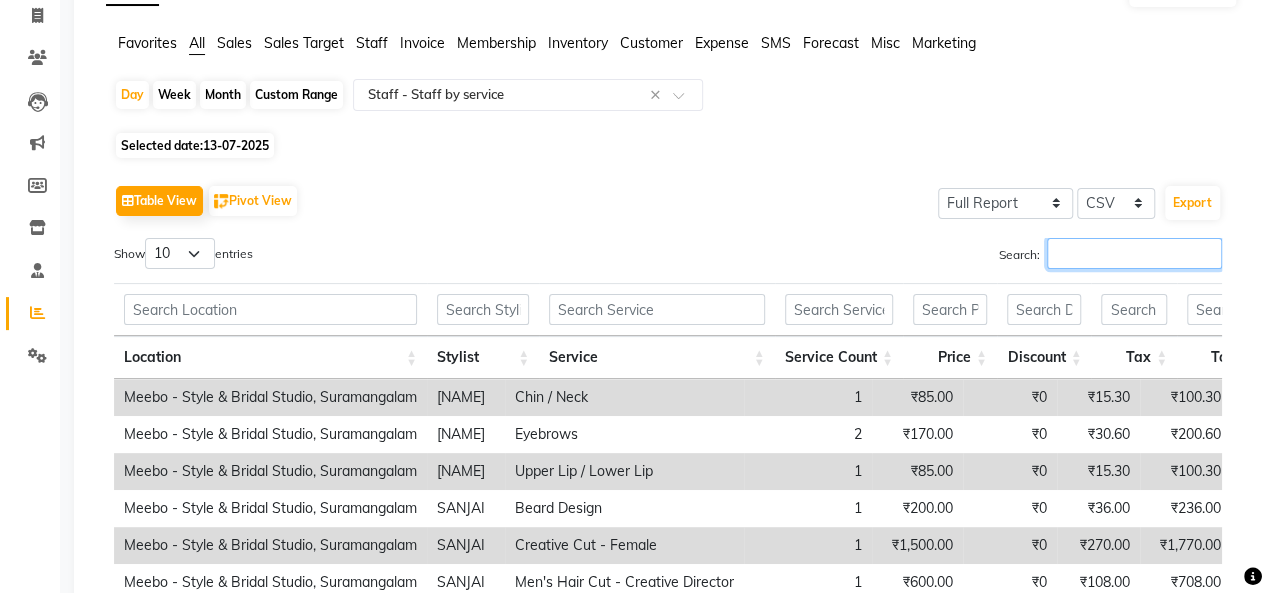 click on "Search:" at bounding box center (1134, 253) 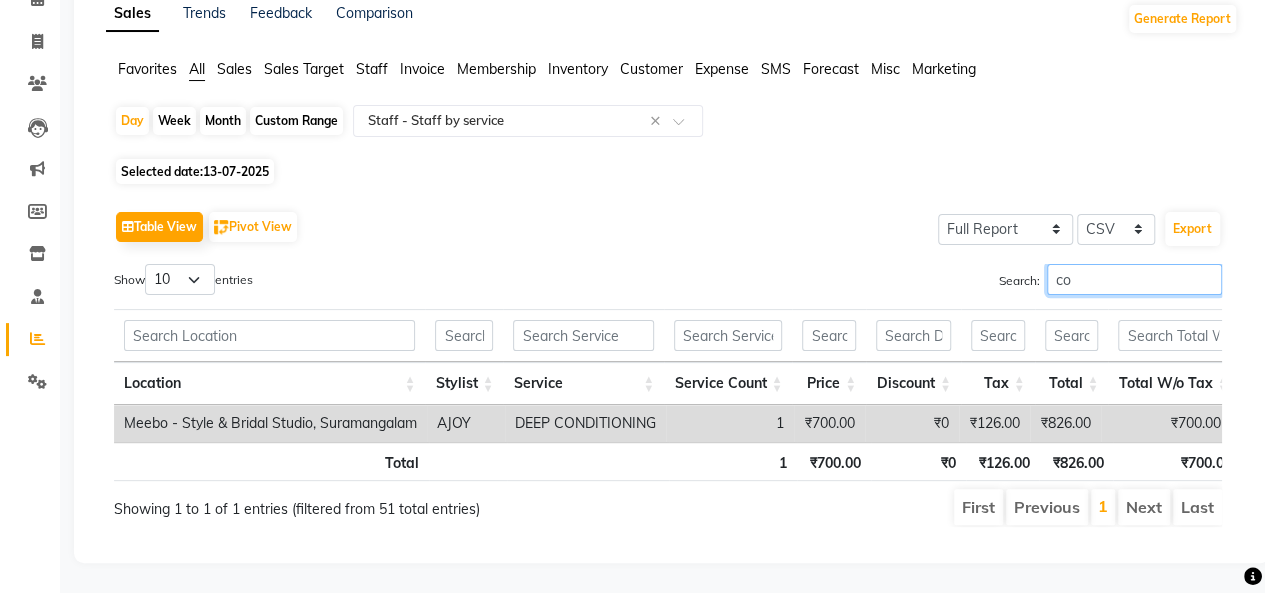 type on "c" 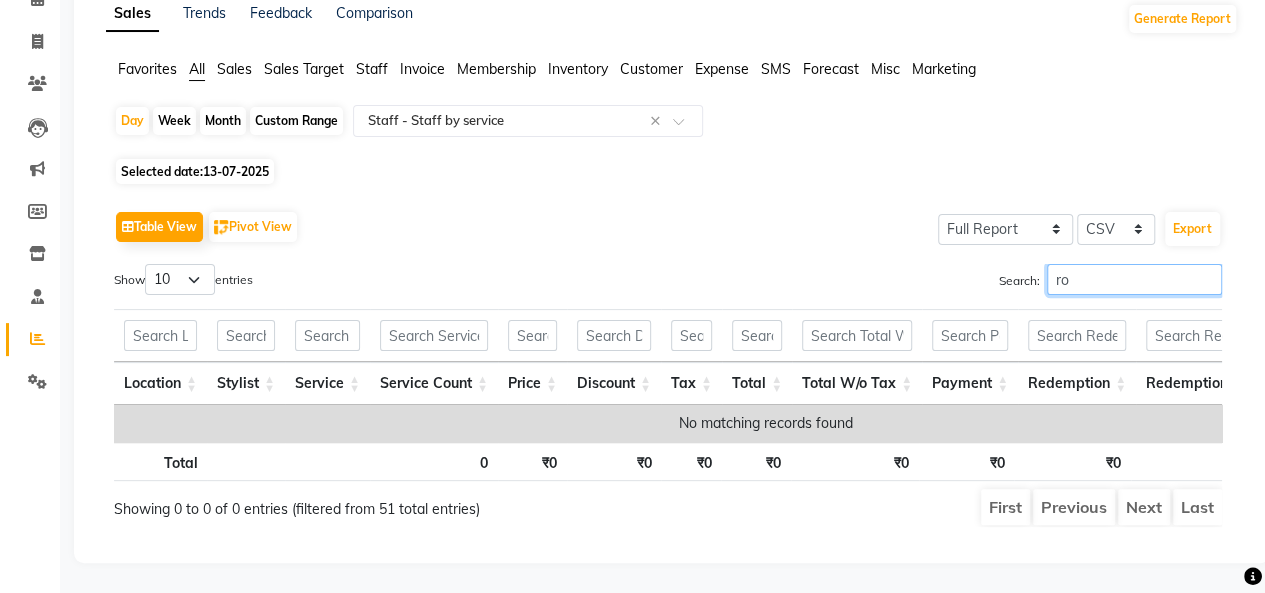 type on "r" 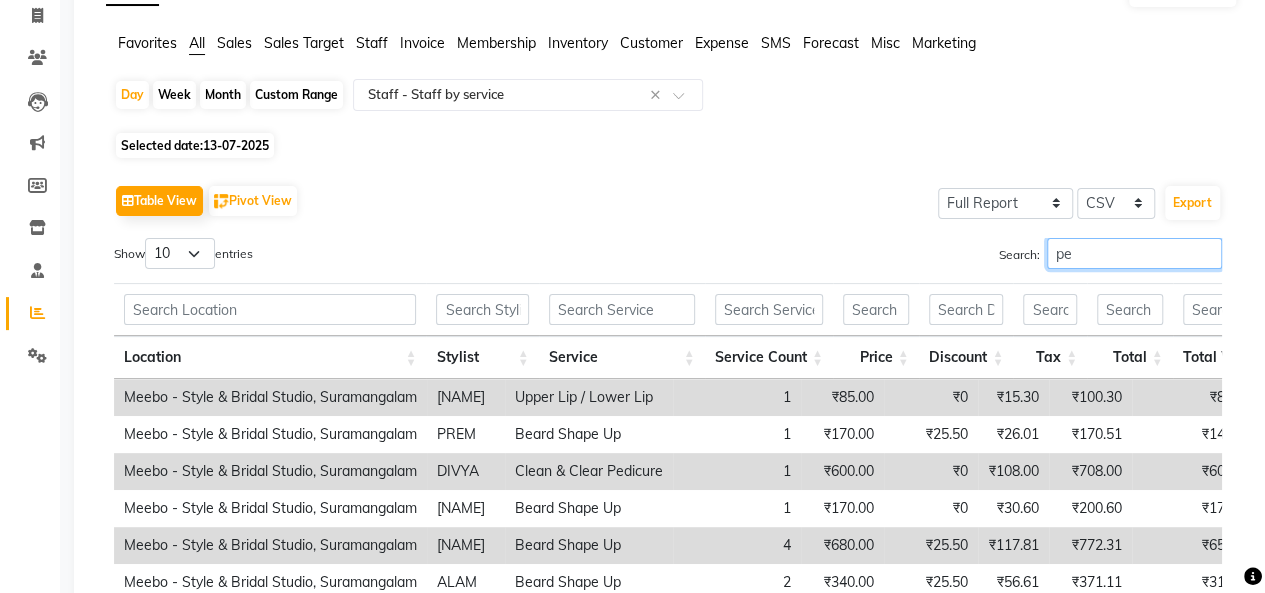 type on "p" 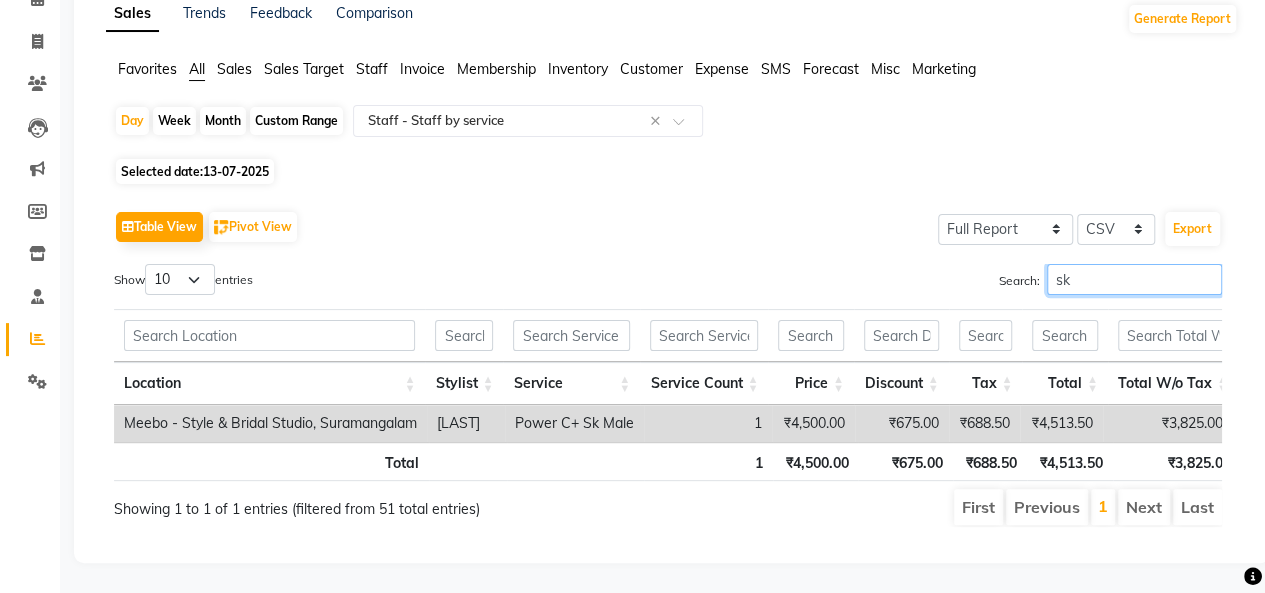type on "sk" 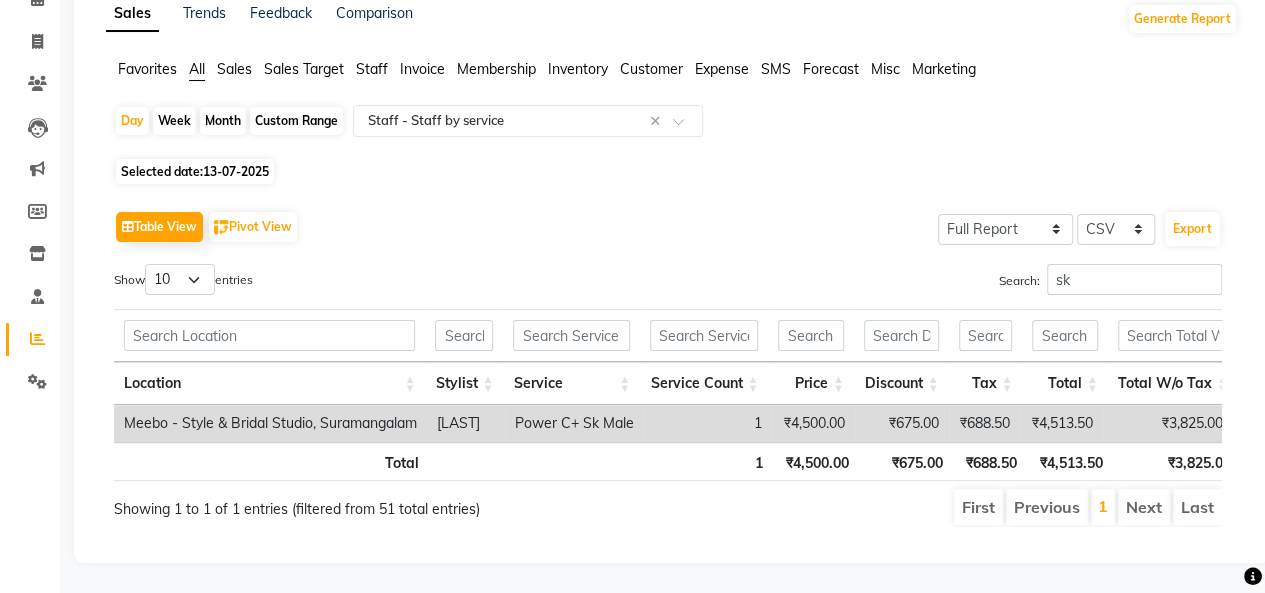 click on "13-07-2025" 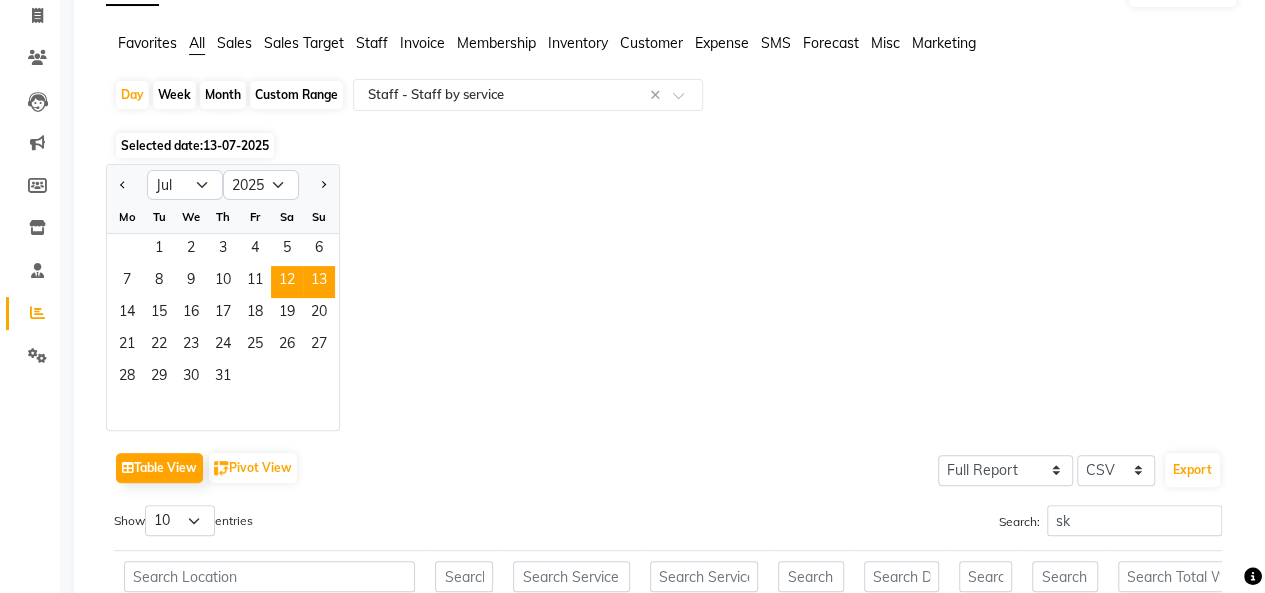 click on "12" 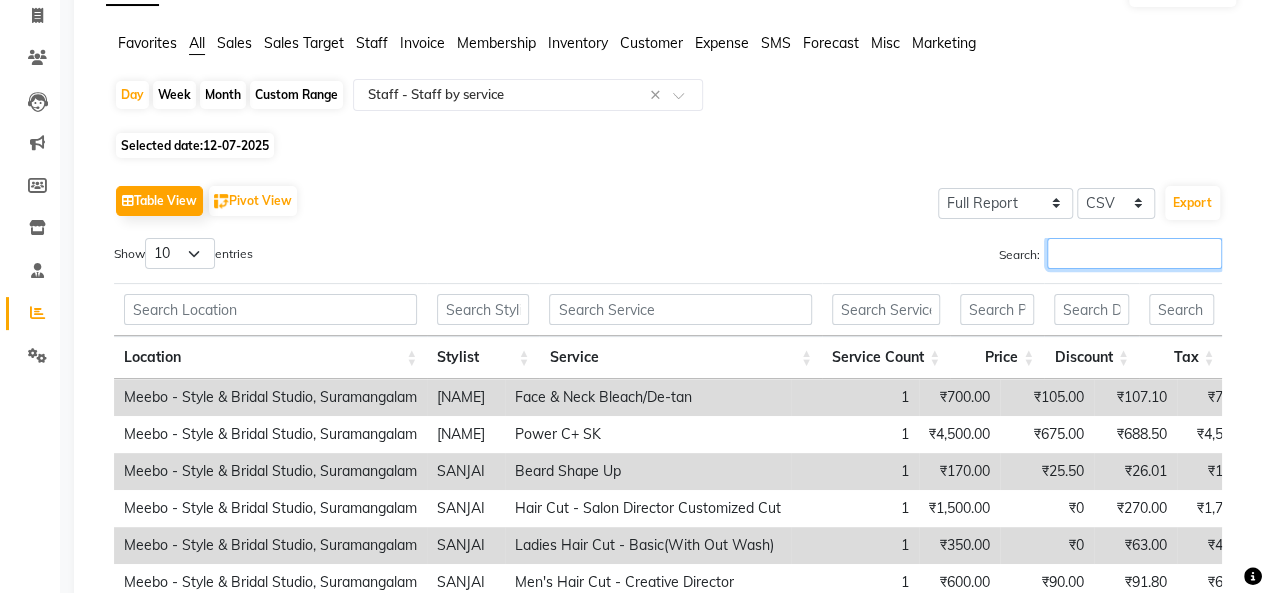 click on "Search:" at bounding box center (1134, 253) 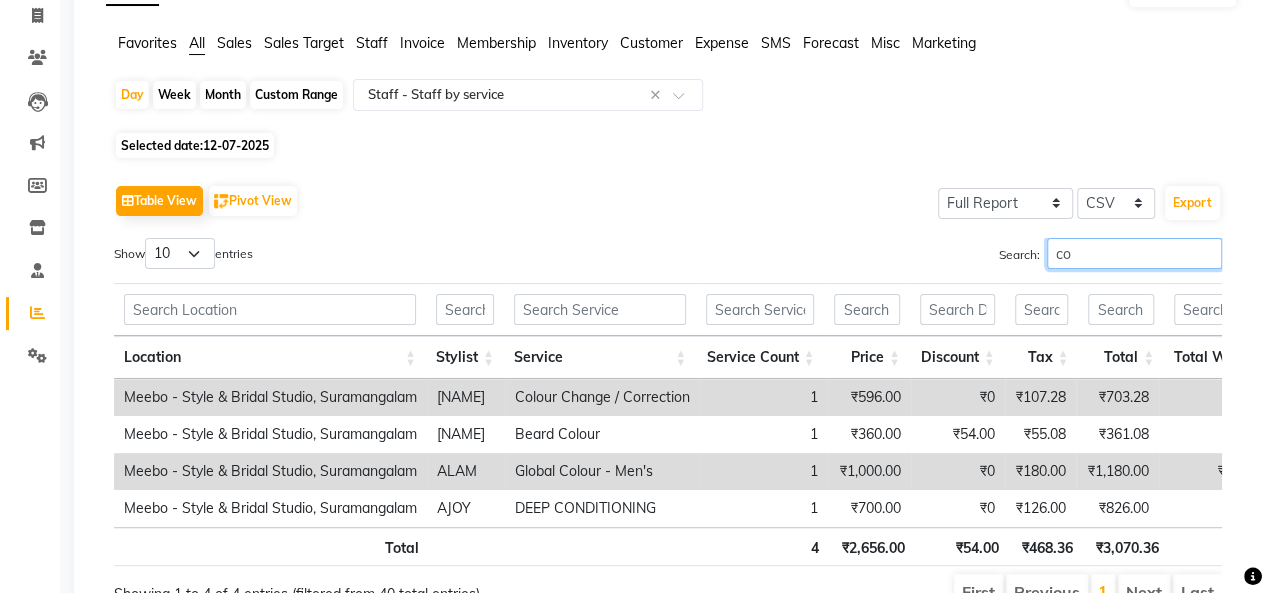 type on "c" 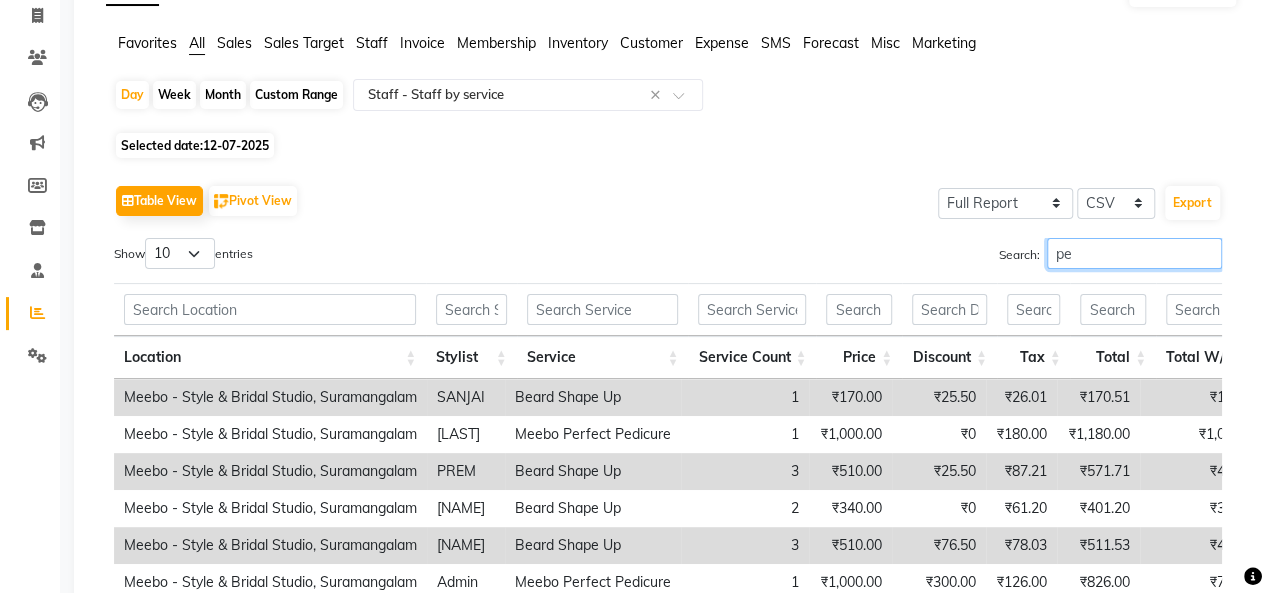 type on "p" 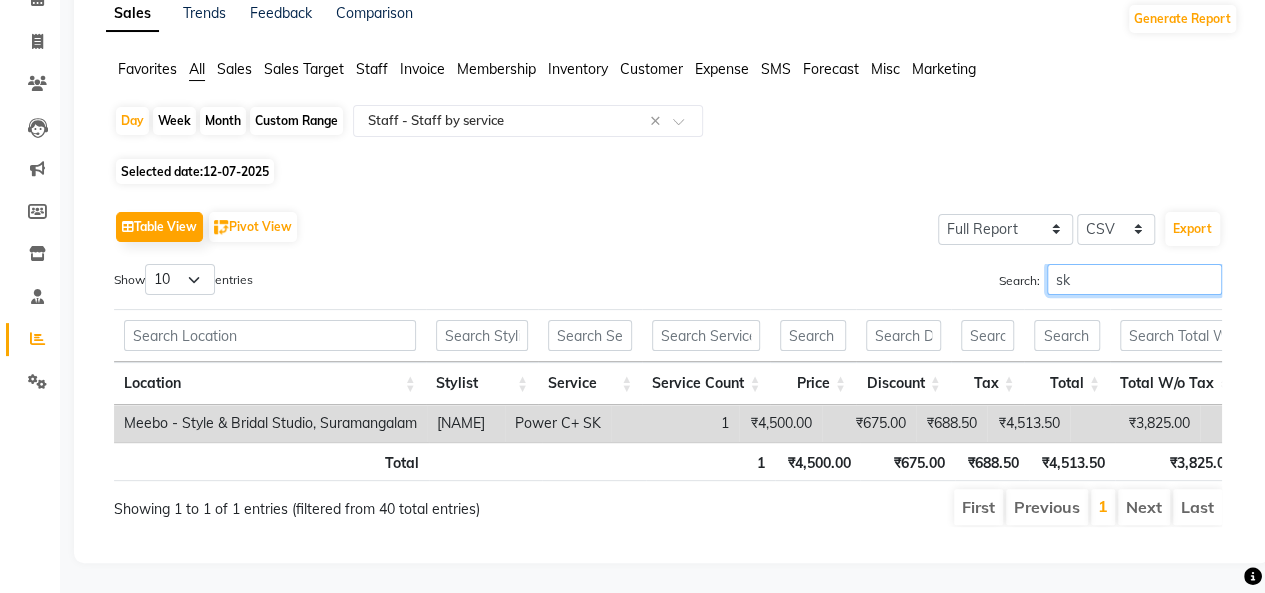 type on "s" 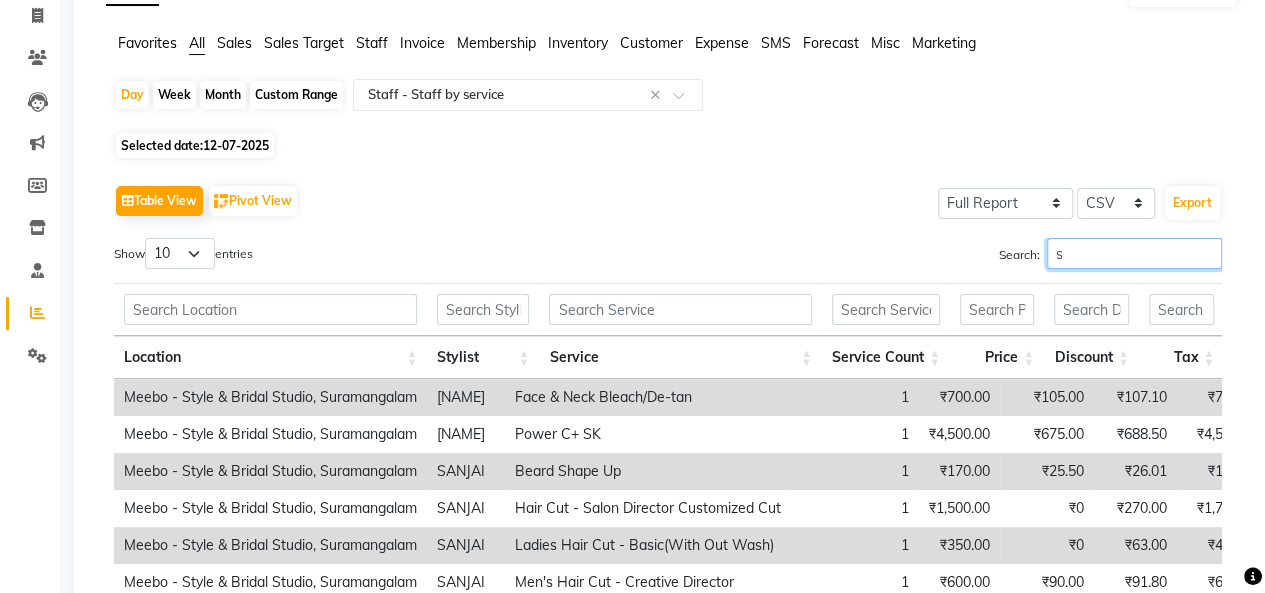 type 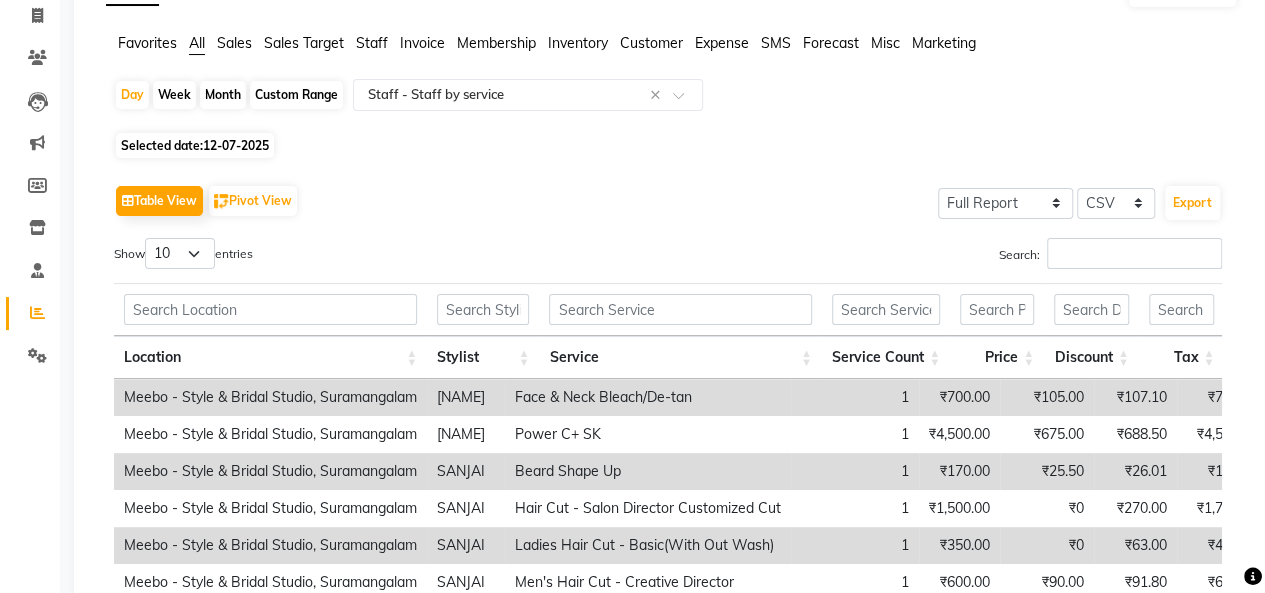 click on "12-07-2025" 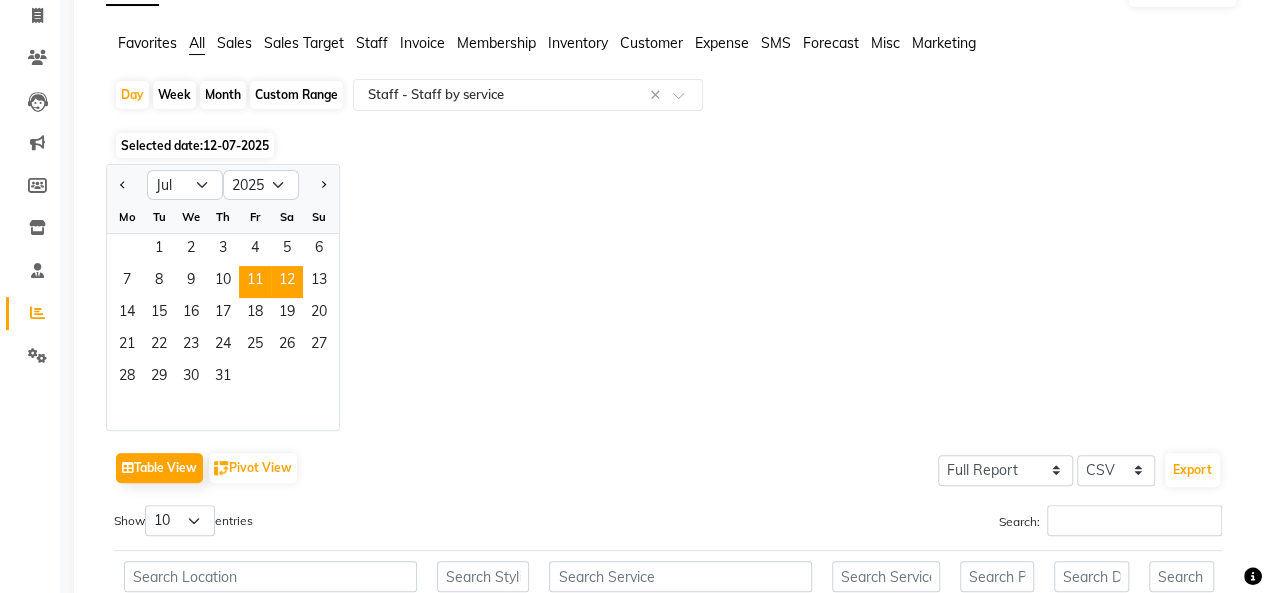 click on "11" 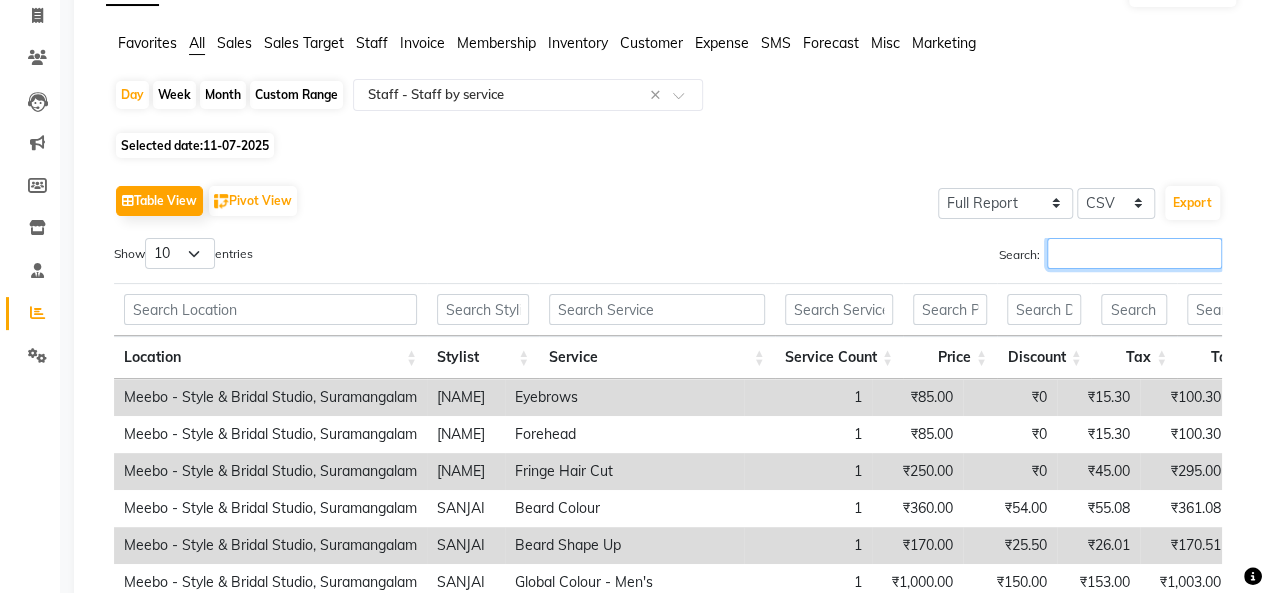 click on "Search:" at bounding box center (1134, 253) 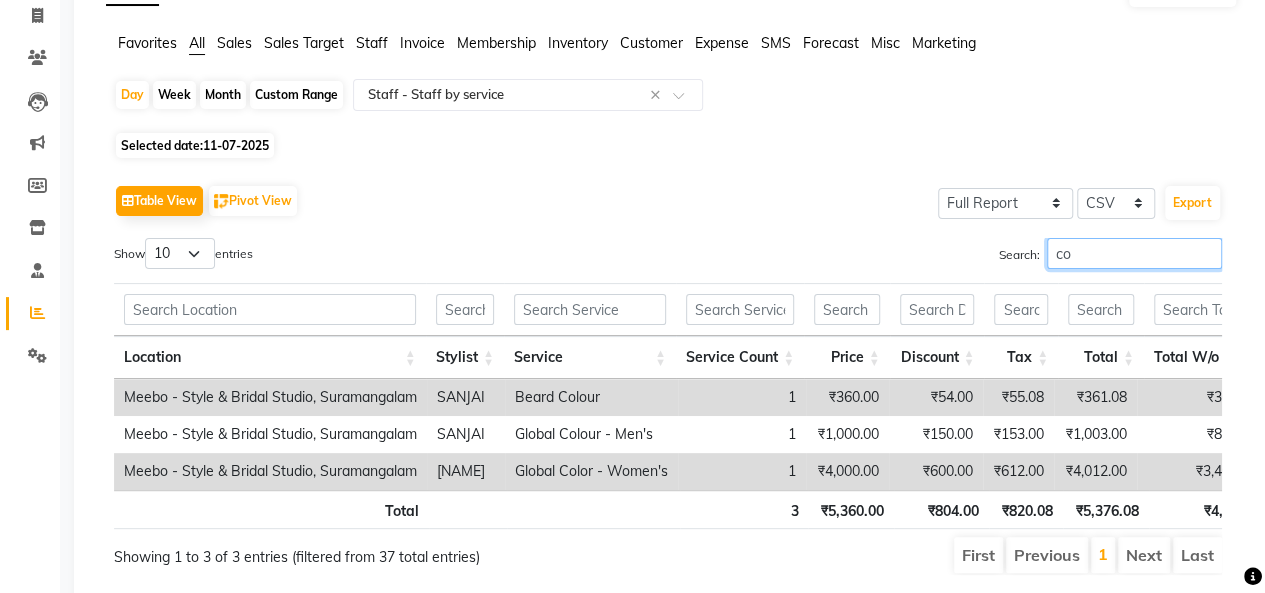 type on "c" 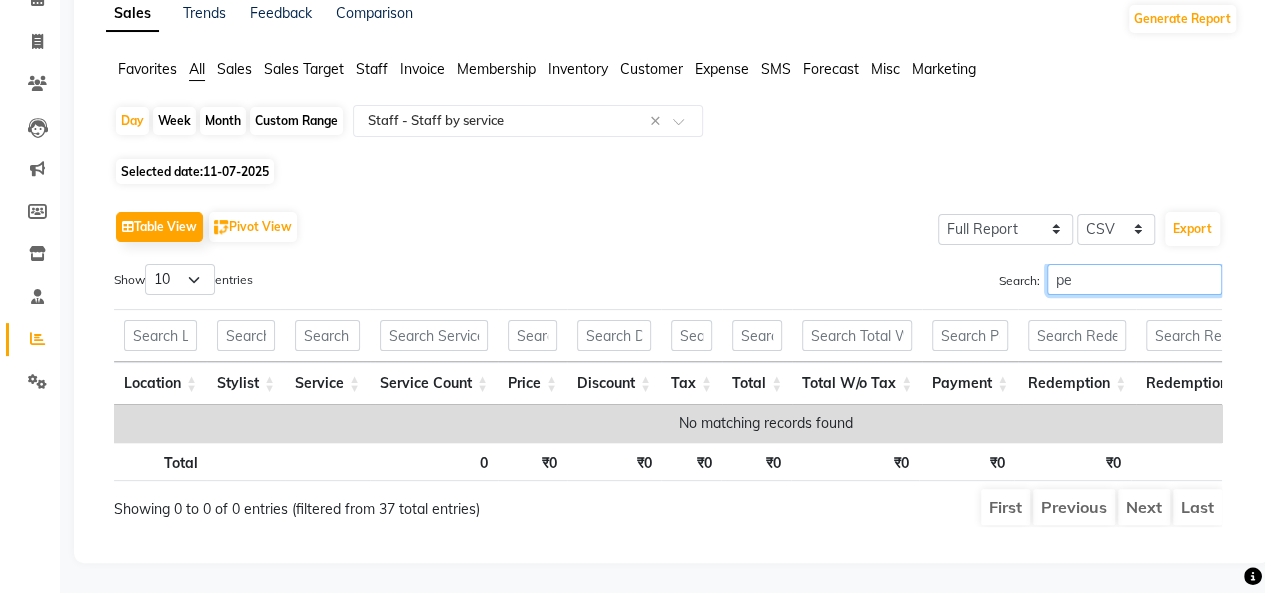 type on "p" 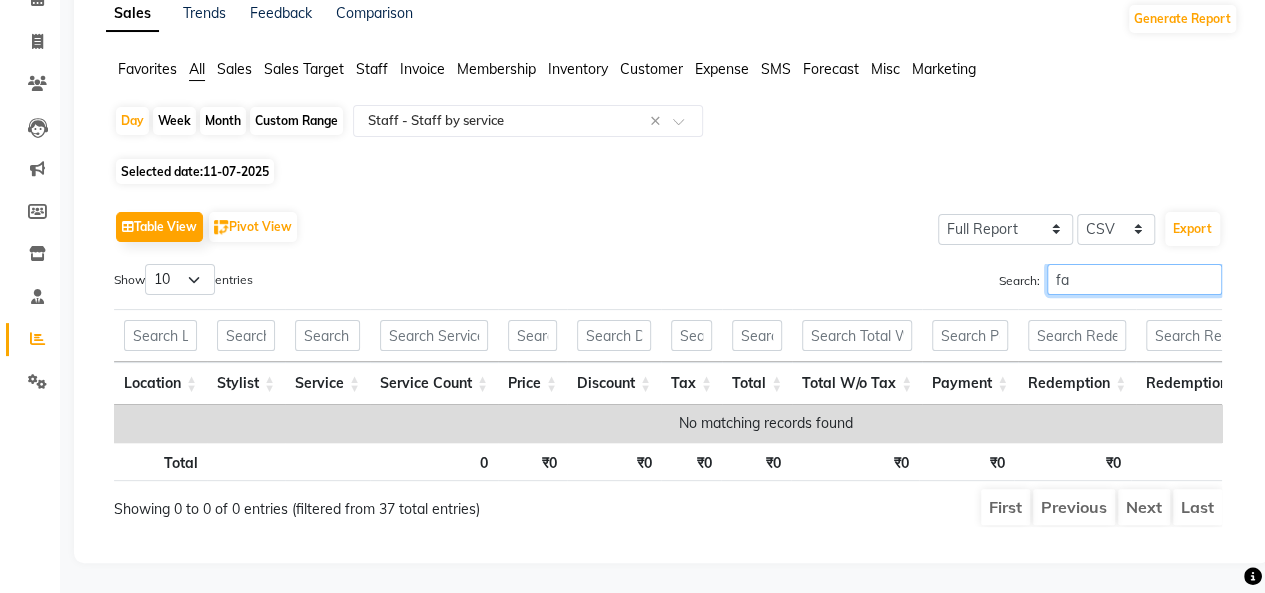 type on "f" 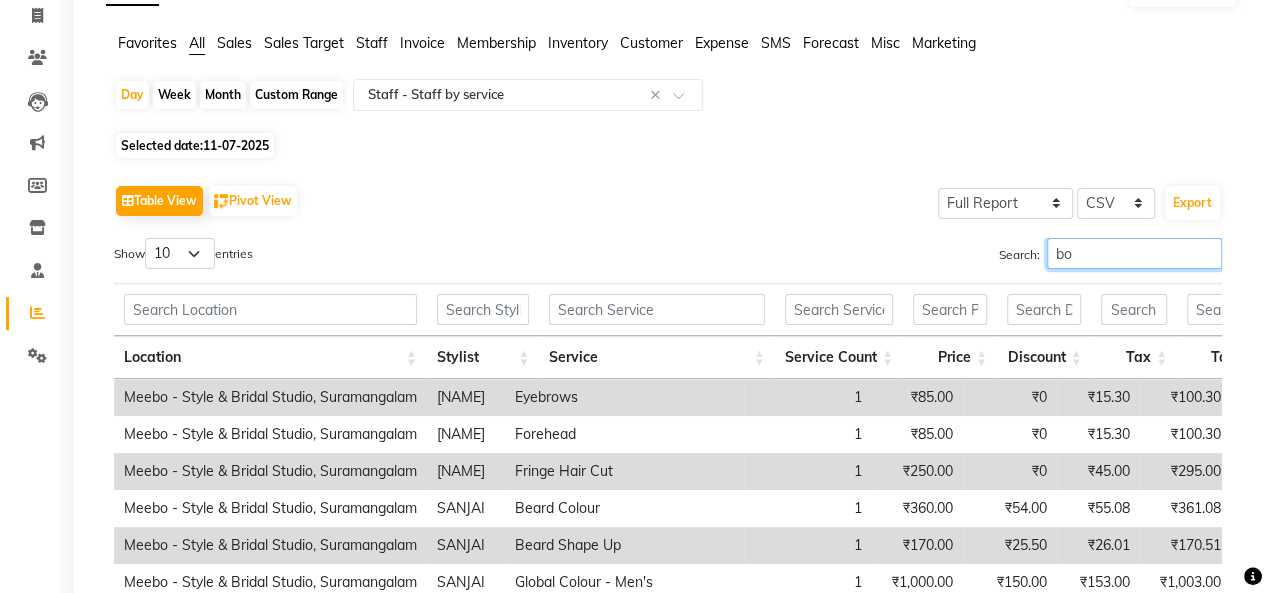 type on "b" 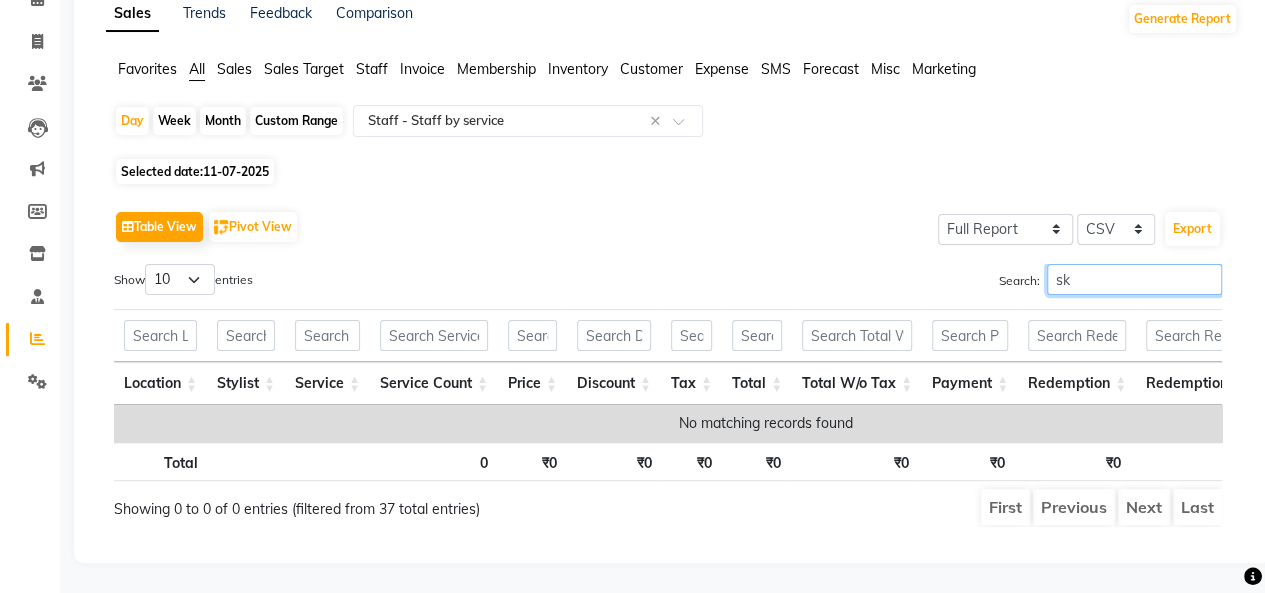 type on "s" 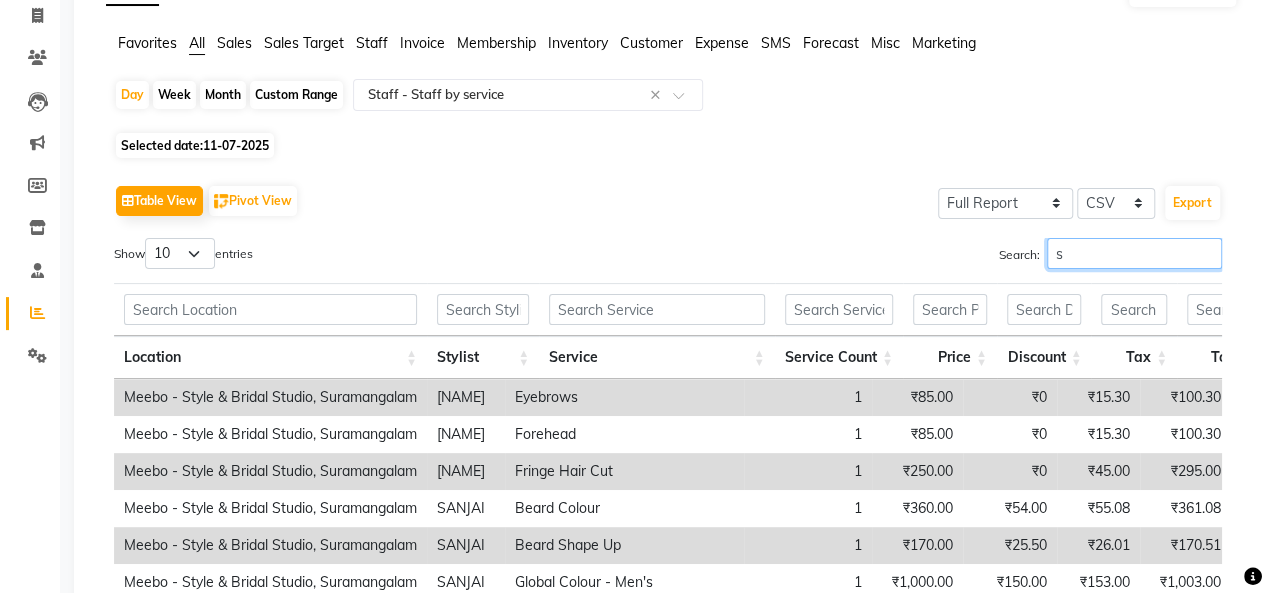 type 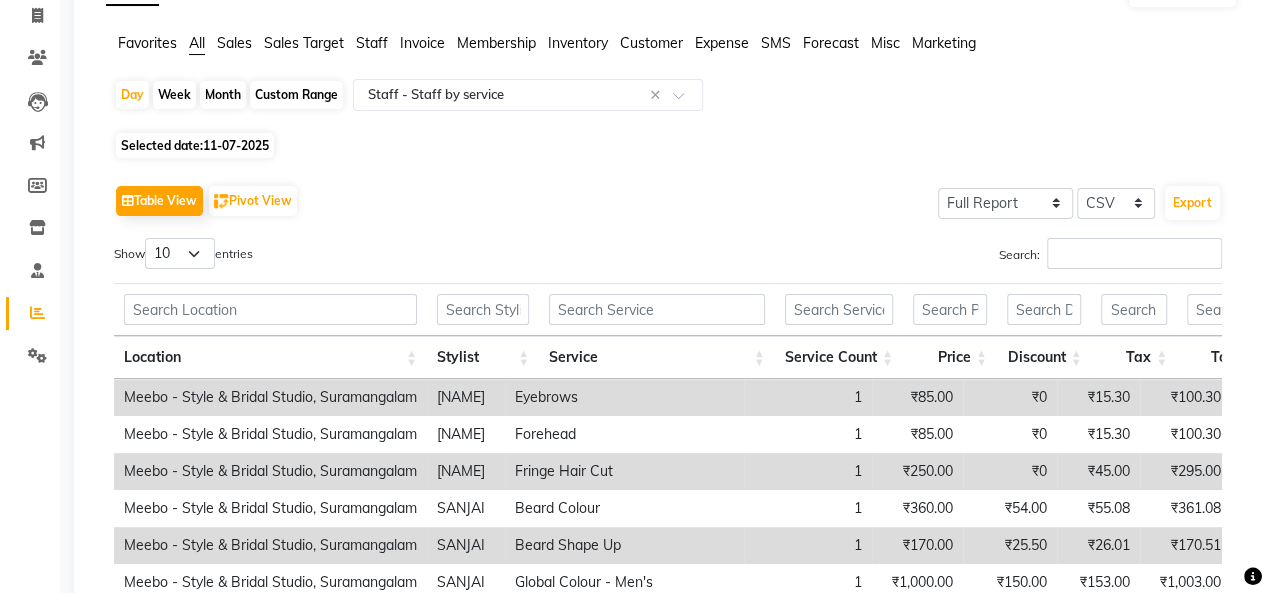 click on "11-07-2025" 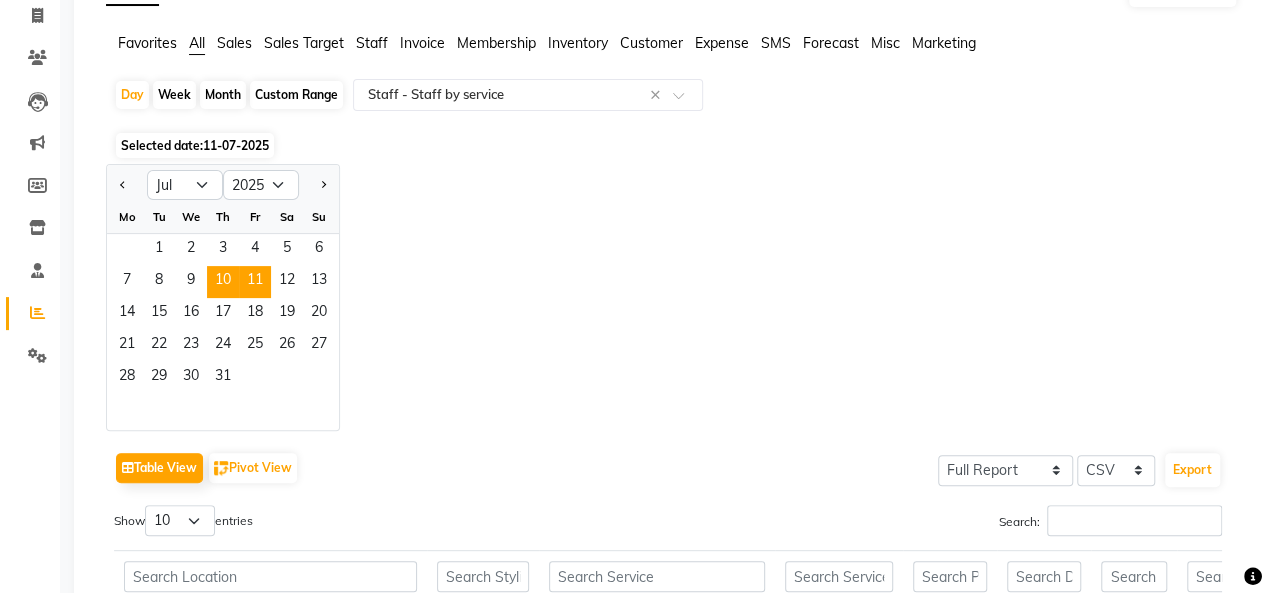 click on "10" 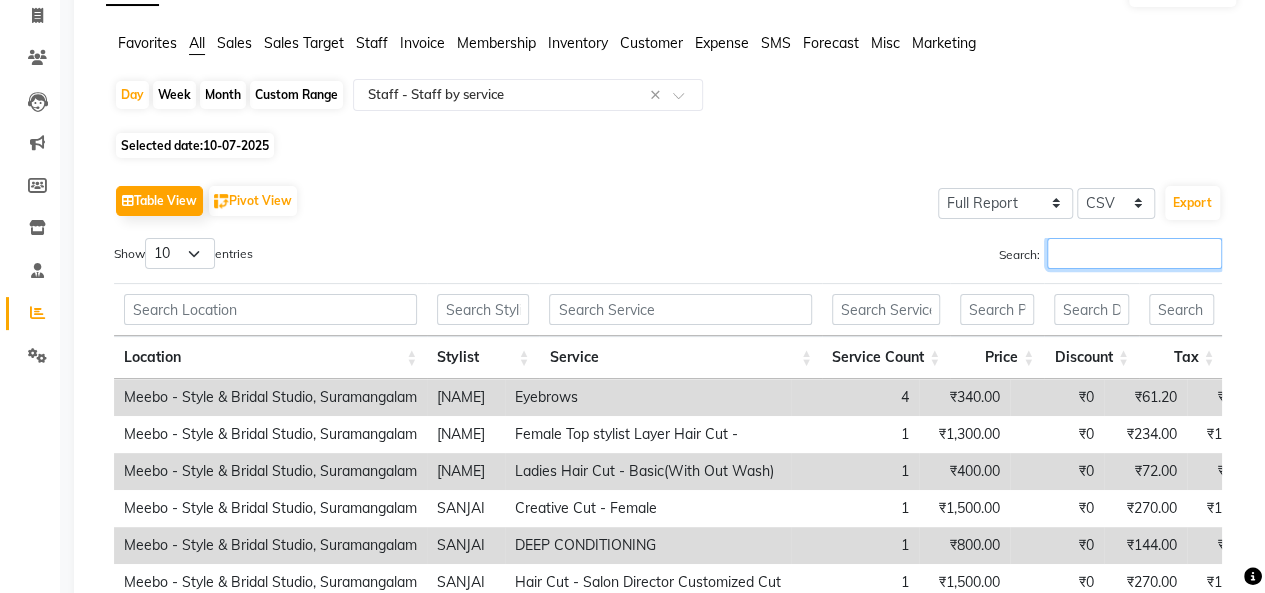 click on "Search:" at bounding box center (1134, 253) 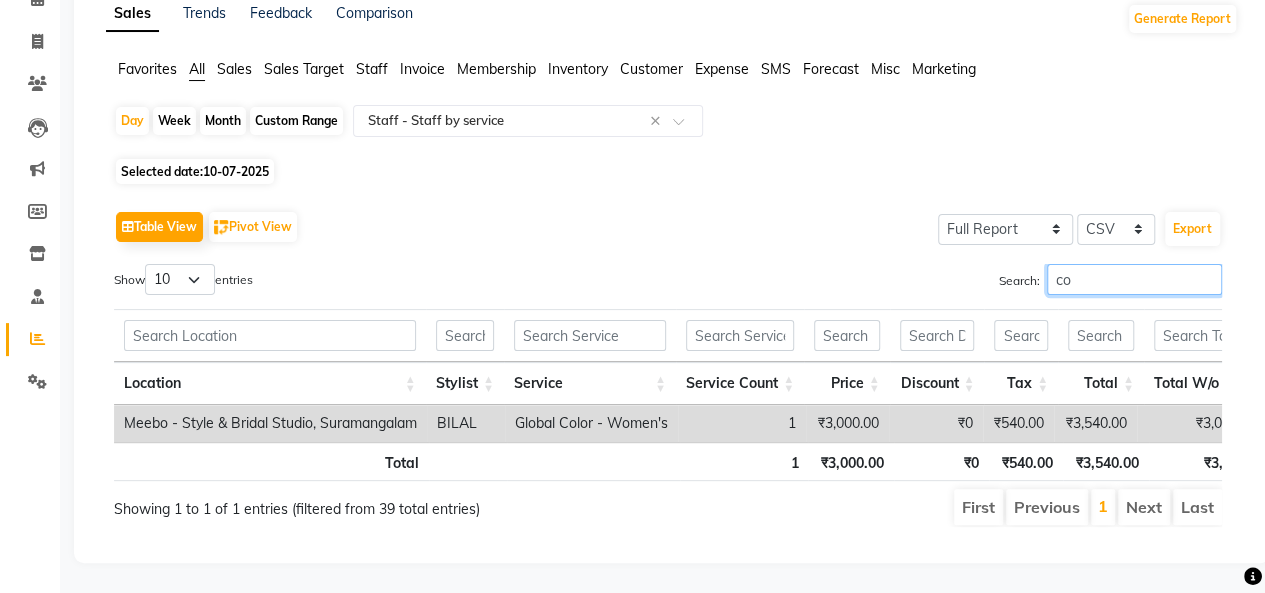 type on "c" 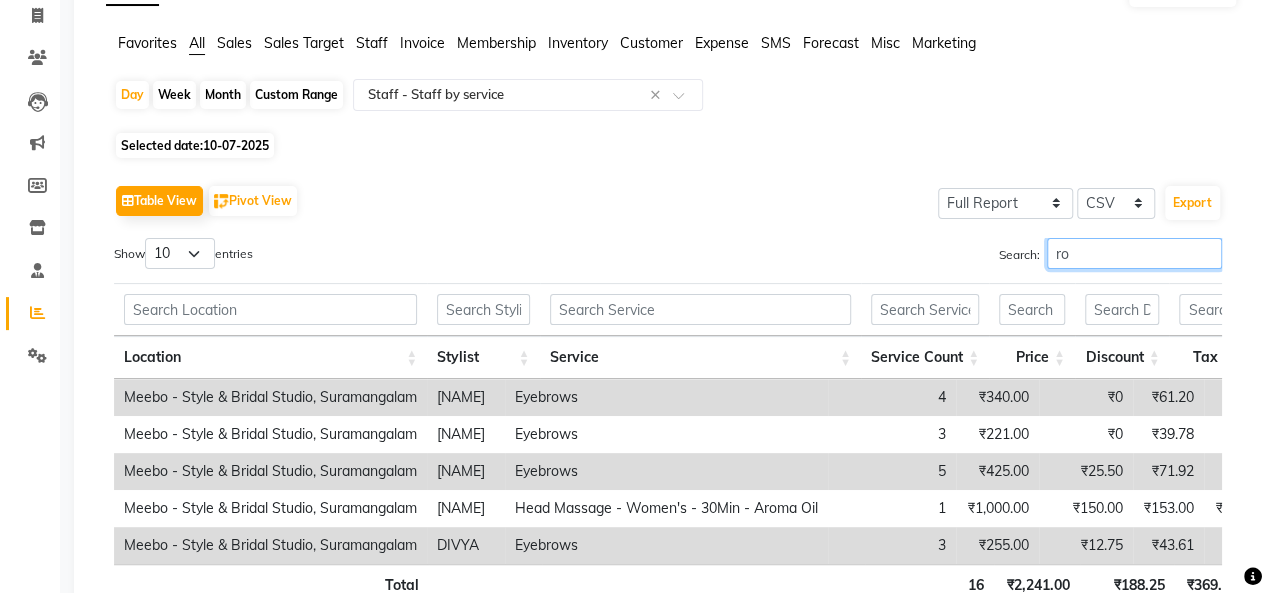 type on "r" 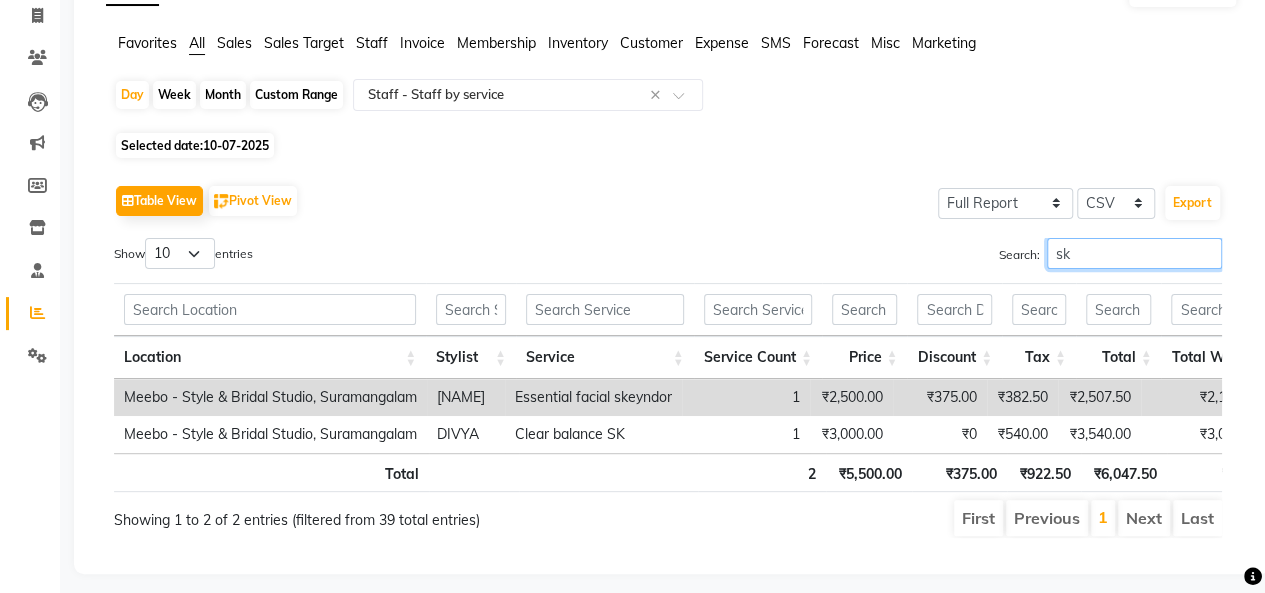 type on "s" 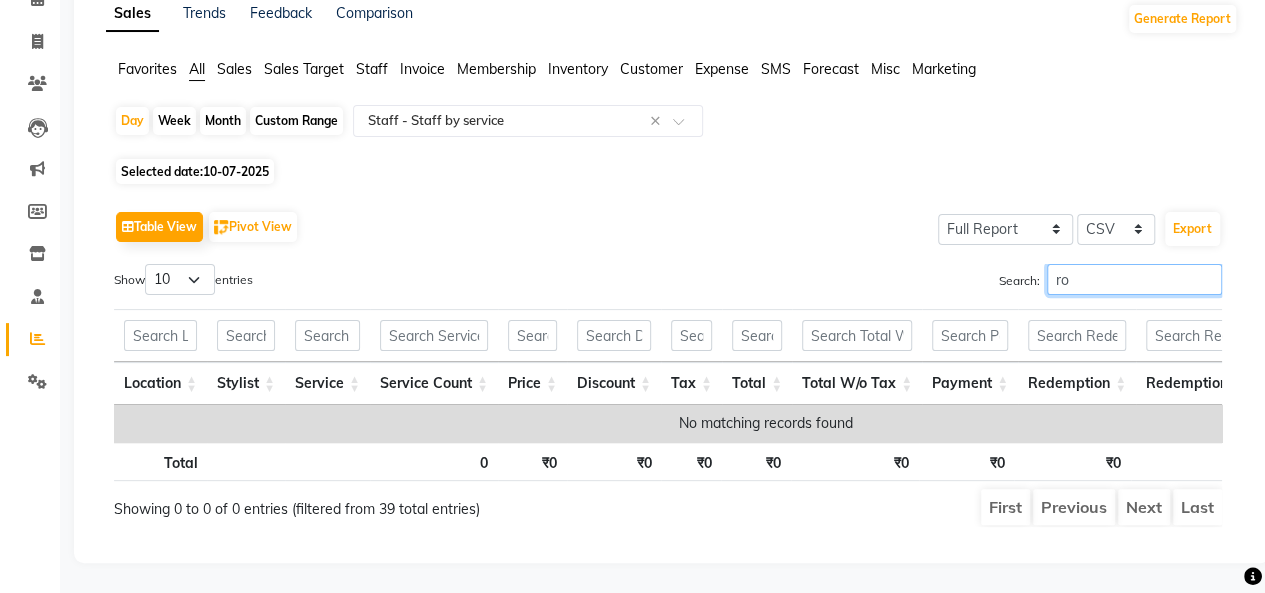 type on "r" 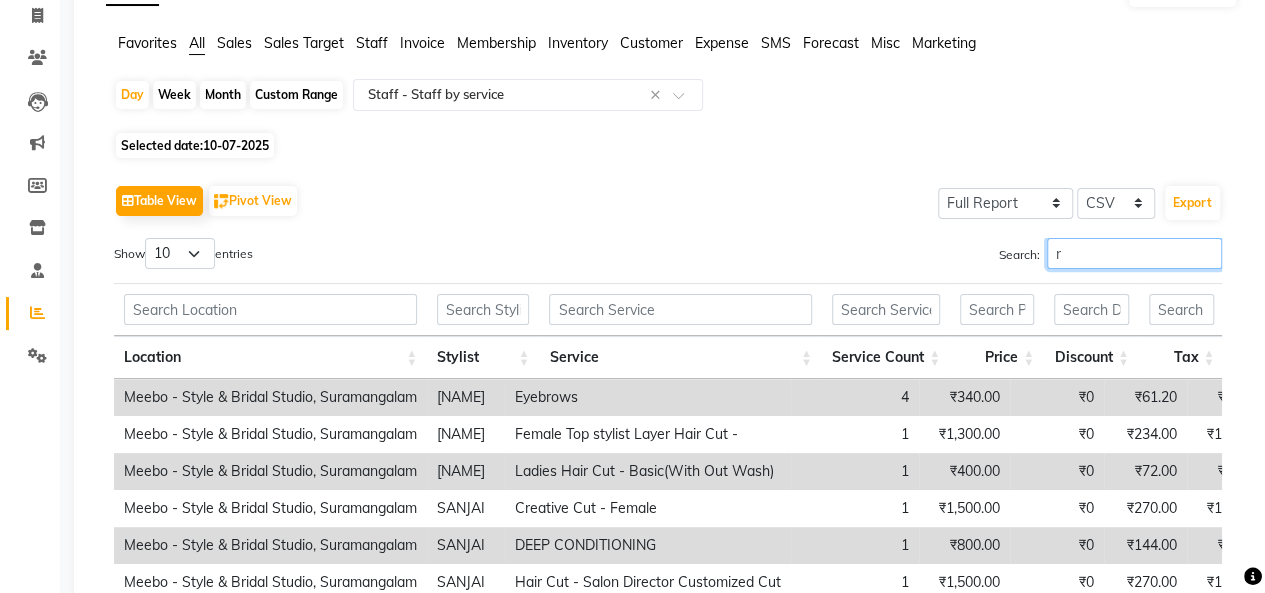 type 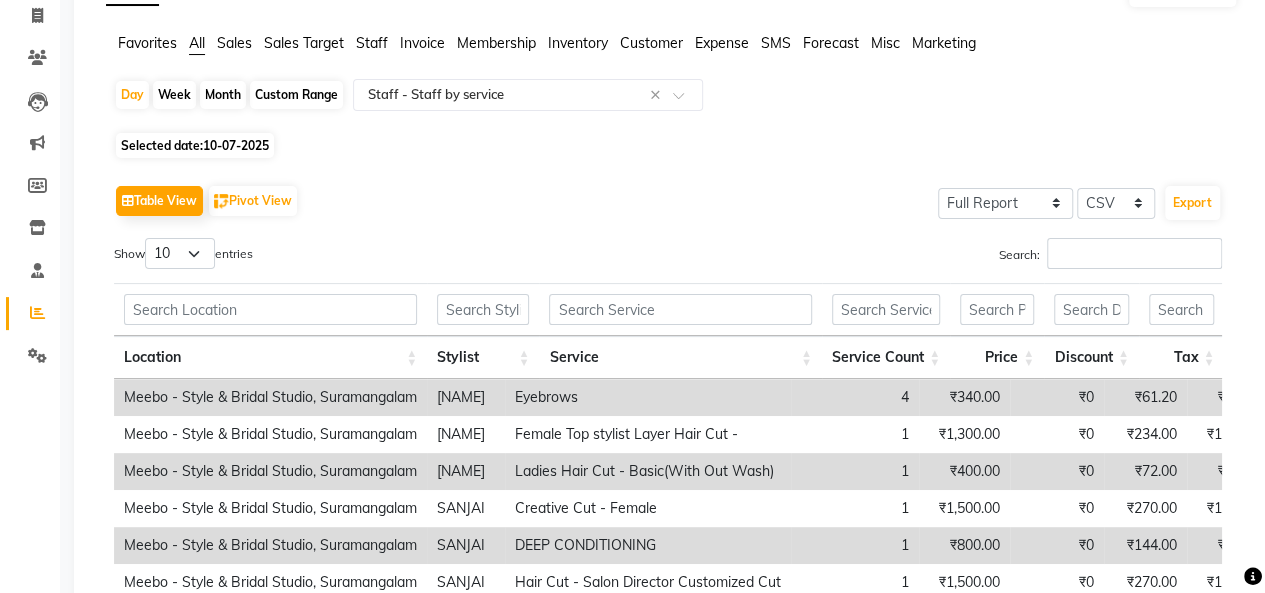 click on "10-07-2025" 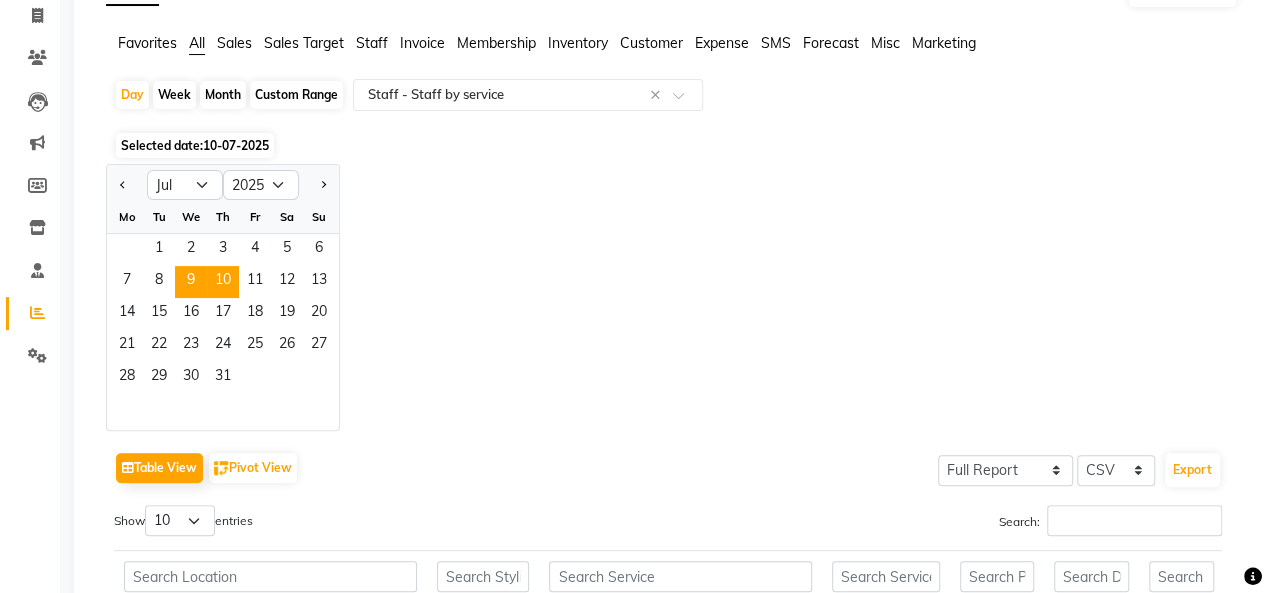 click on "9" 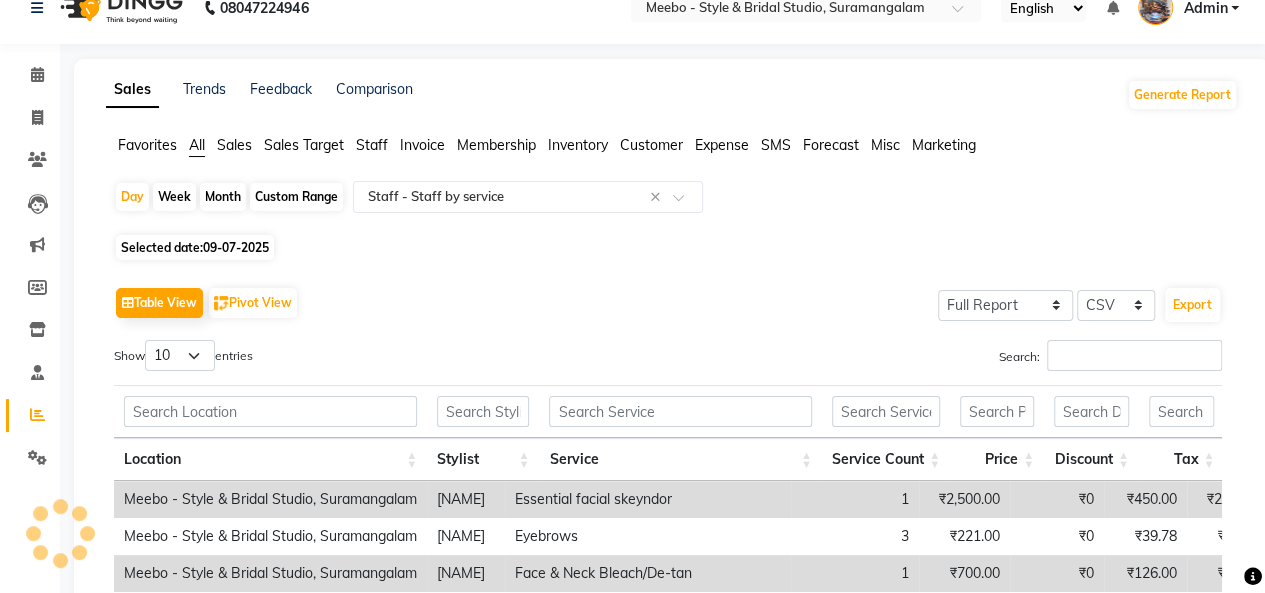 scroll, scrollTop: 130, scrollLeft: 0, axis: vertical 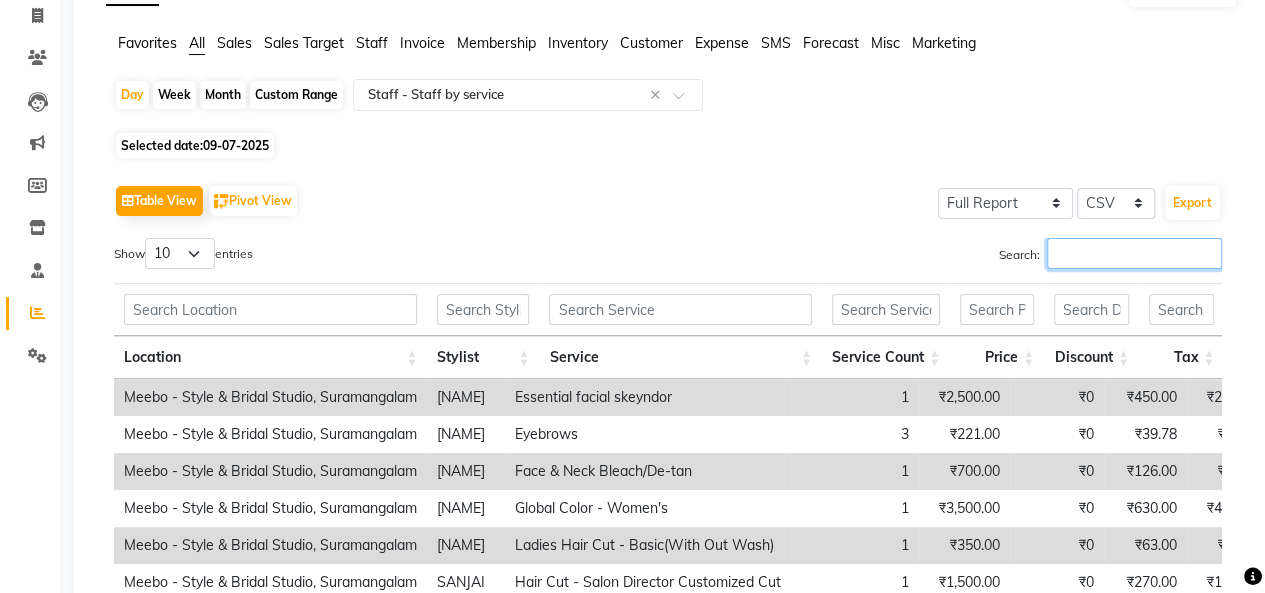 click on "Search:" at bounding box center [1134, 253] 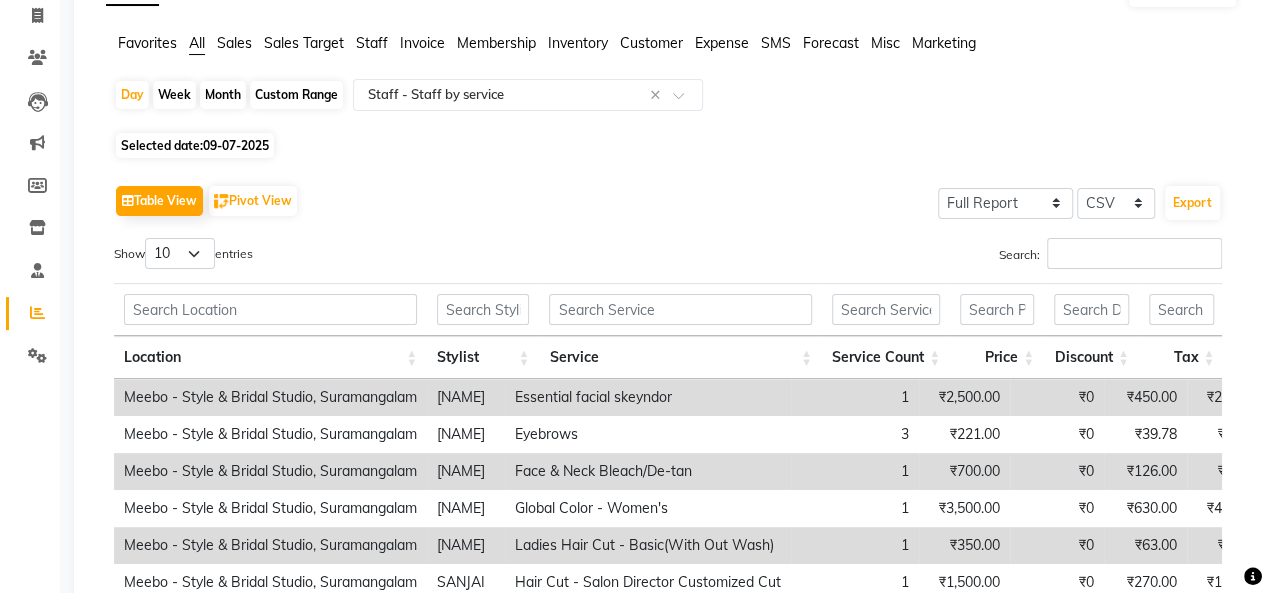 click on "09-07-2025" 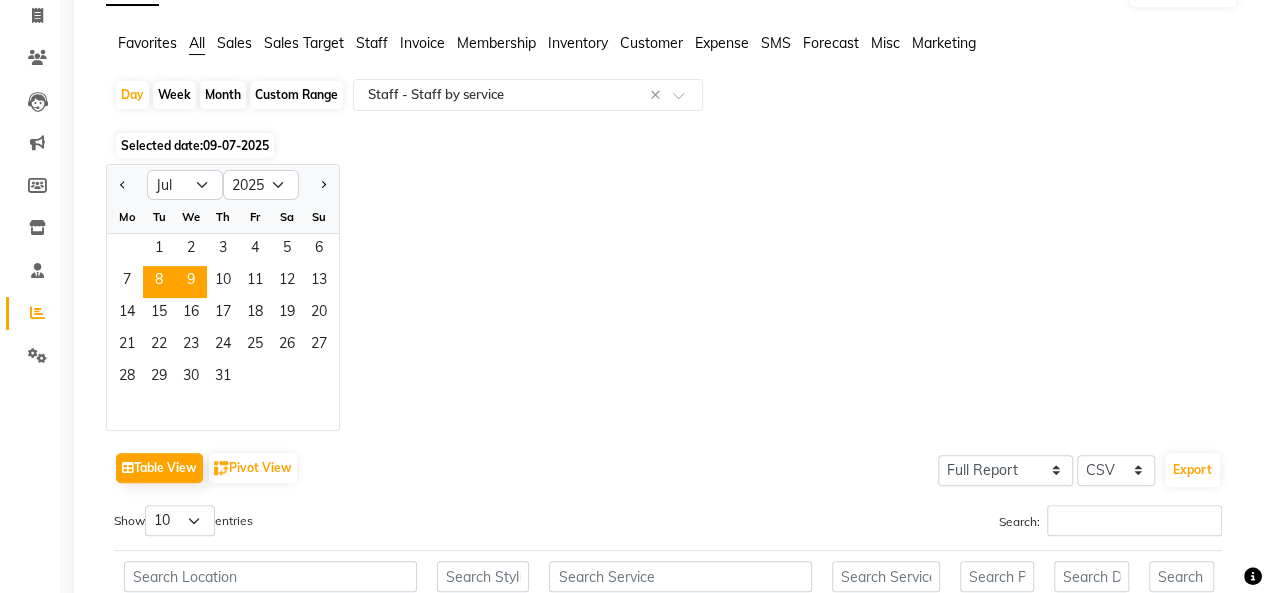 click on "8" 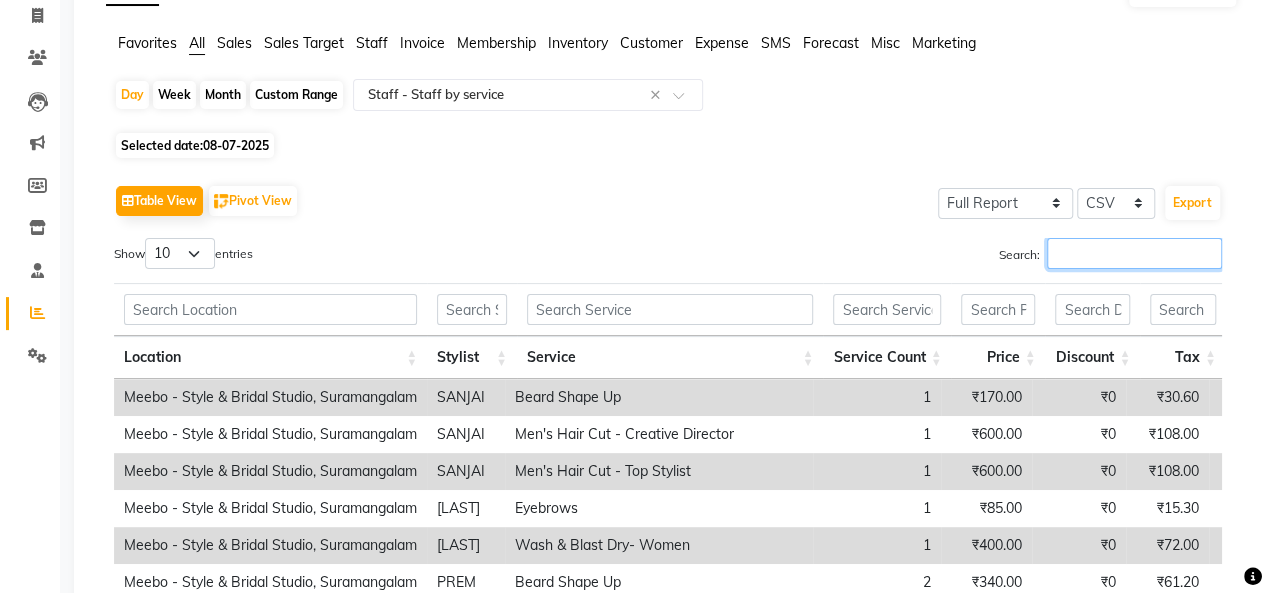 click on "Search:" at bounding box center [1134, 253] 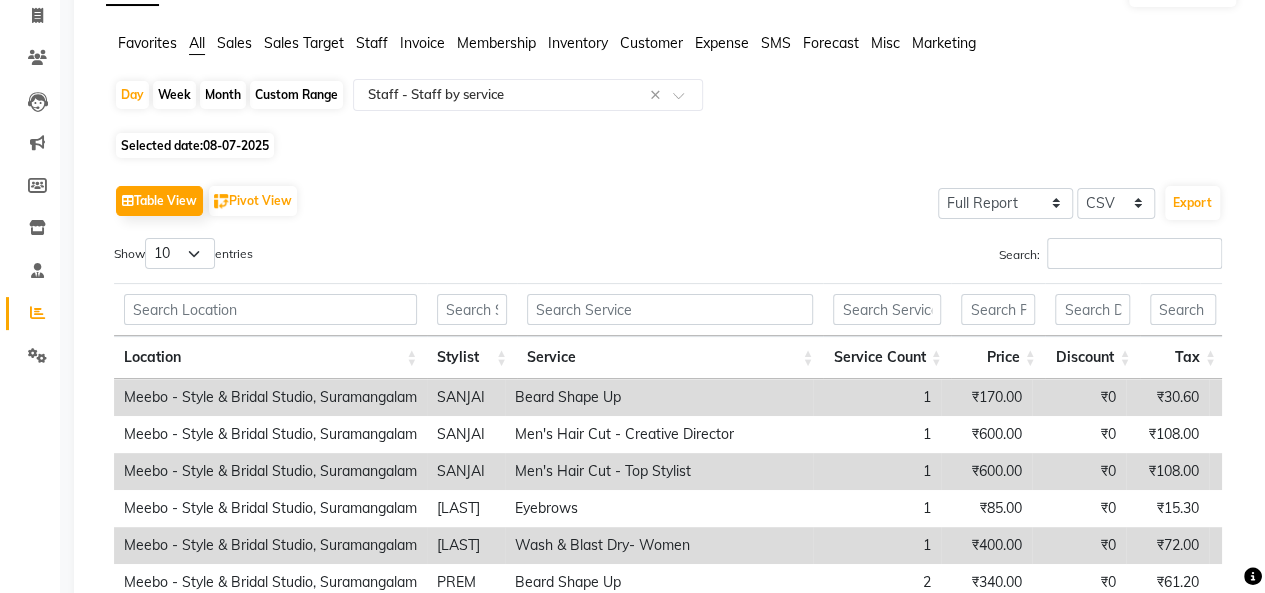click on "Selected date:  08-07-2025" 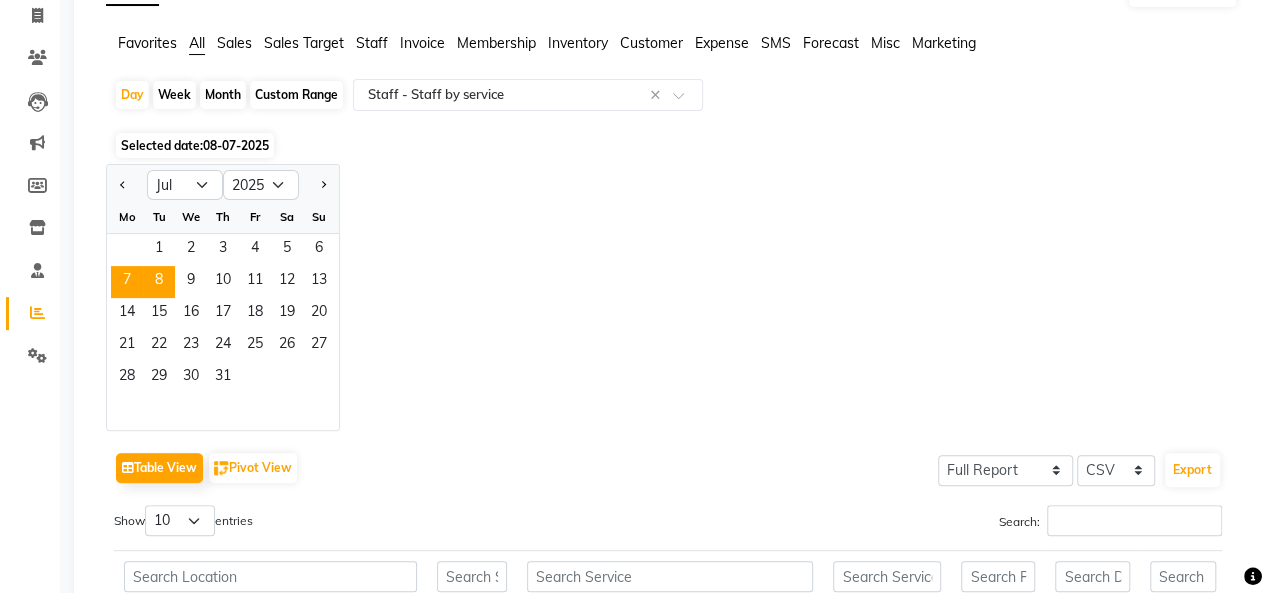 click on "7" 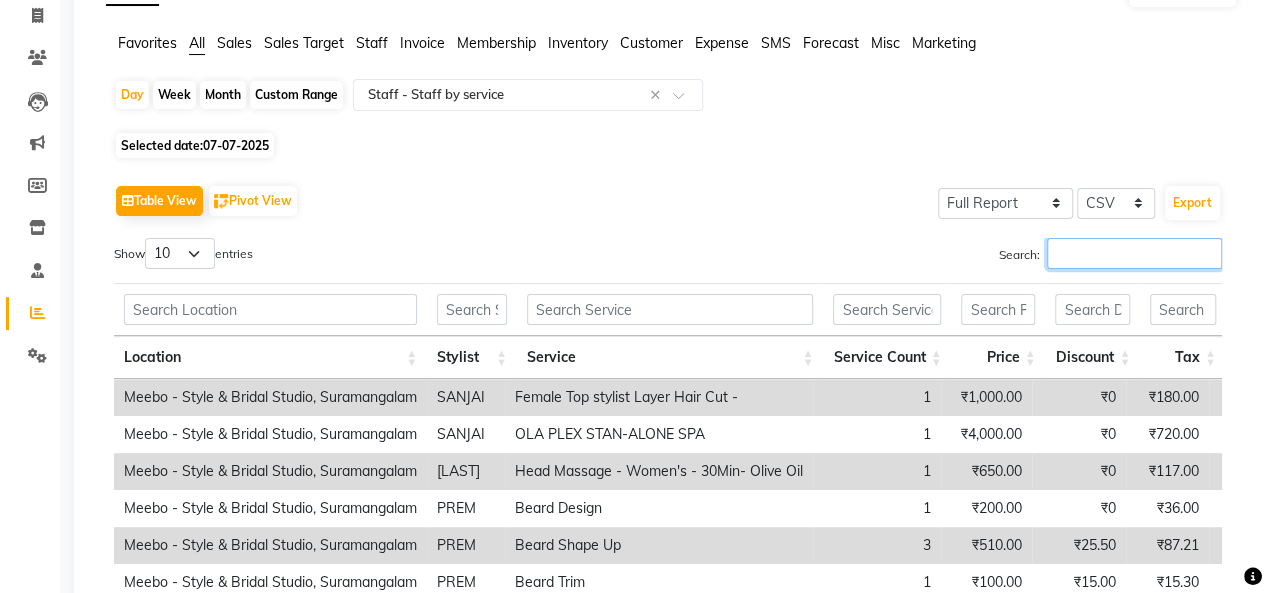 click on "Search:" at bounding box center (1134, 253) 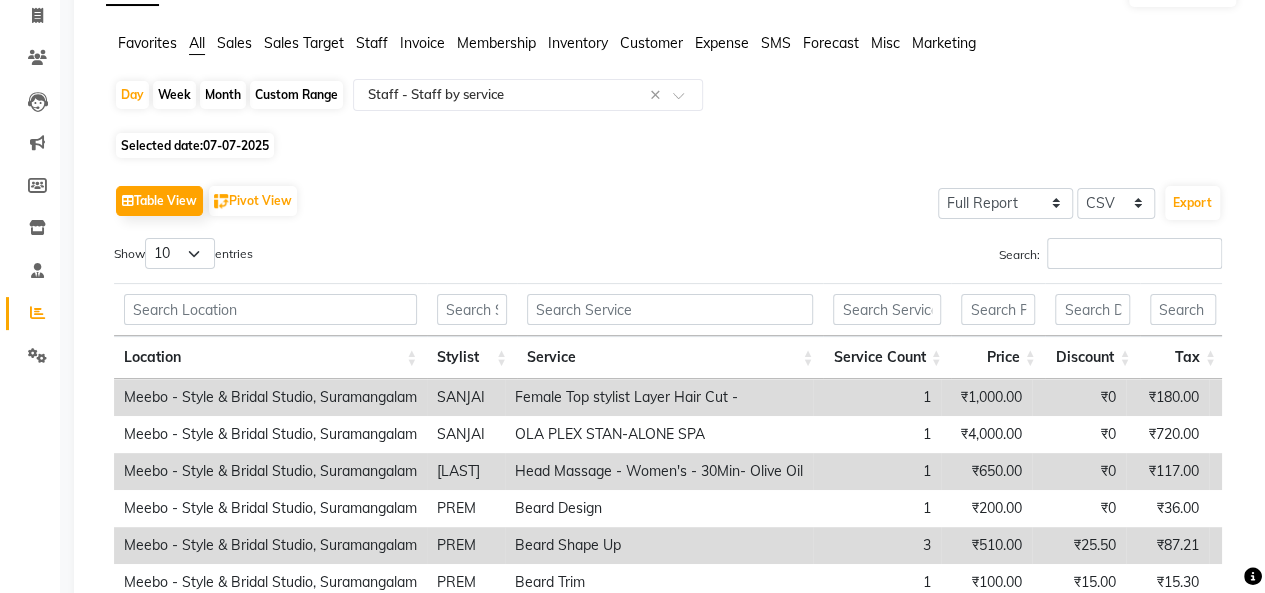 click on "07-07-2025" 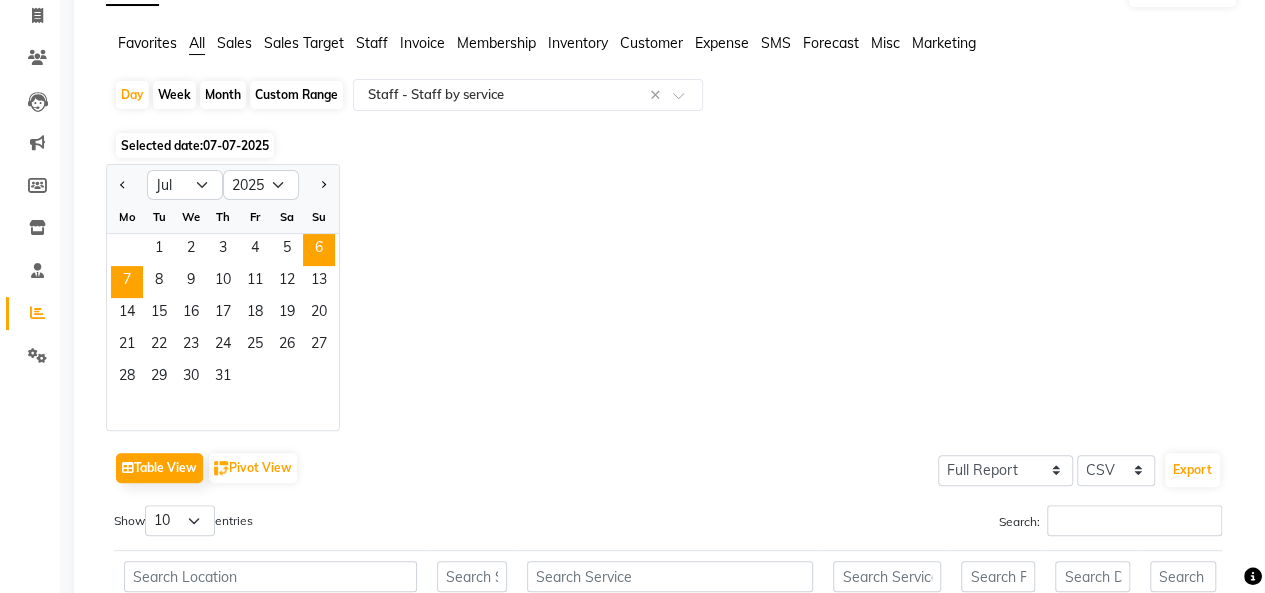 click on "6" 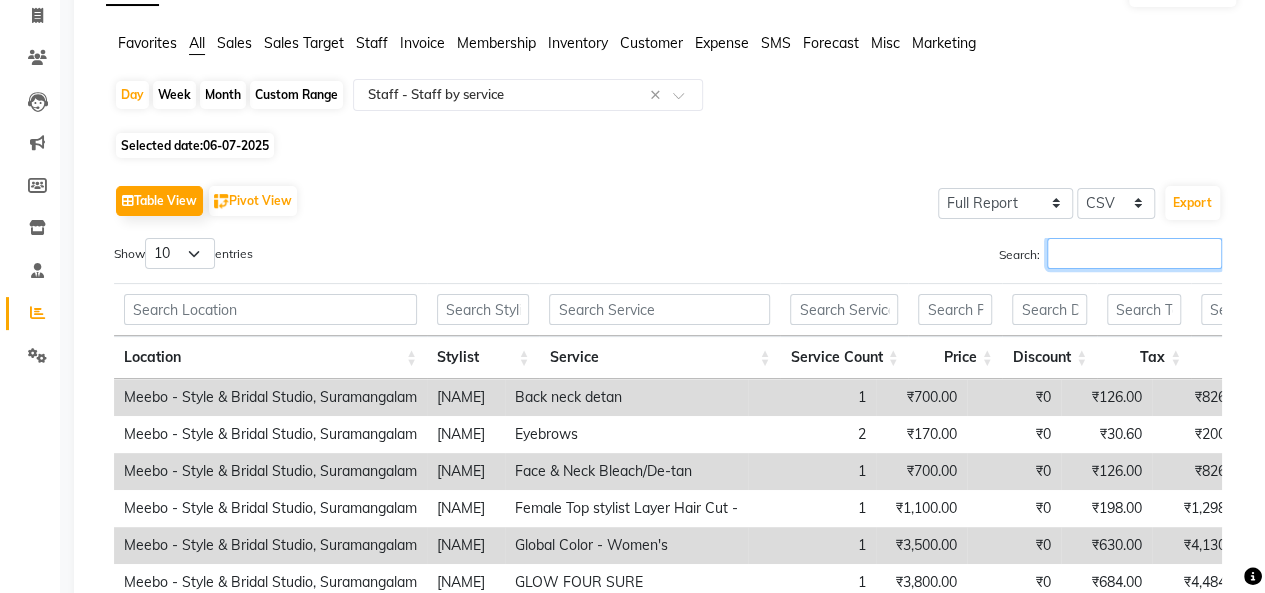 click on "Search:" at bounding box center [1134, 253] 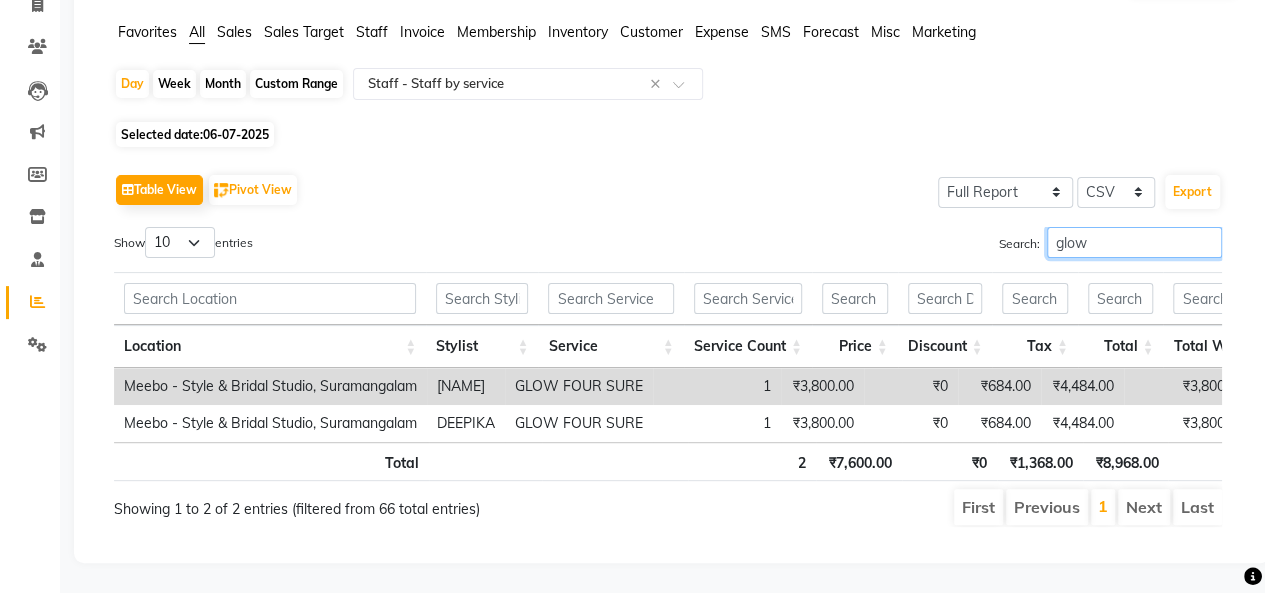 scroll, scrollTop: 232, scrollLeft: 0, axis: vertical 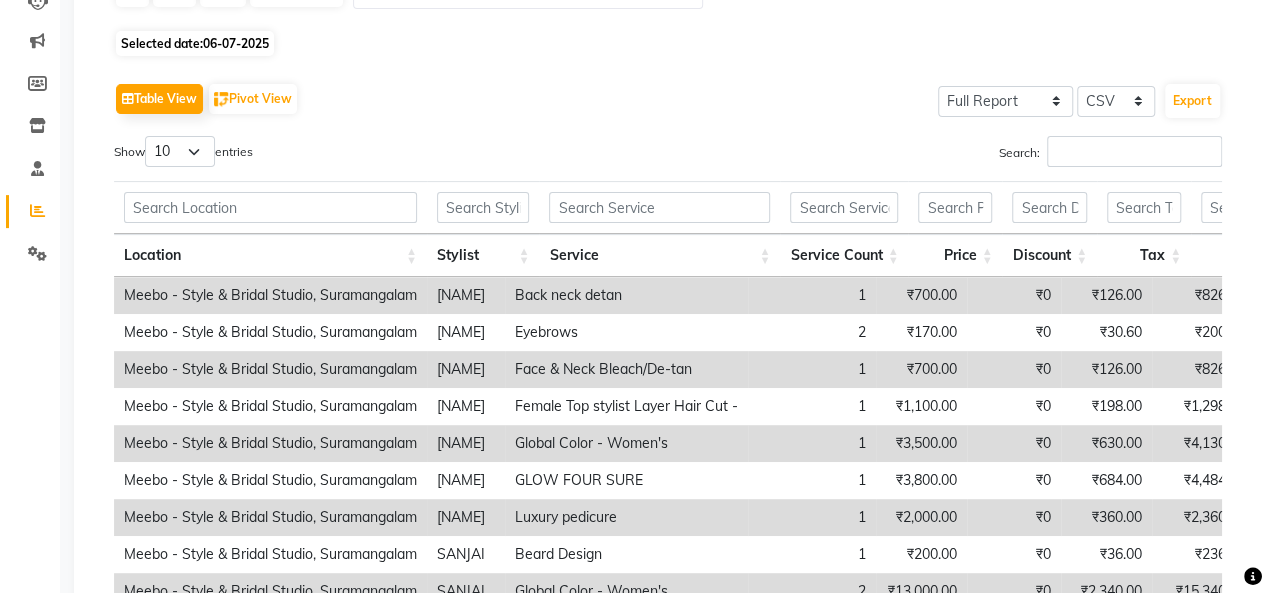 click on "Selected date:  06-07-2025" 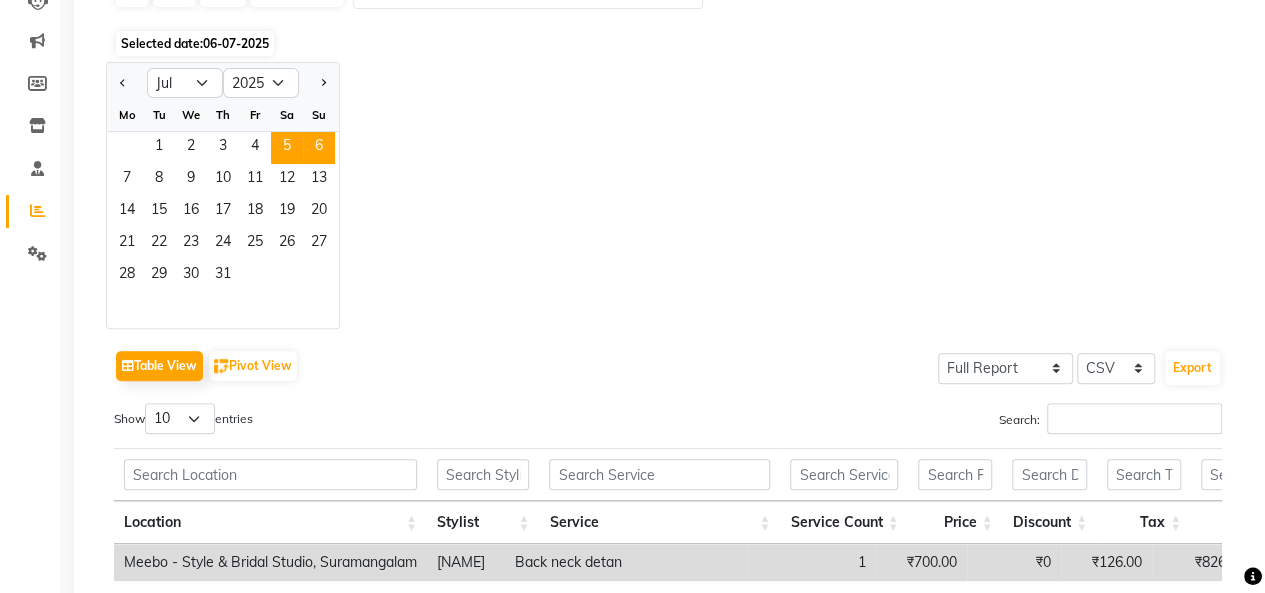 click on "5" 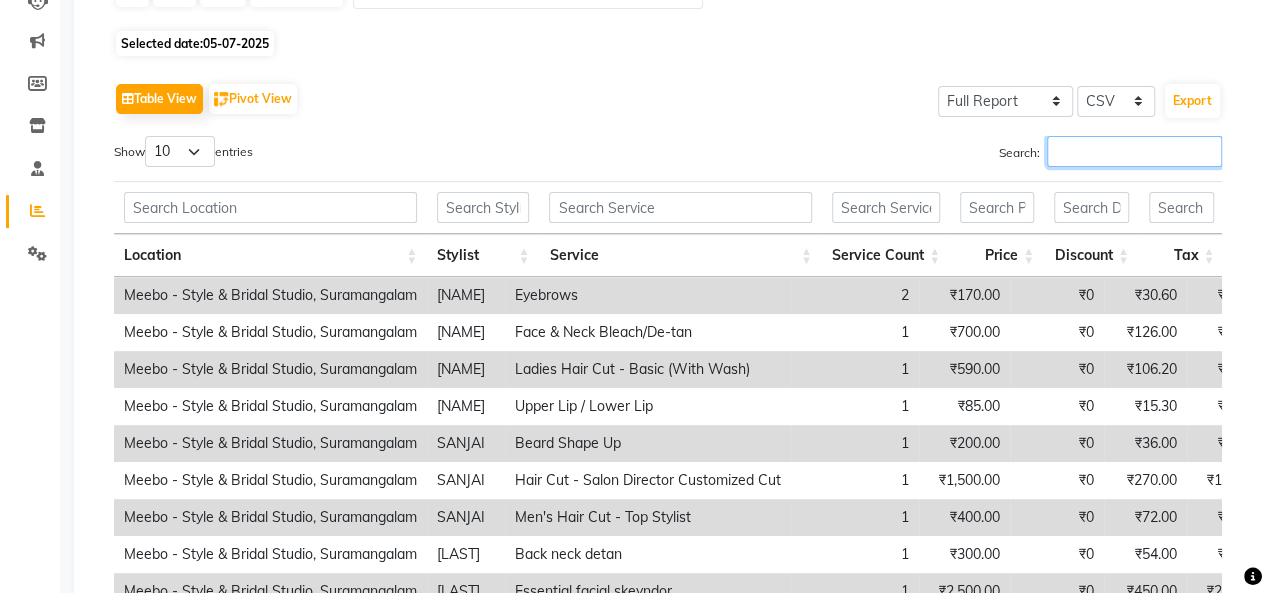 click on "Search:" at bounding box center (1134, 151) 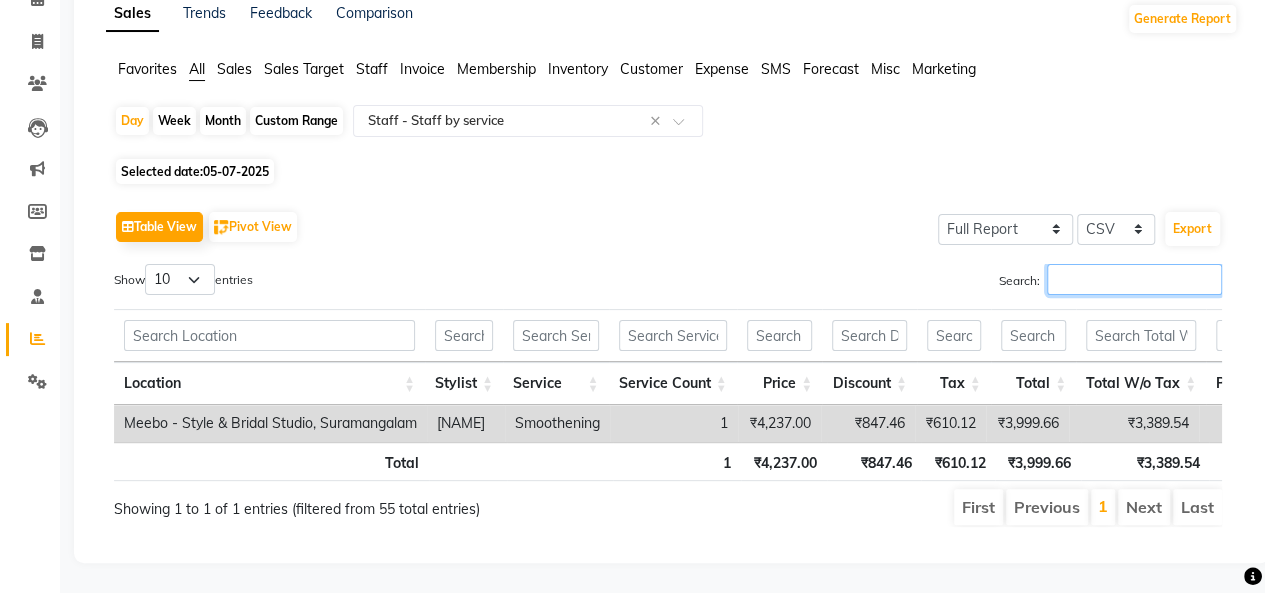 scroll, scrollTop: 232, scrollLeft: 0, axis: vertical 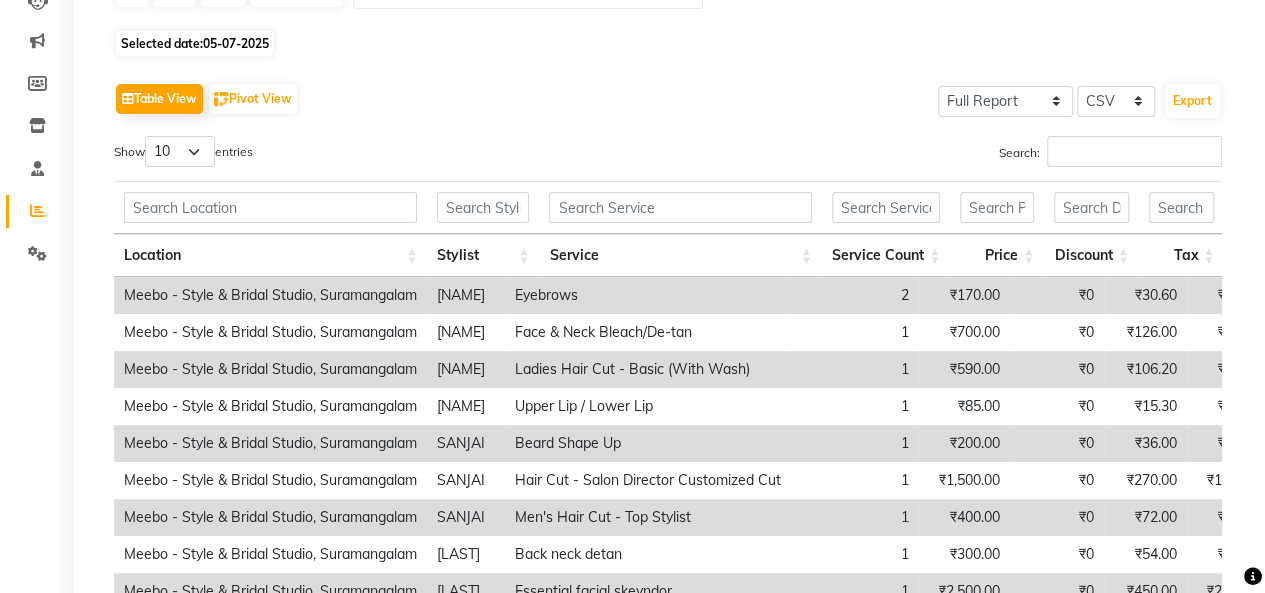 click on "Selected date:  05-07-2025" 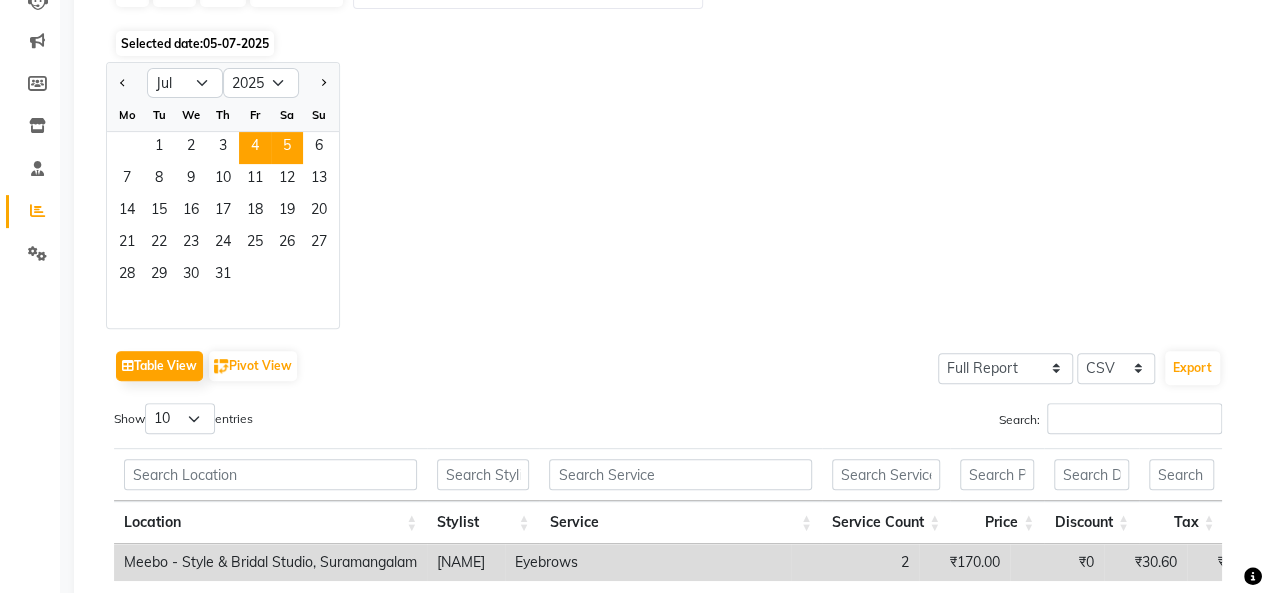 click on "4" 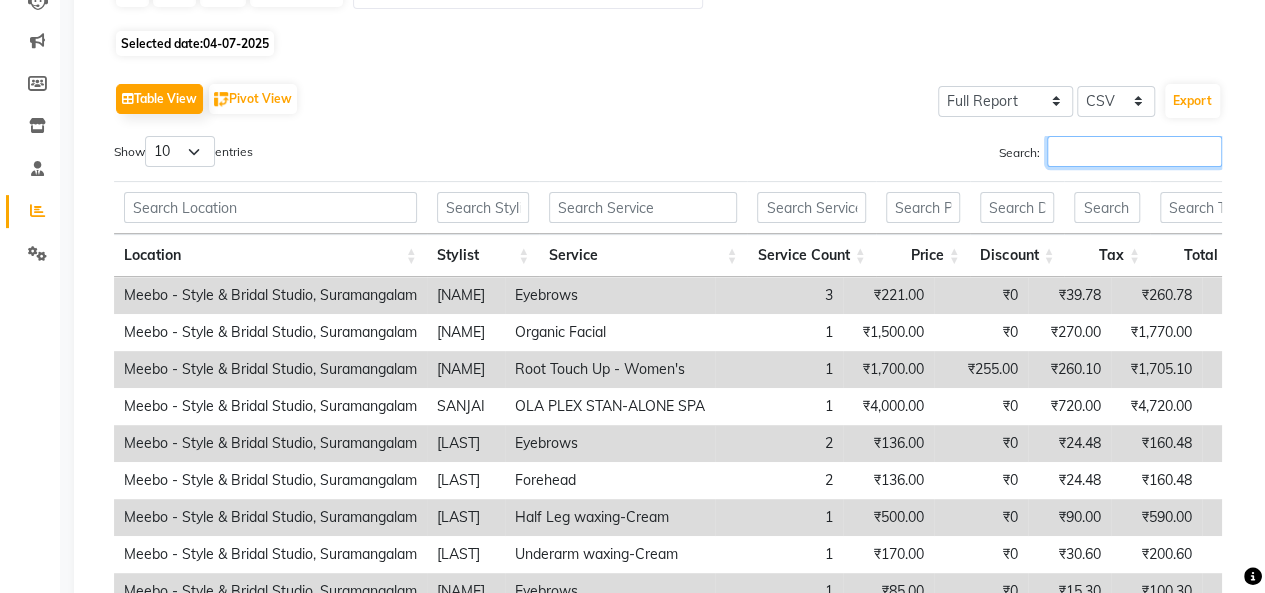 click on "Search:" at bounding box center [1134, 151] 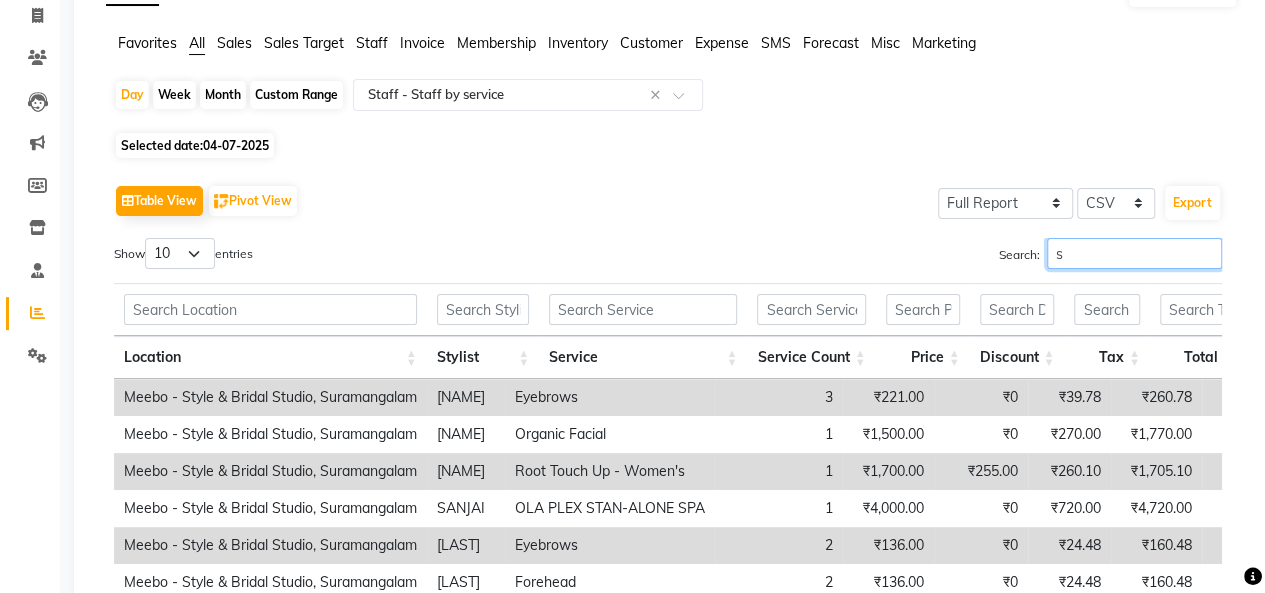 scroll, scrollTop: 232, scrollLeft: 0, axis: vertical 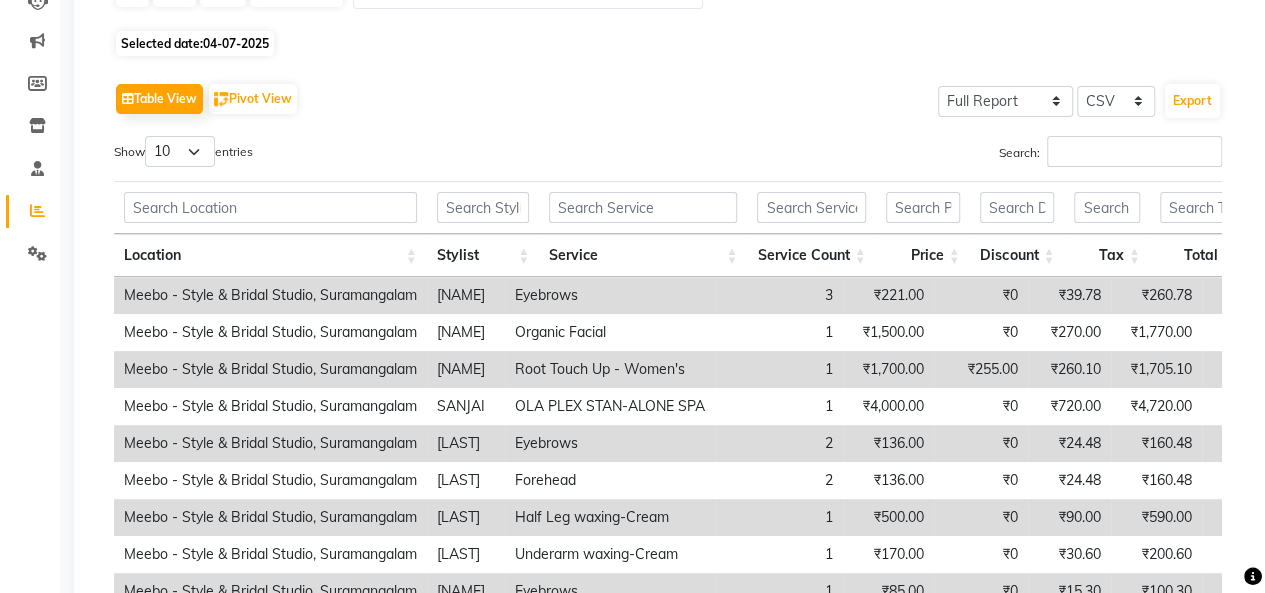 click on "04-07-2025" 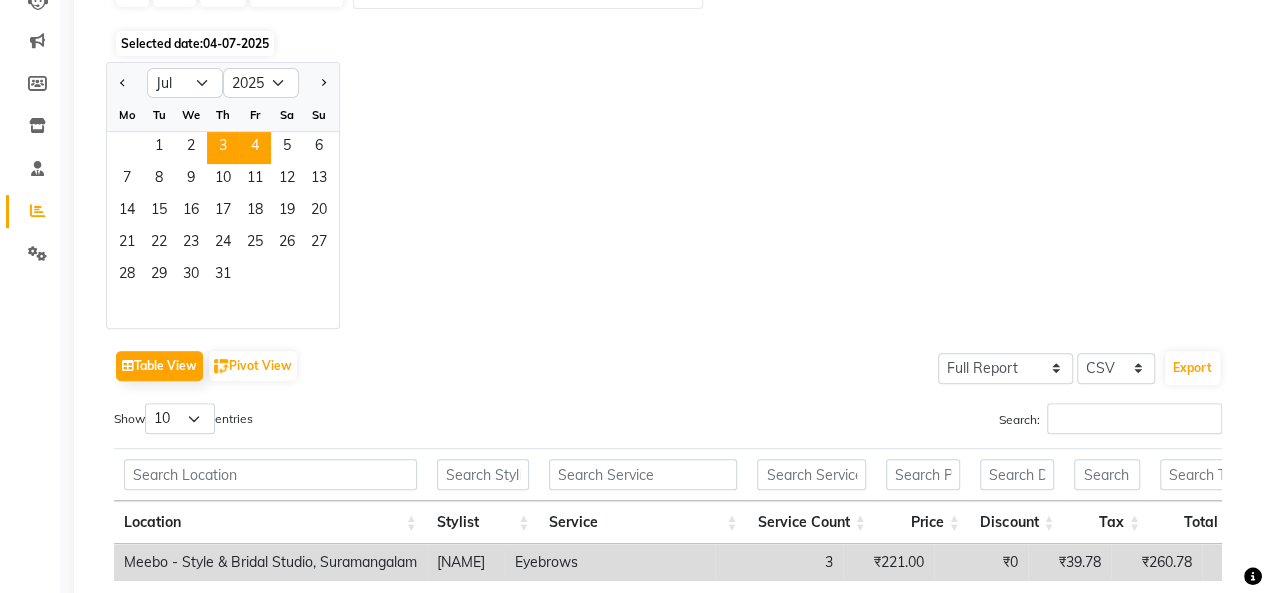 click on "3" 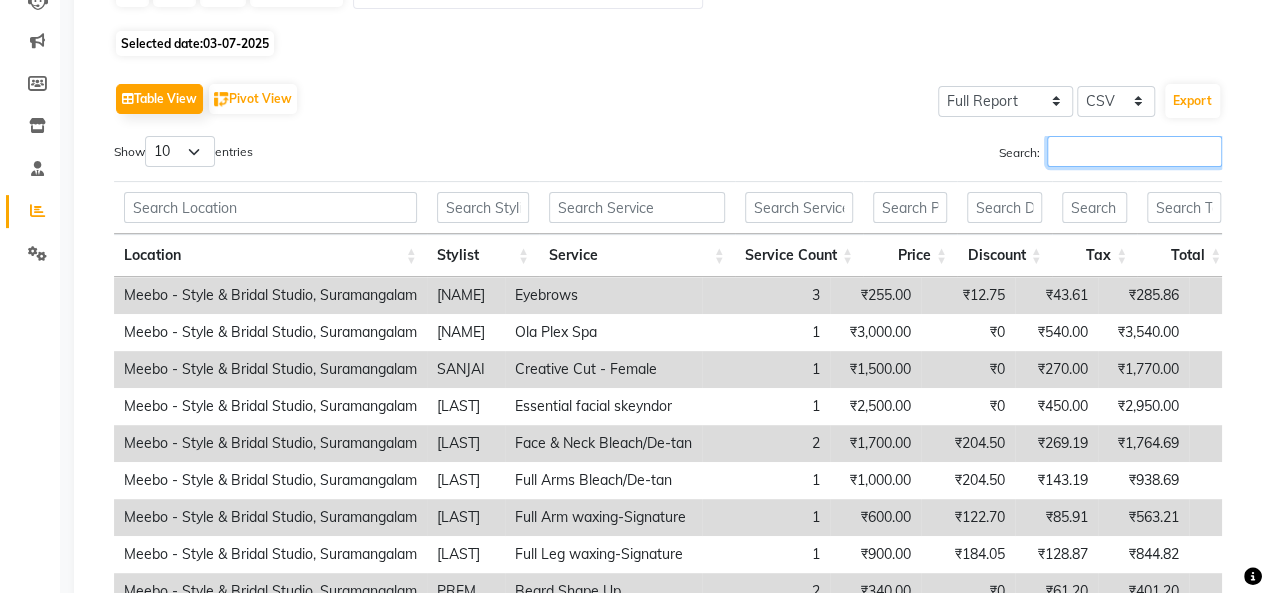 click on "Search:" at bounding box center (1134, 151) 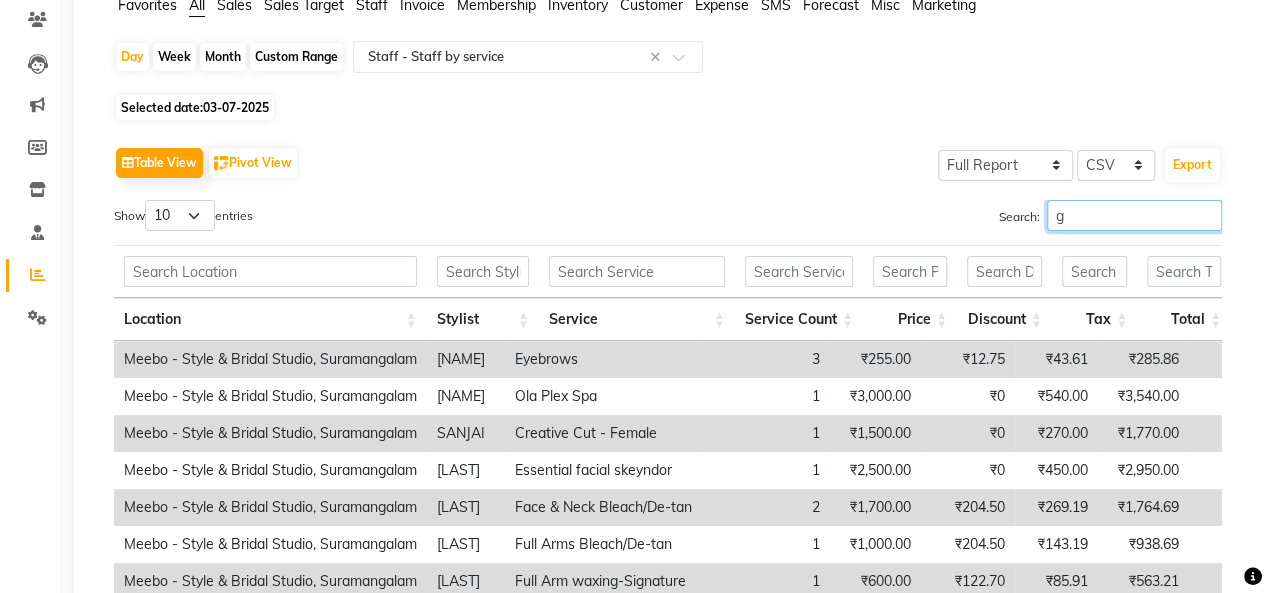 scroll, scrollTop: 232, scrollLeft: 0, axis: vertical 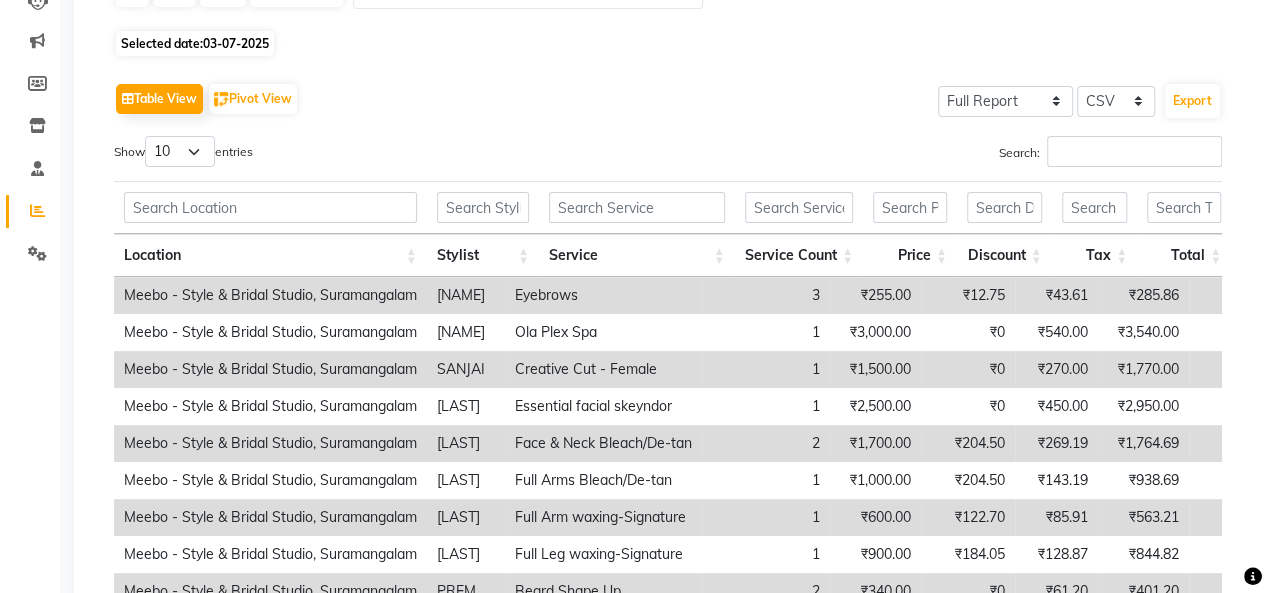 click on "Selected date:  03-07-2025" 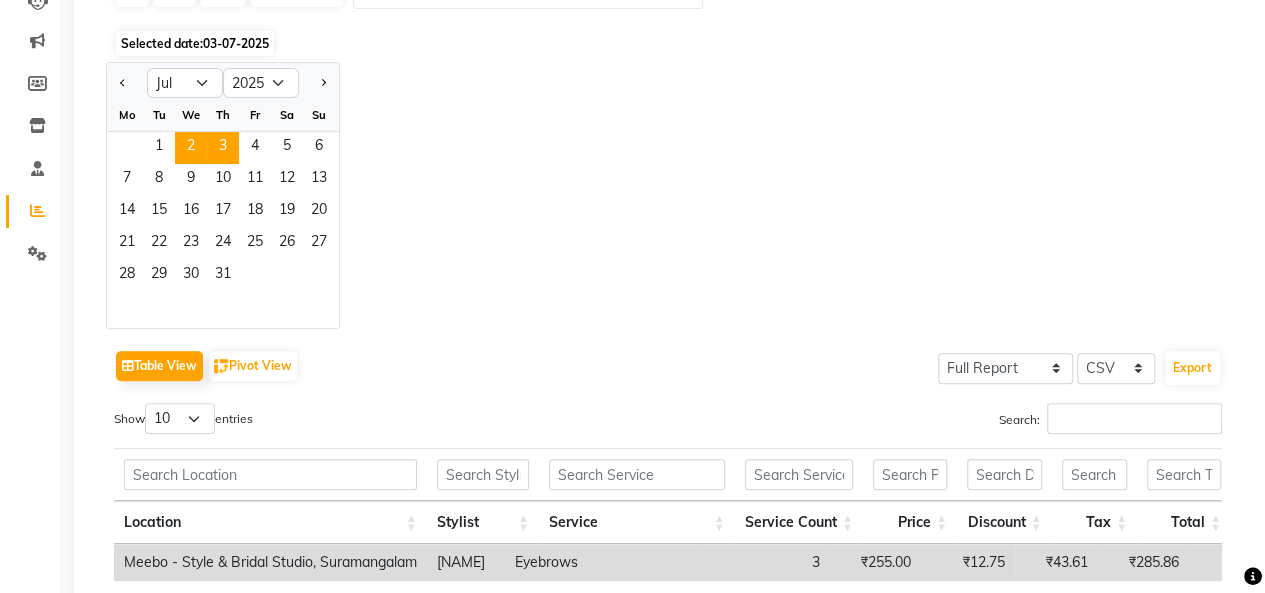 click on "2" 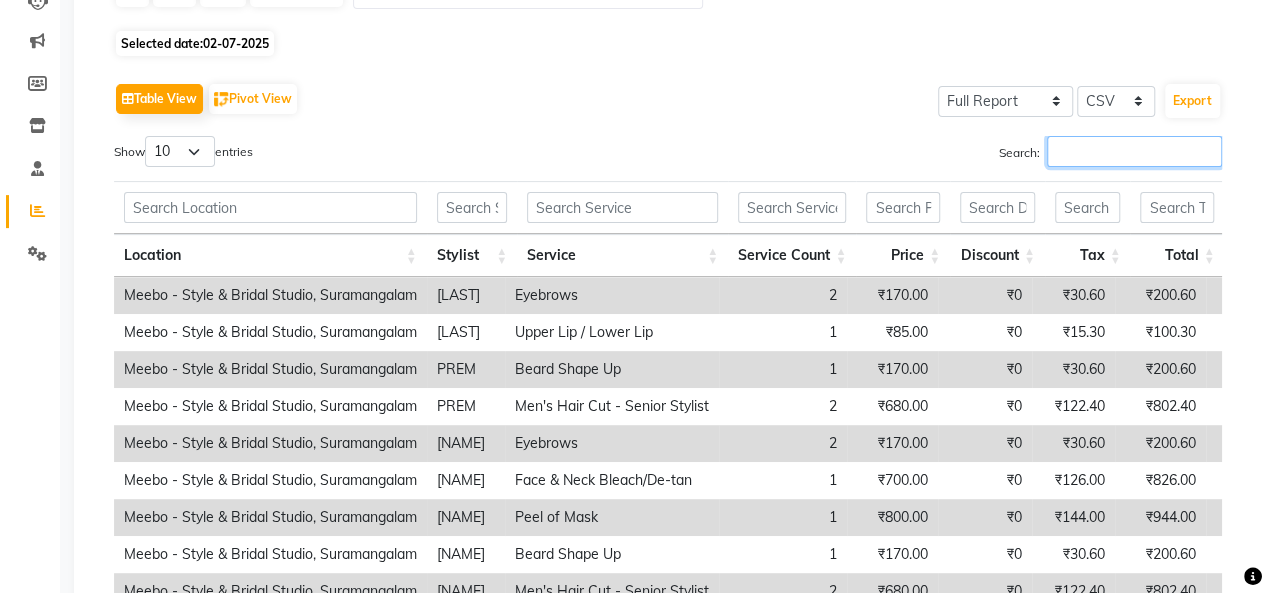 click on "Search:" at bounding box center (1134, 151) 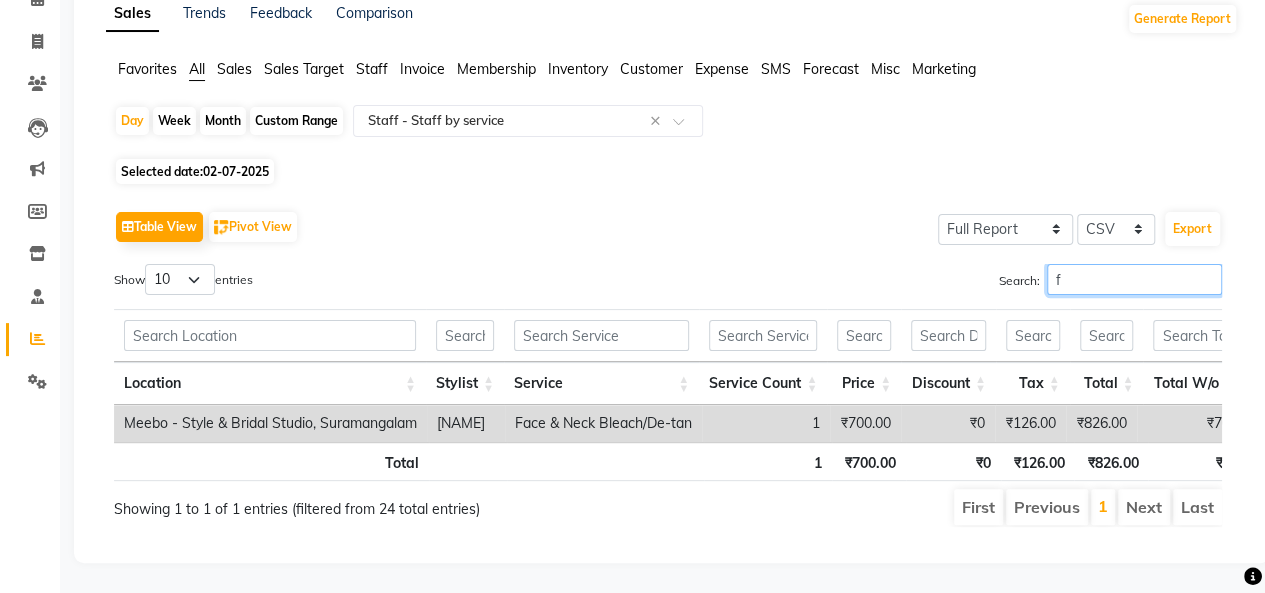 scroll, scrollTop: 232, scrollLeft: 0, axis: vertical 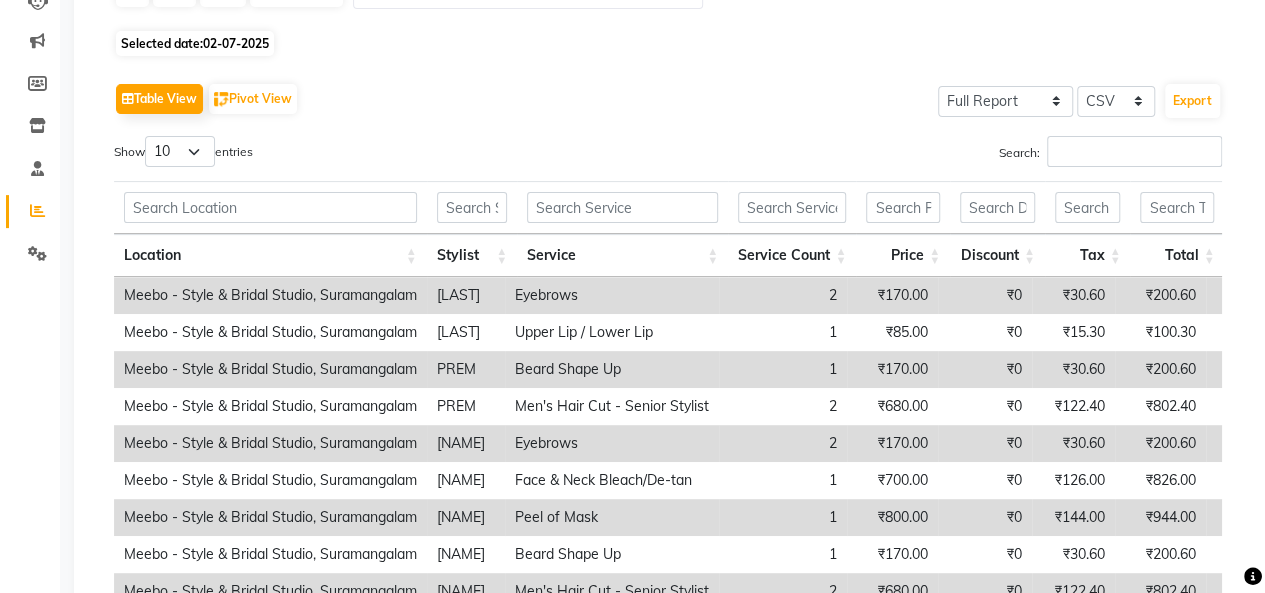 click on "02-07-2025" 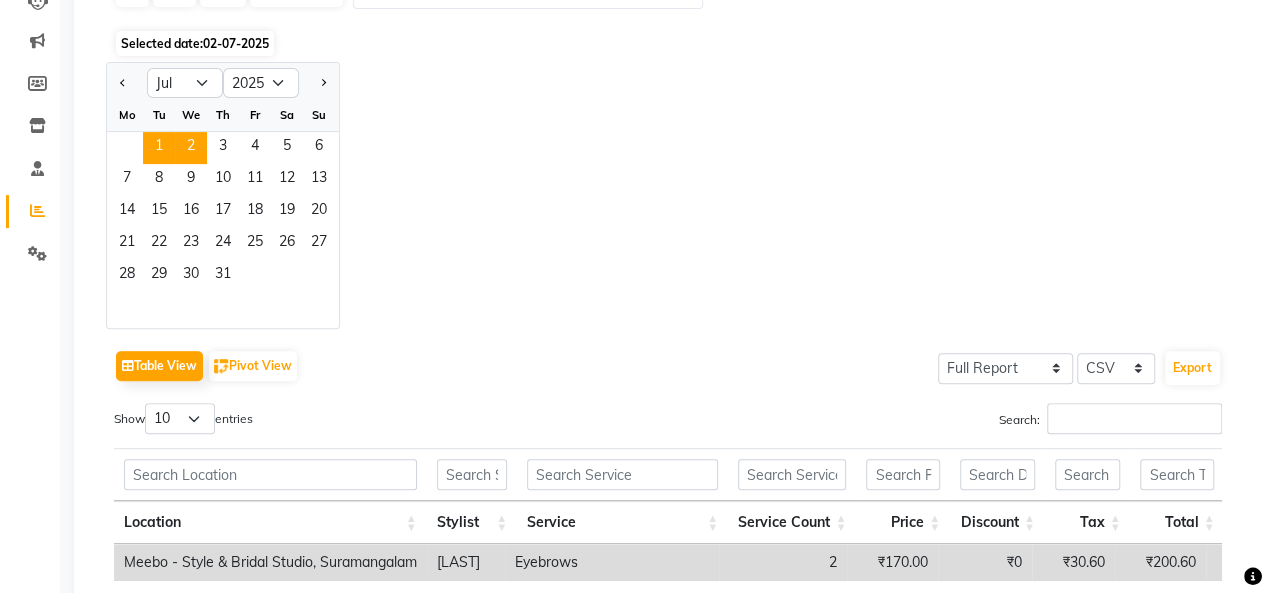 click on "1" 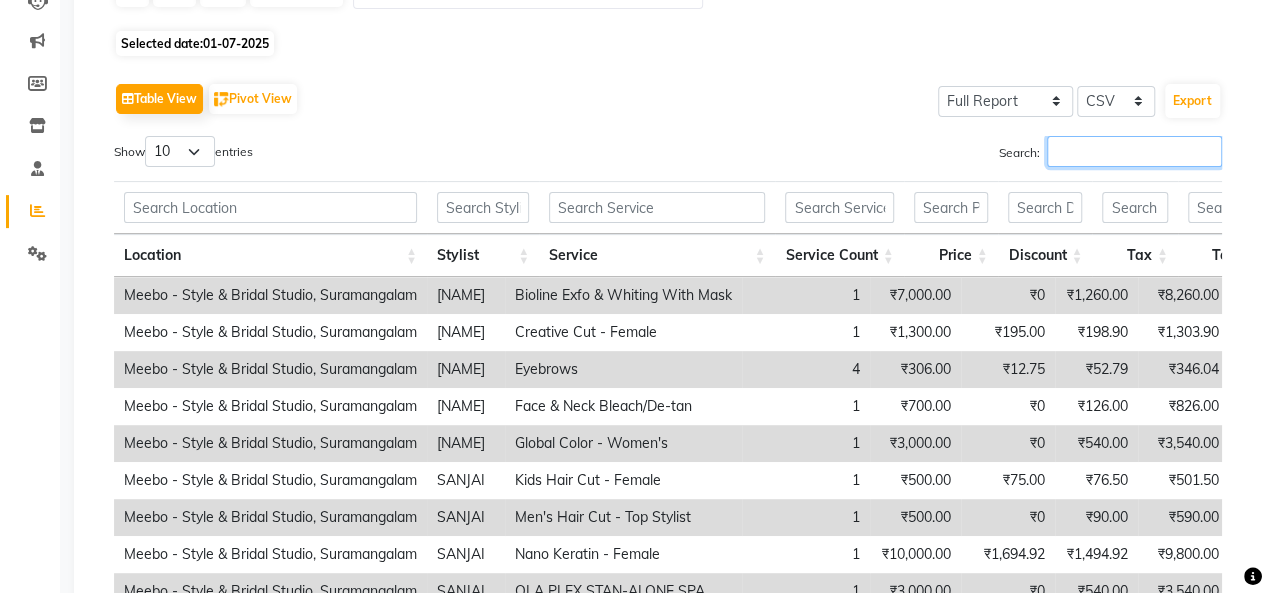 click on "Search:" at bounding box center (1134, 151) 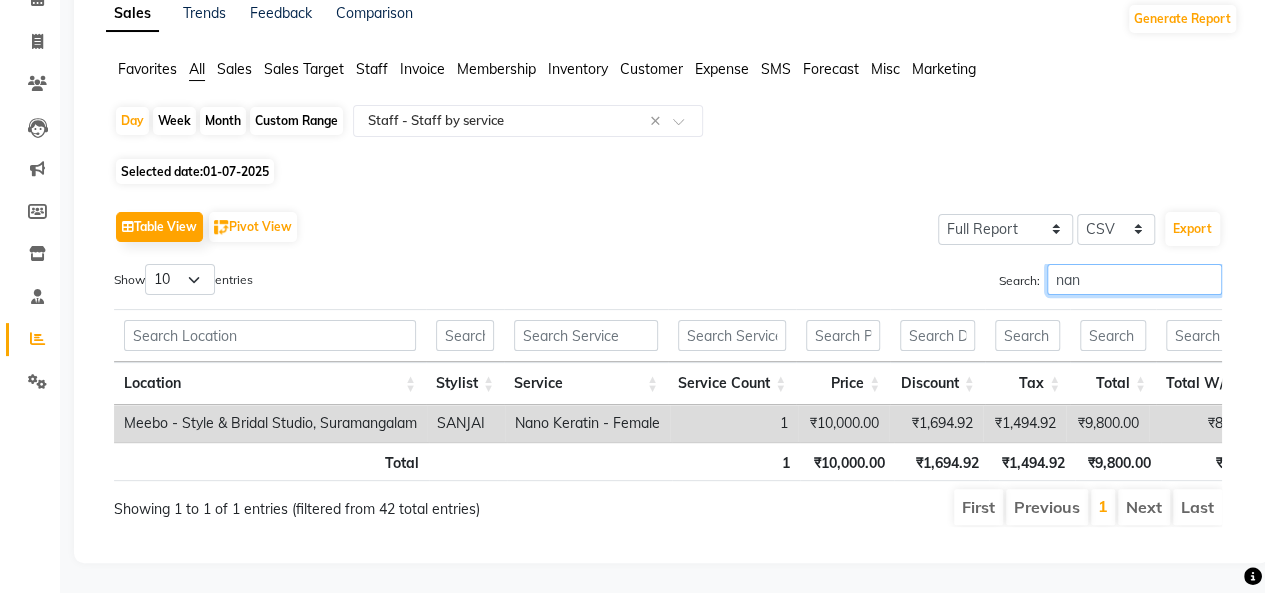 scroll, scrollTop: 130, scrollLeft: 0, axis: vertical 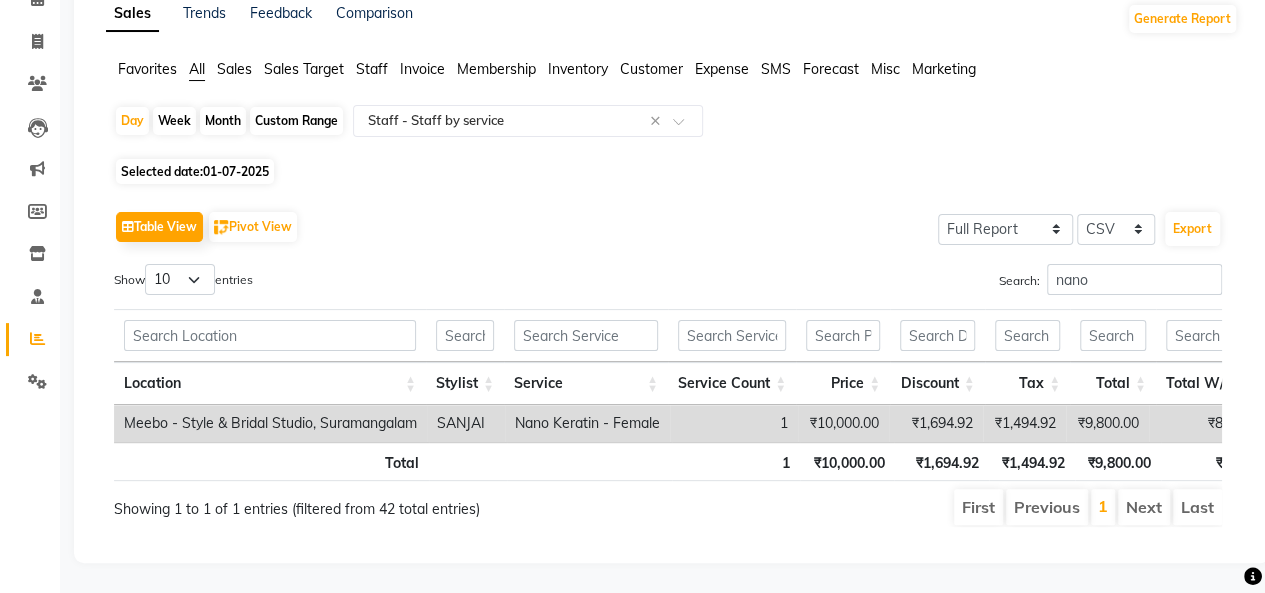 click 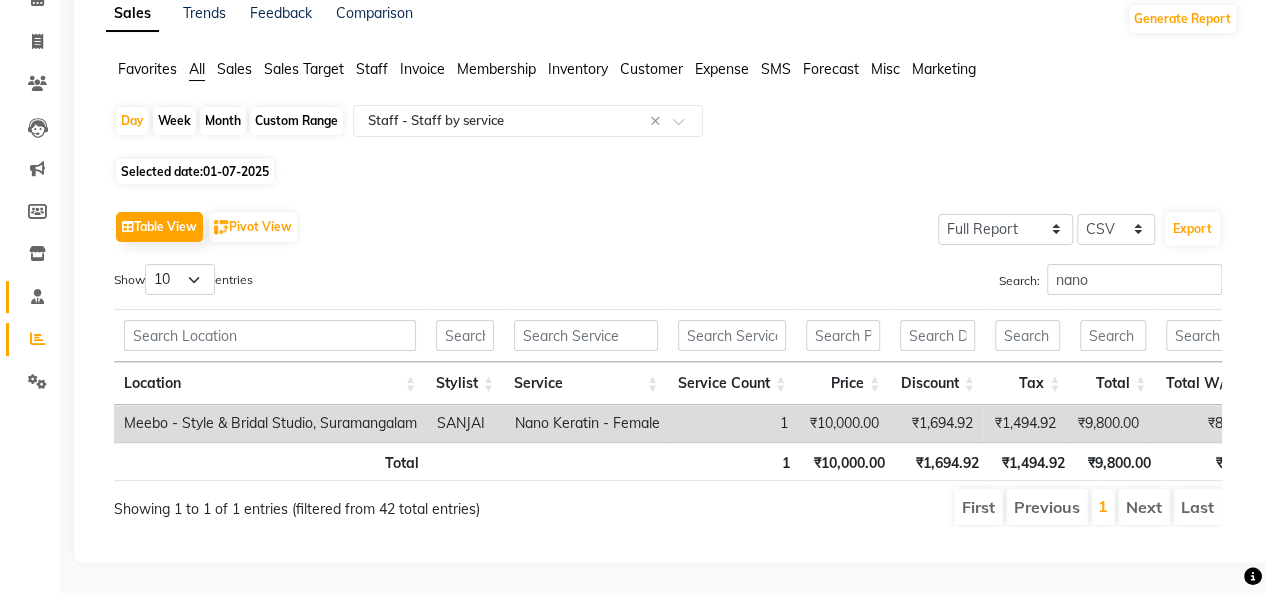 click 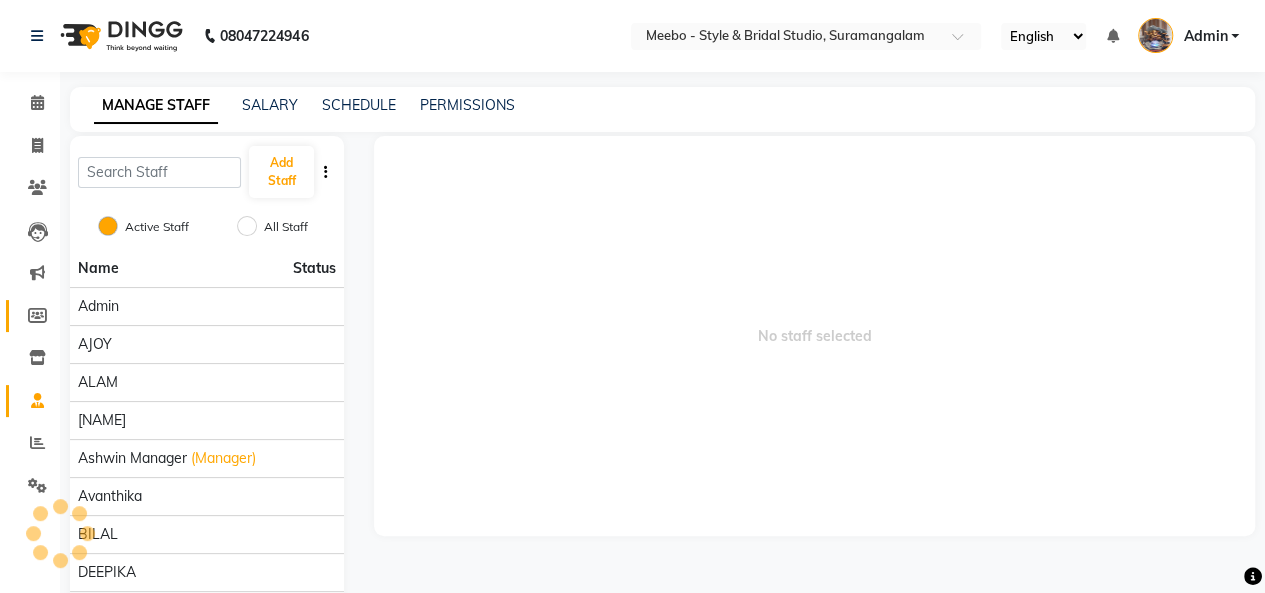 click 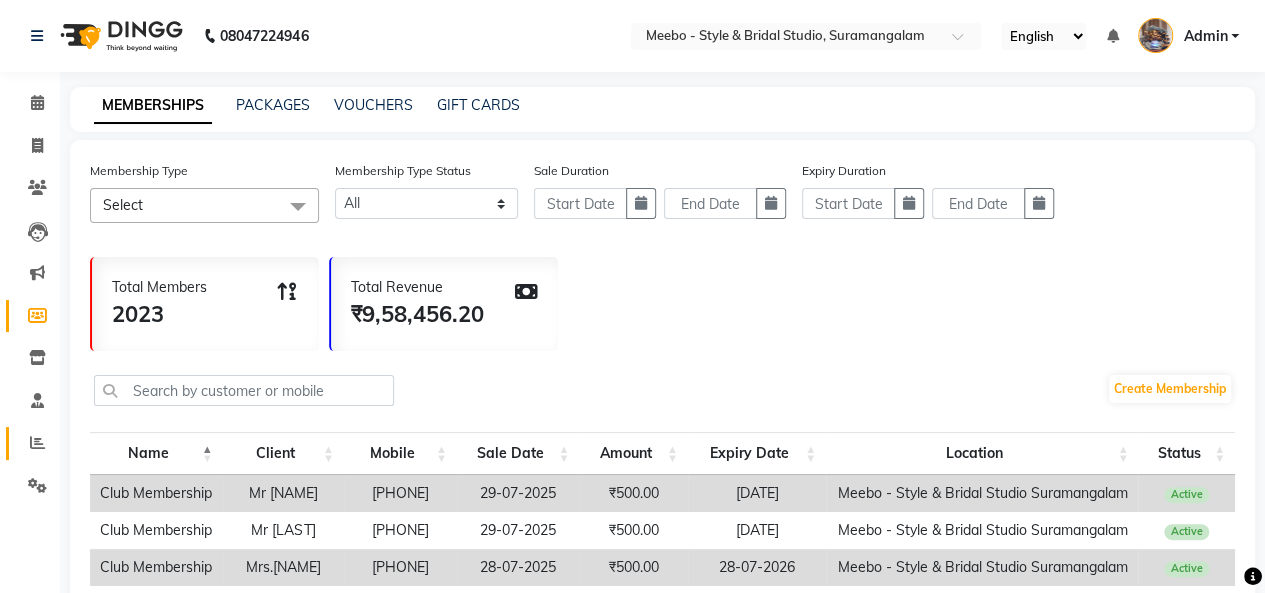 click on "Reports" 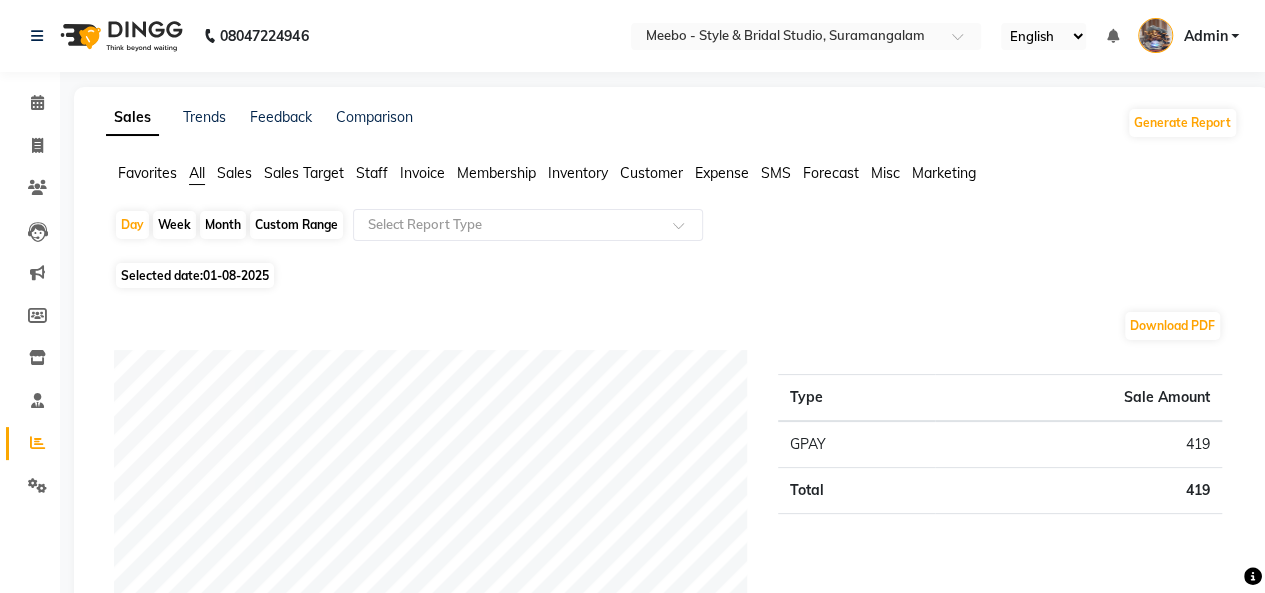 click on "01-08-2025" 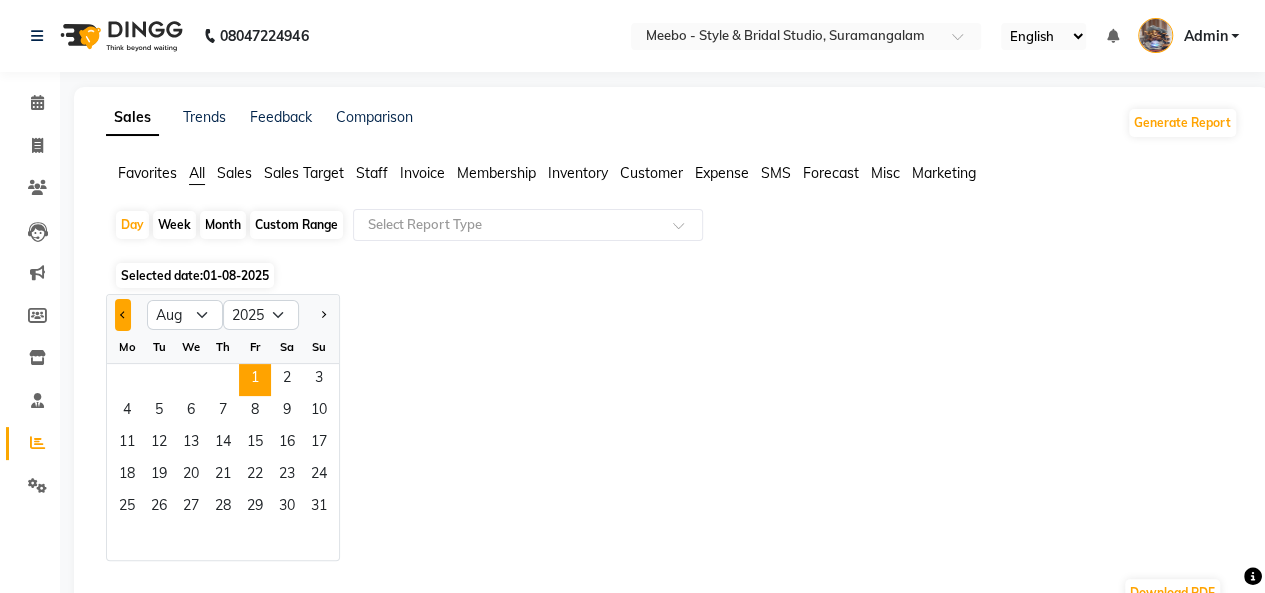click 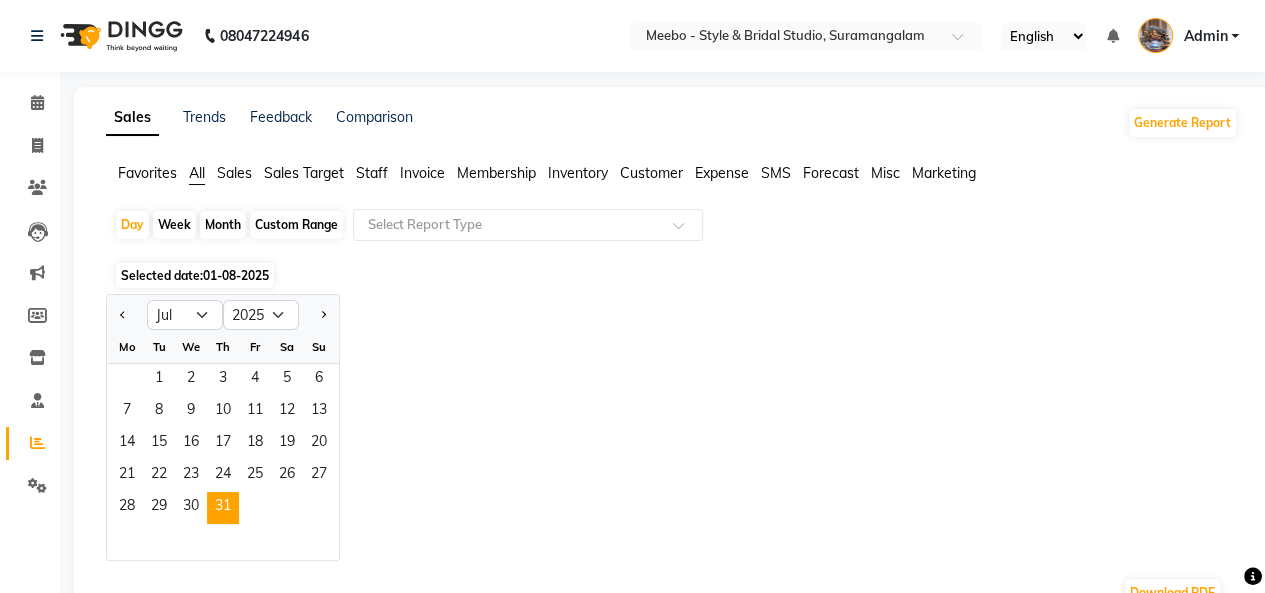 click on "31" 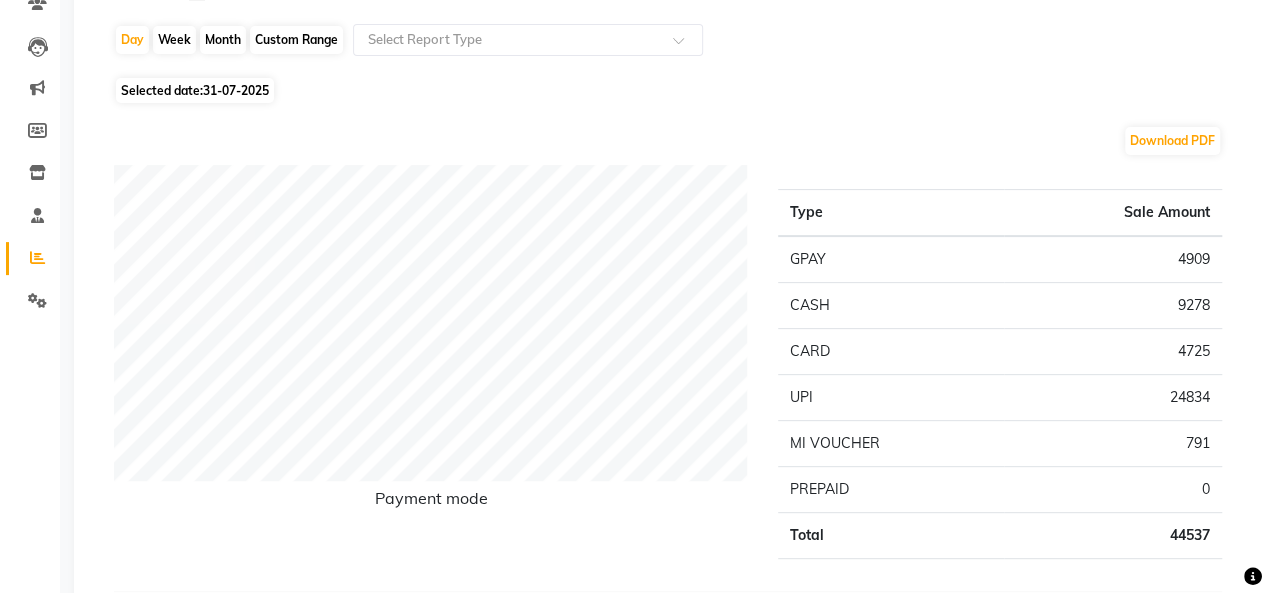scroll, scrollTop: 238, scrollLeft: 0, axis: vertical 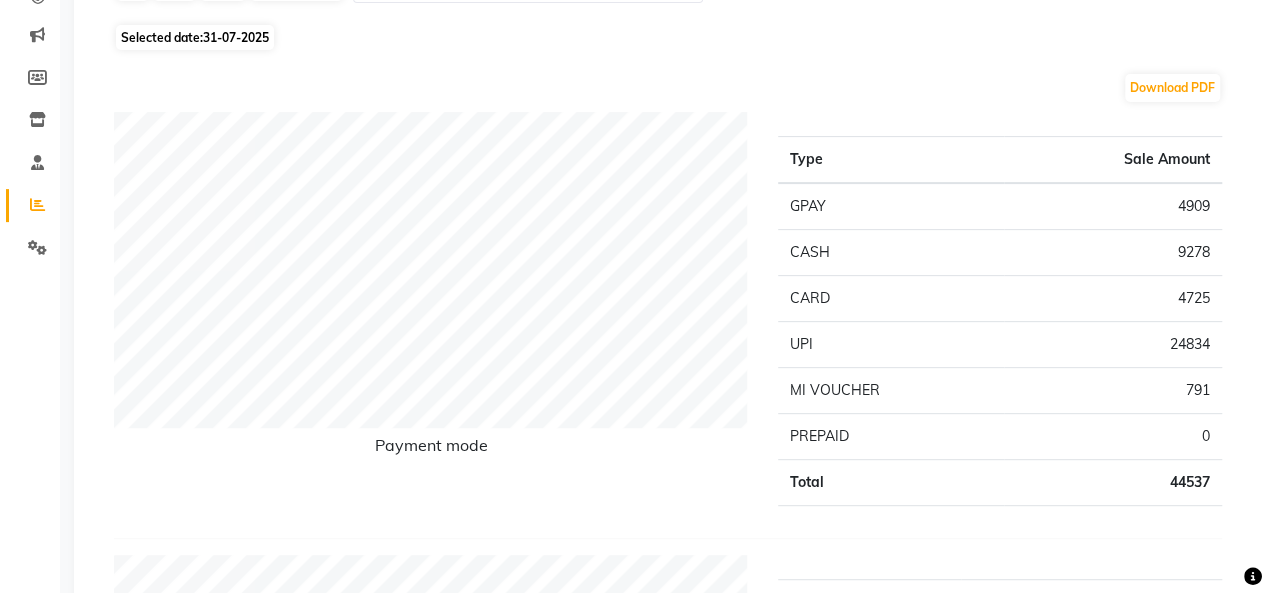 click on "Download PDF" 